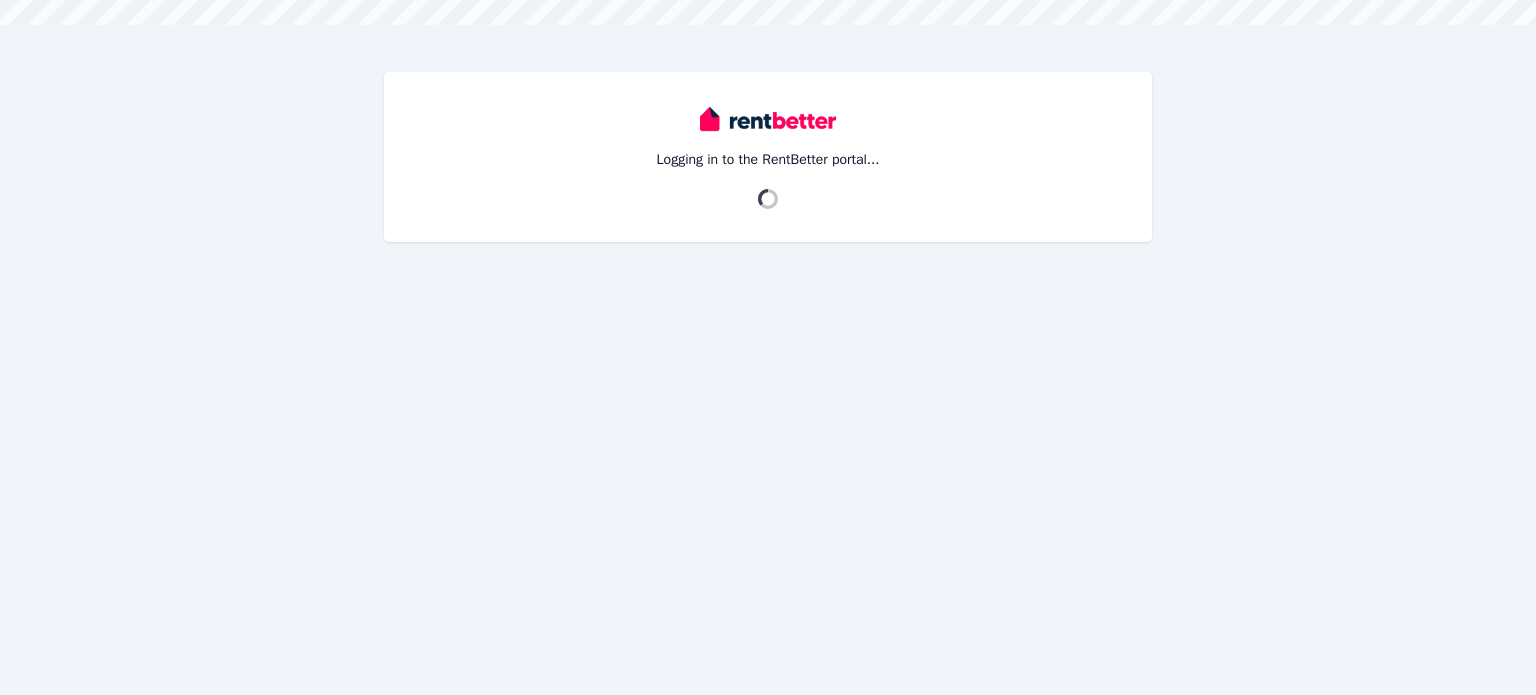 scroll, scrollTop: 0, scrollLeft: 0, axis: both 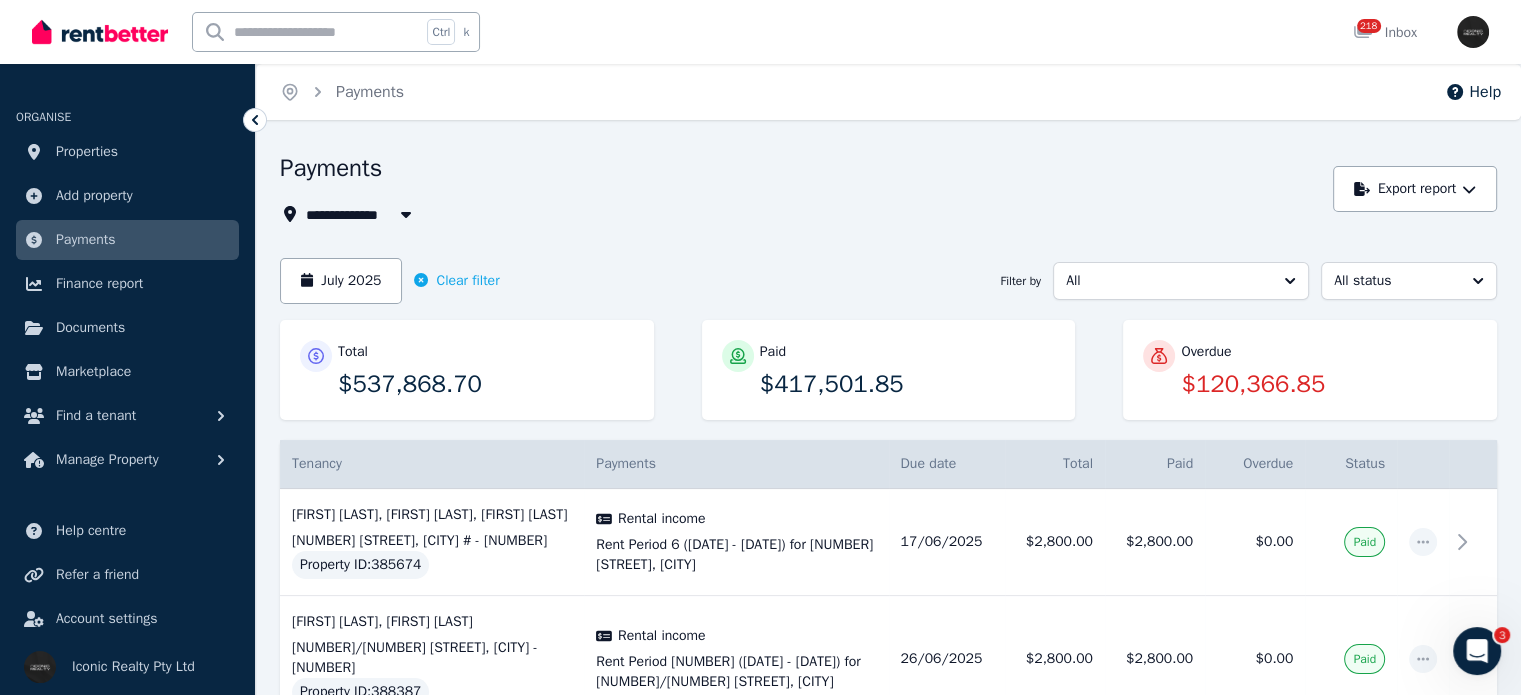 click at bounding box center [307, 32] 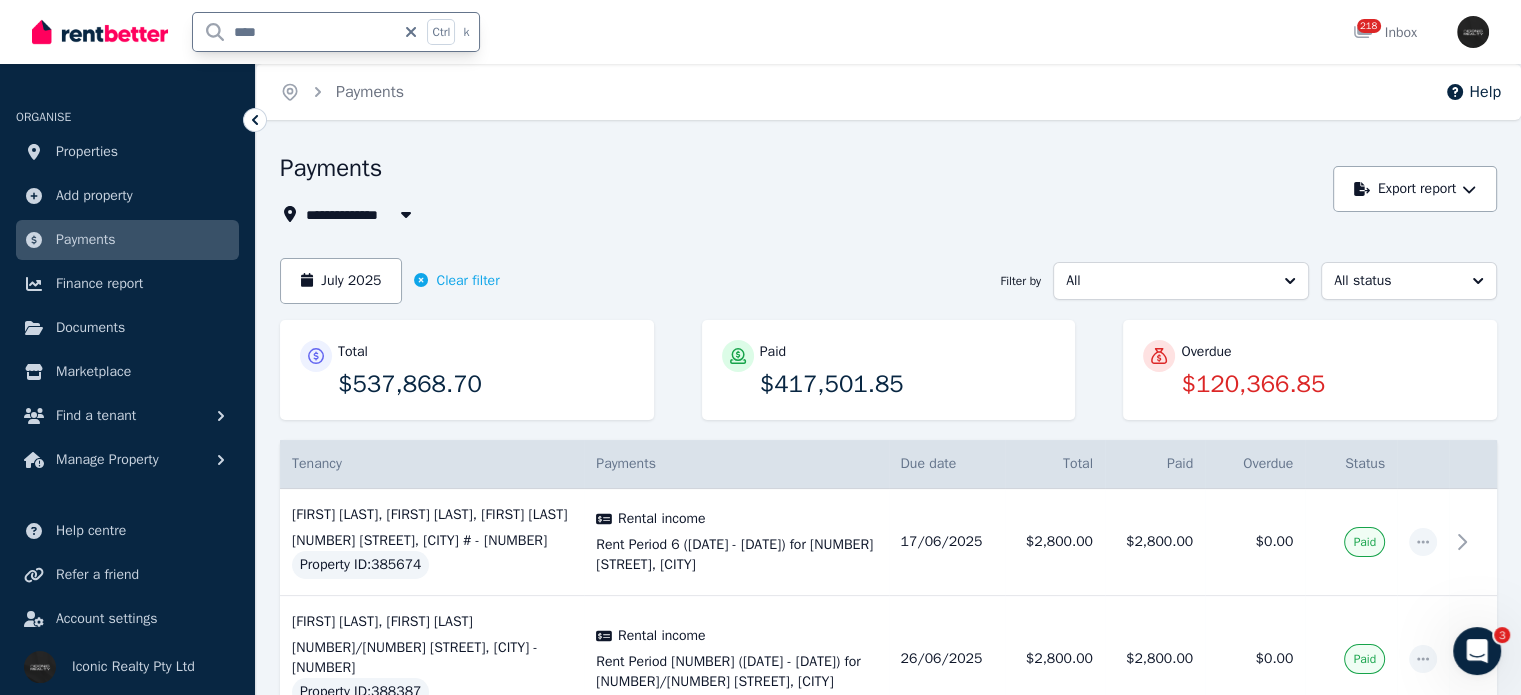 type on "*****" 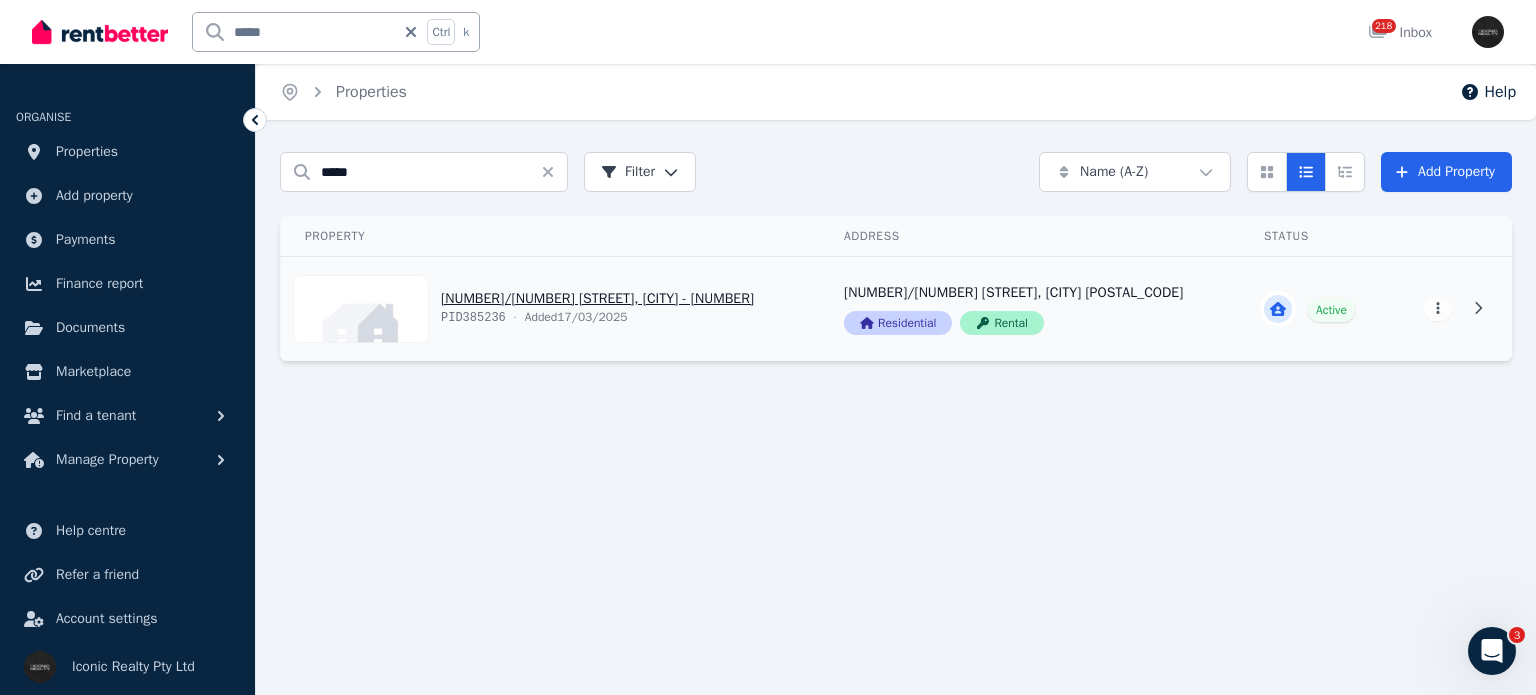 click on "View property details" at bounding box center (550, 309) 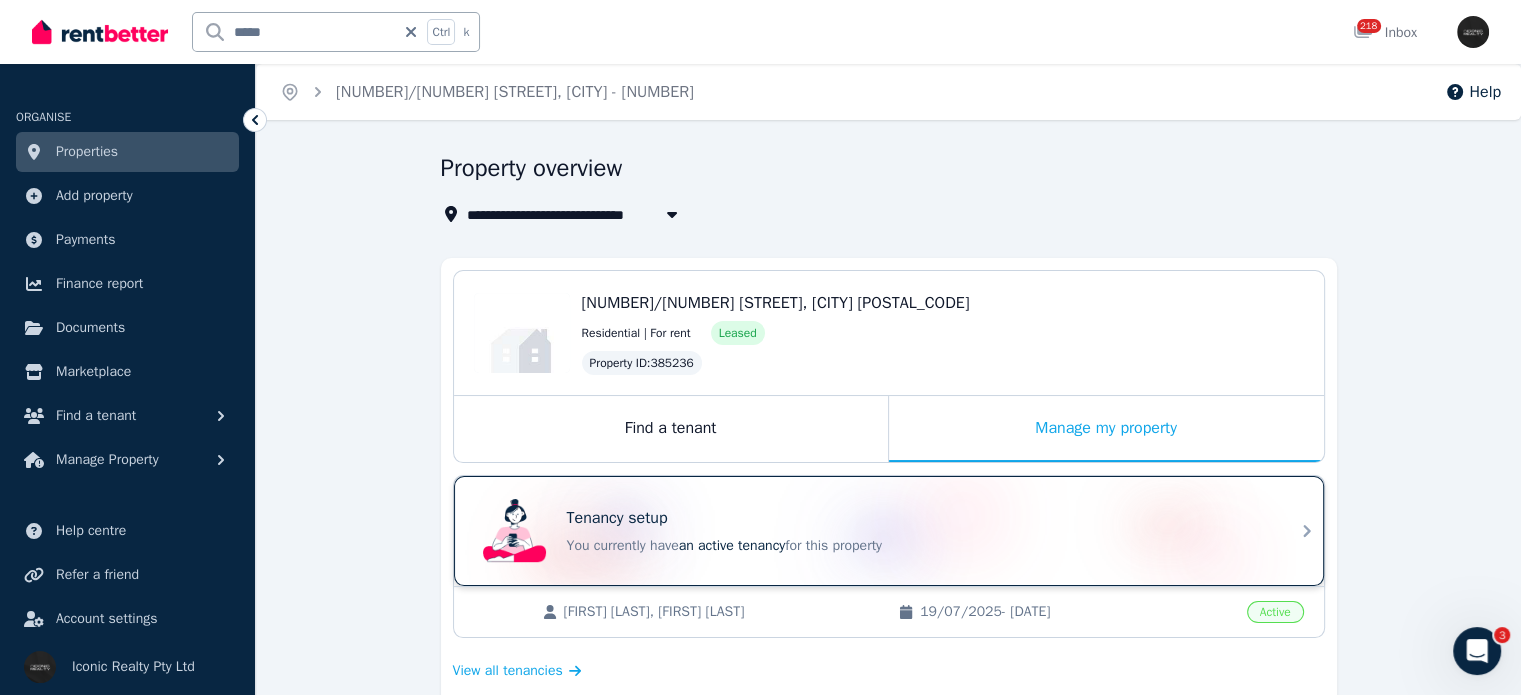 scroll, scrollTop: 100, scrollLeft: 0, axis: vertical 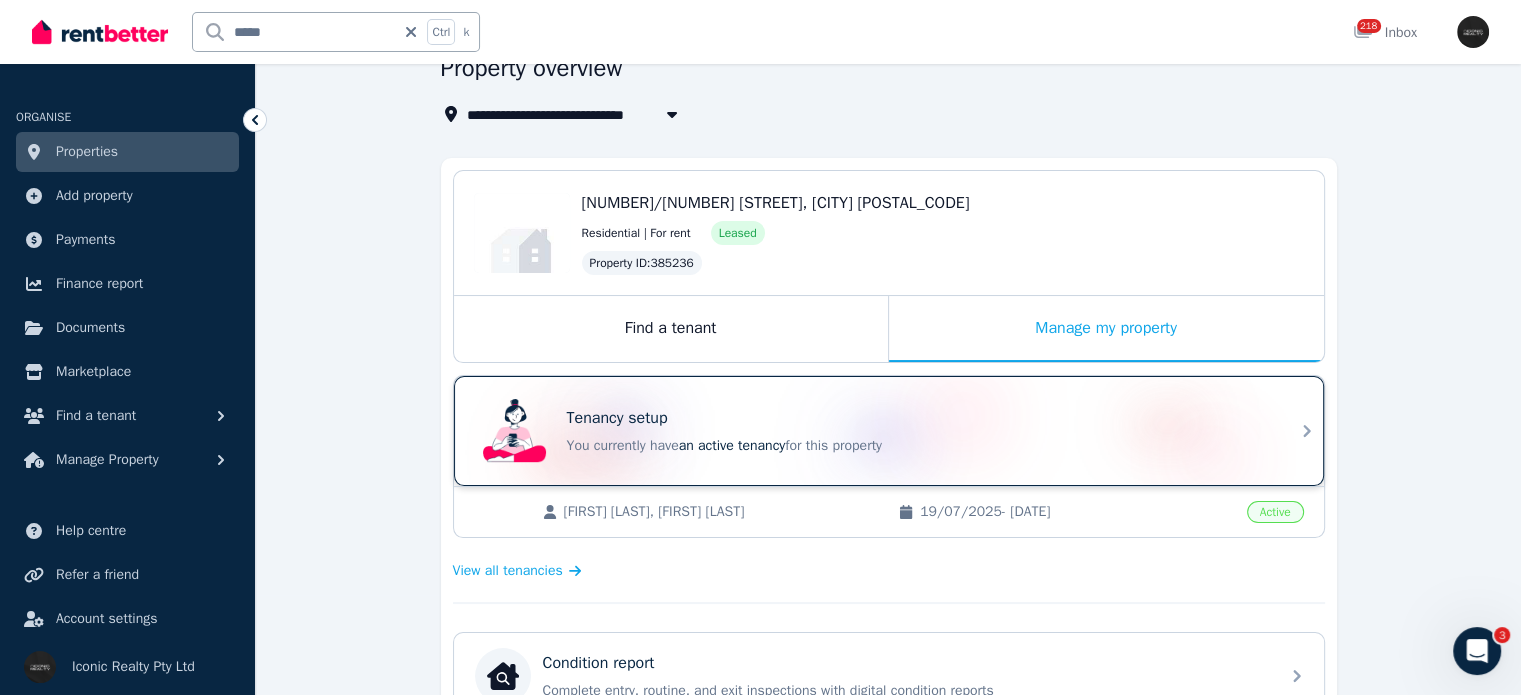 click on "Tenancy setup" at bounding box center [617, 418] 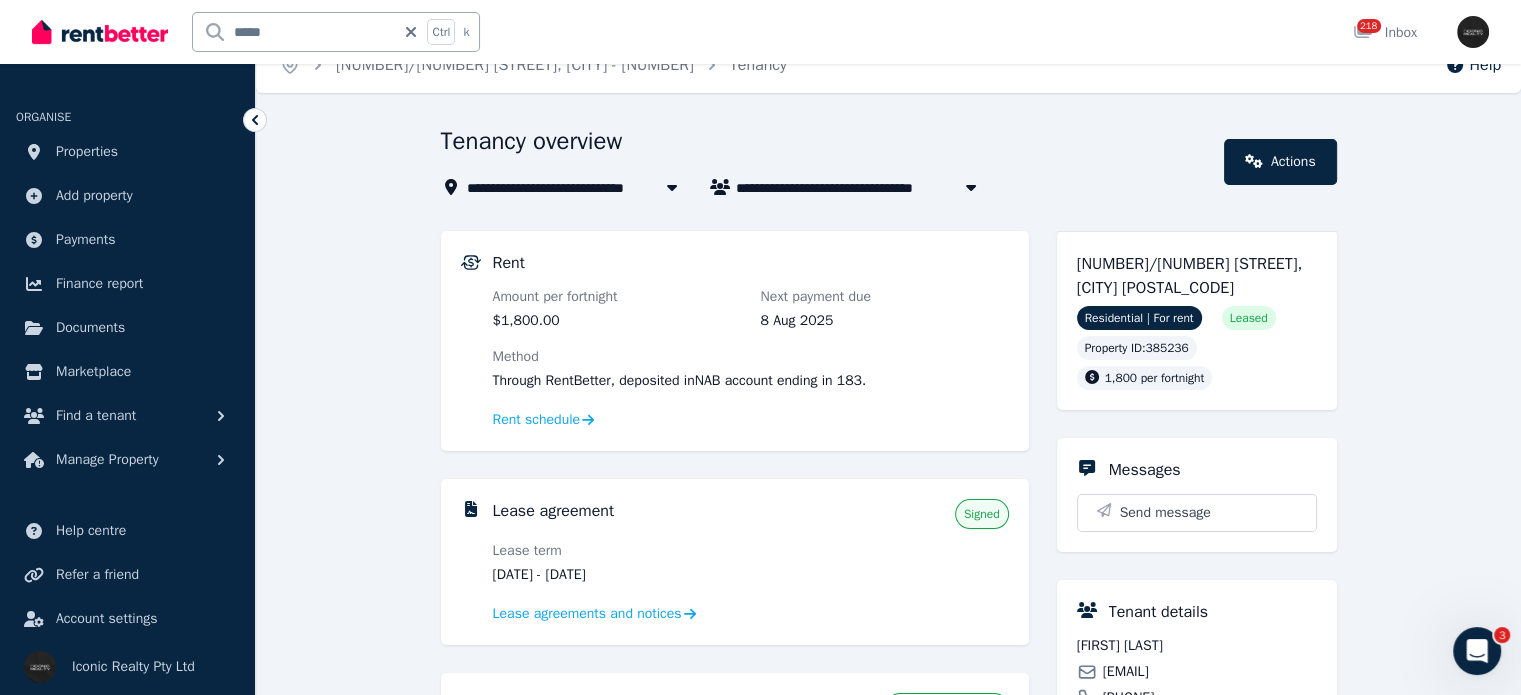 scroll, scrollTop: 0, scrollLeft: 0, axis: both 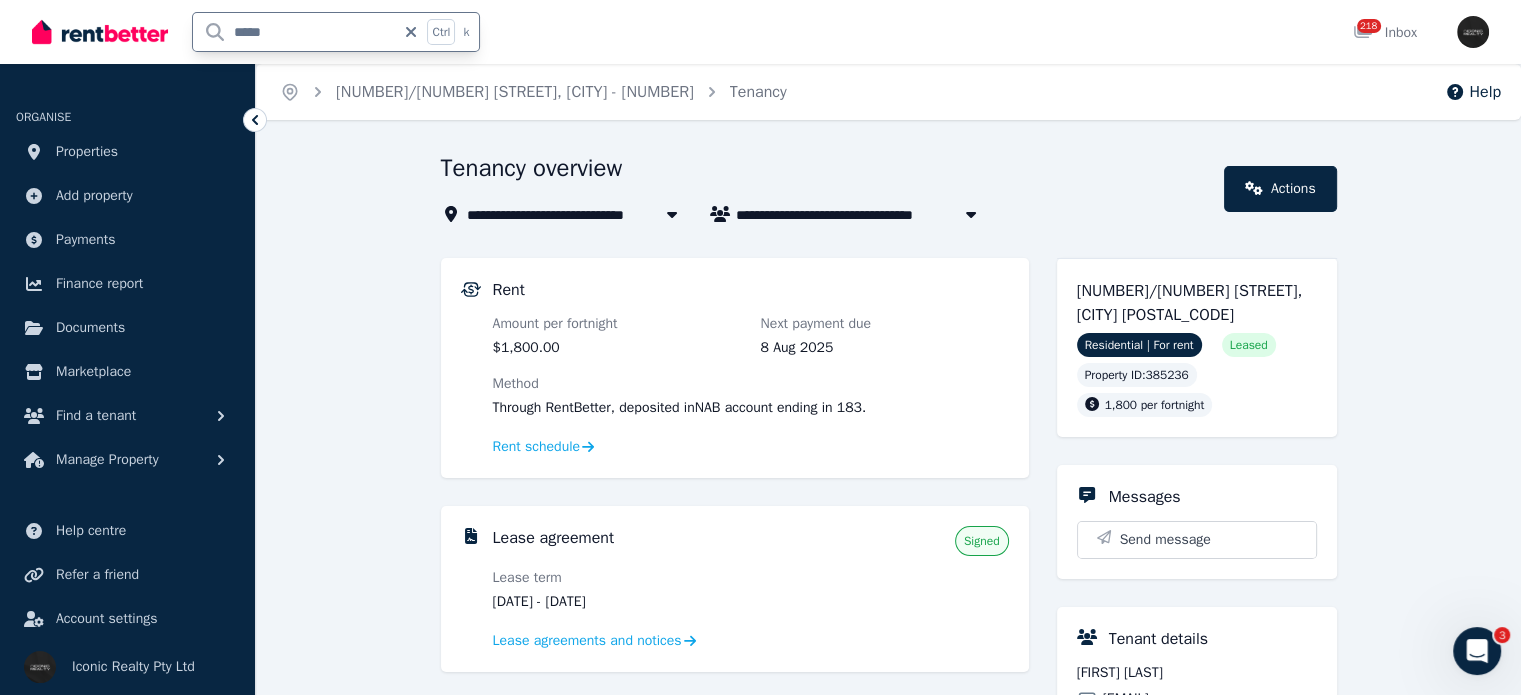 drag, startPoint x: 279, startPoint y: 36, endPoint x: 109, endPoint y: 50, distance: 170.5755 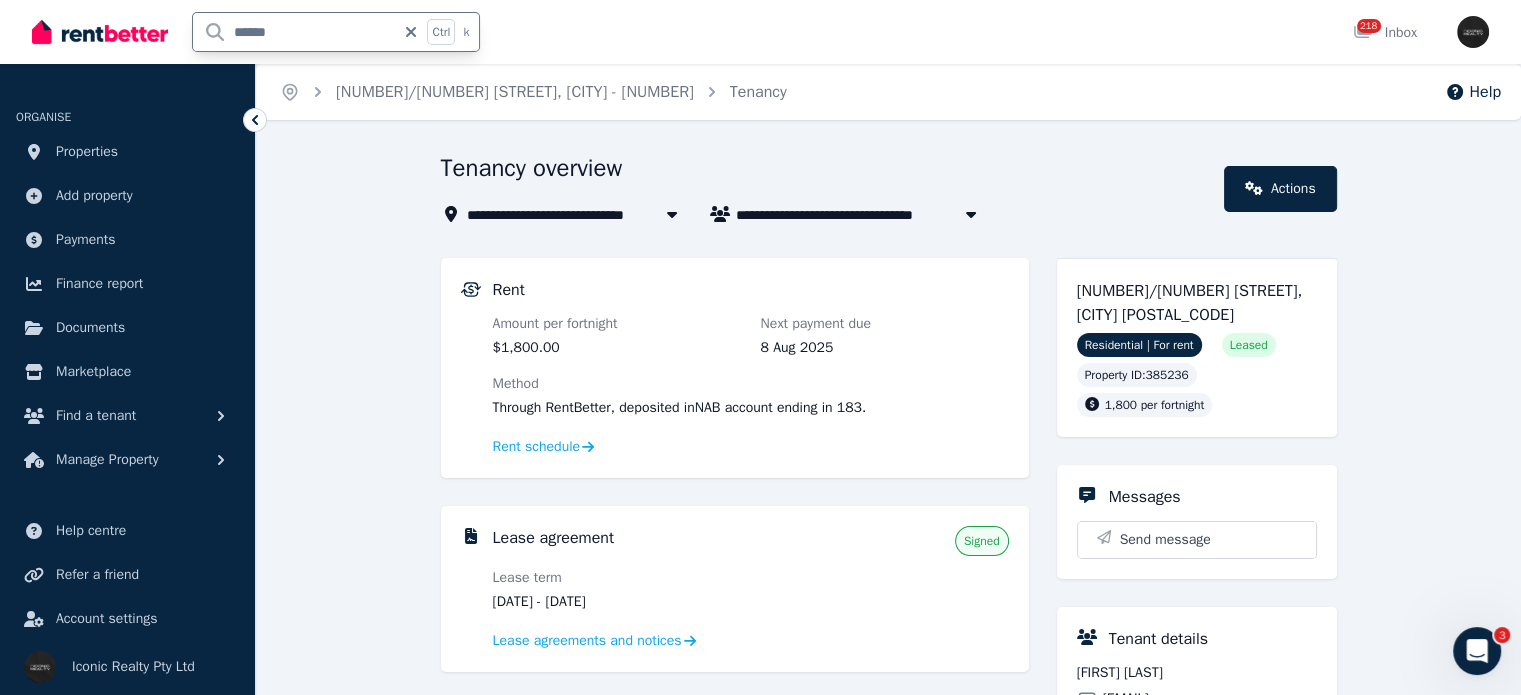 type on "*******" 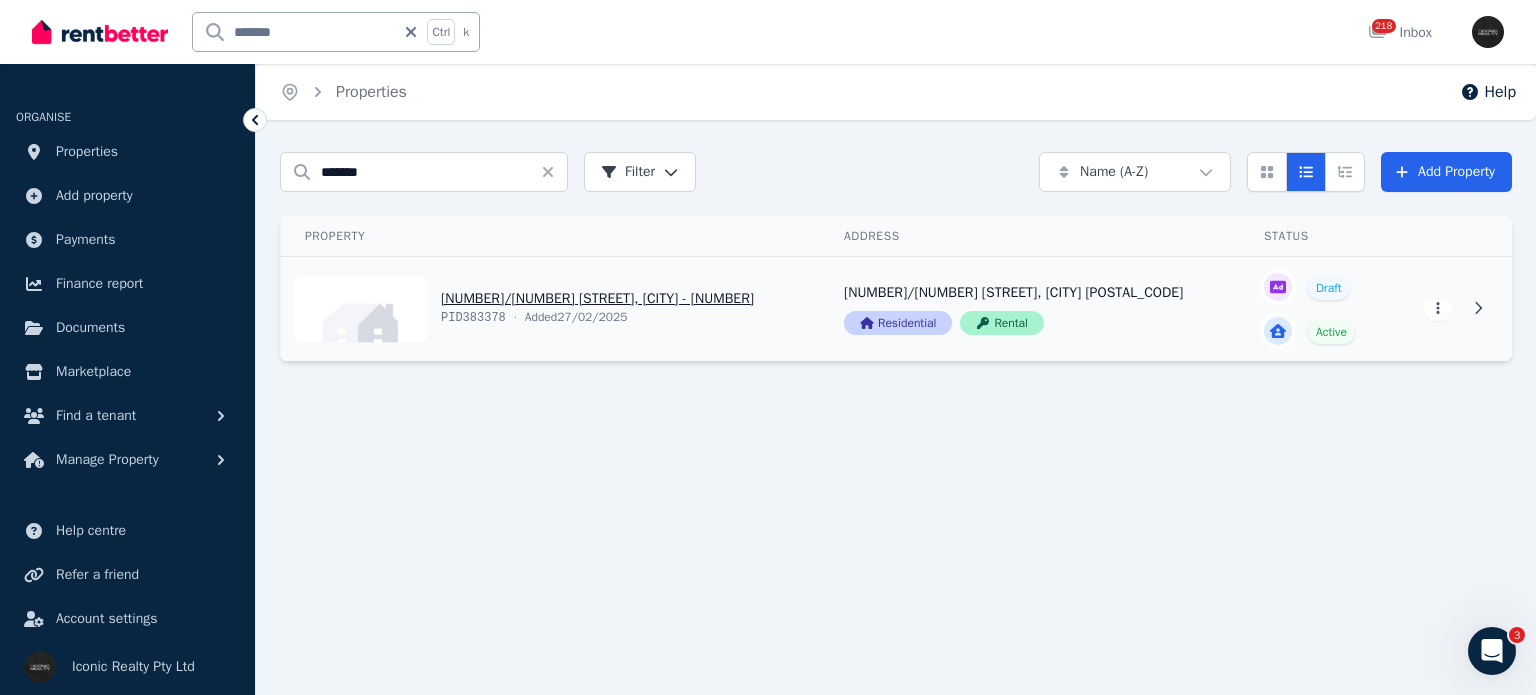 click on "View property details" at bounding box center (550, 309) 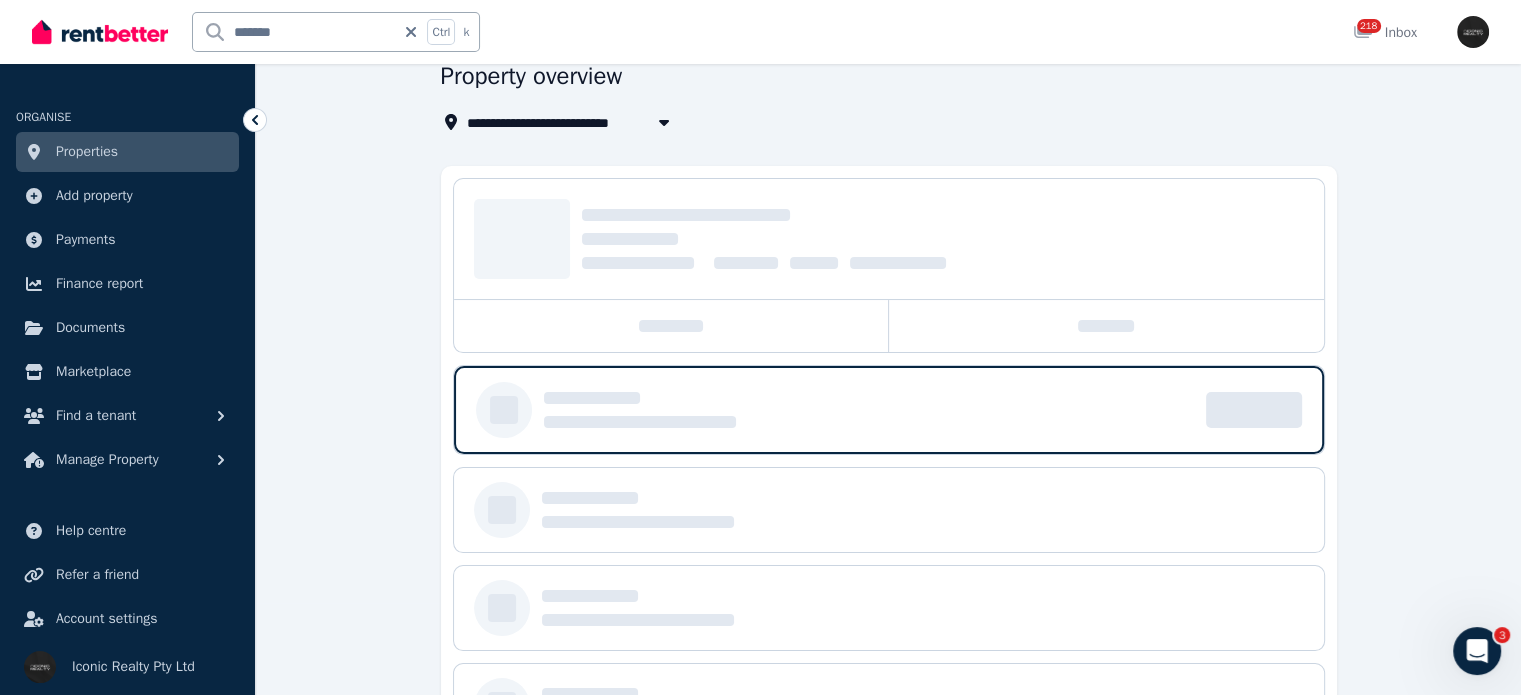 scroll, scrollTop: 200, scrollLeft: 0, axis: vertical 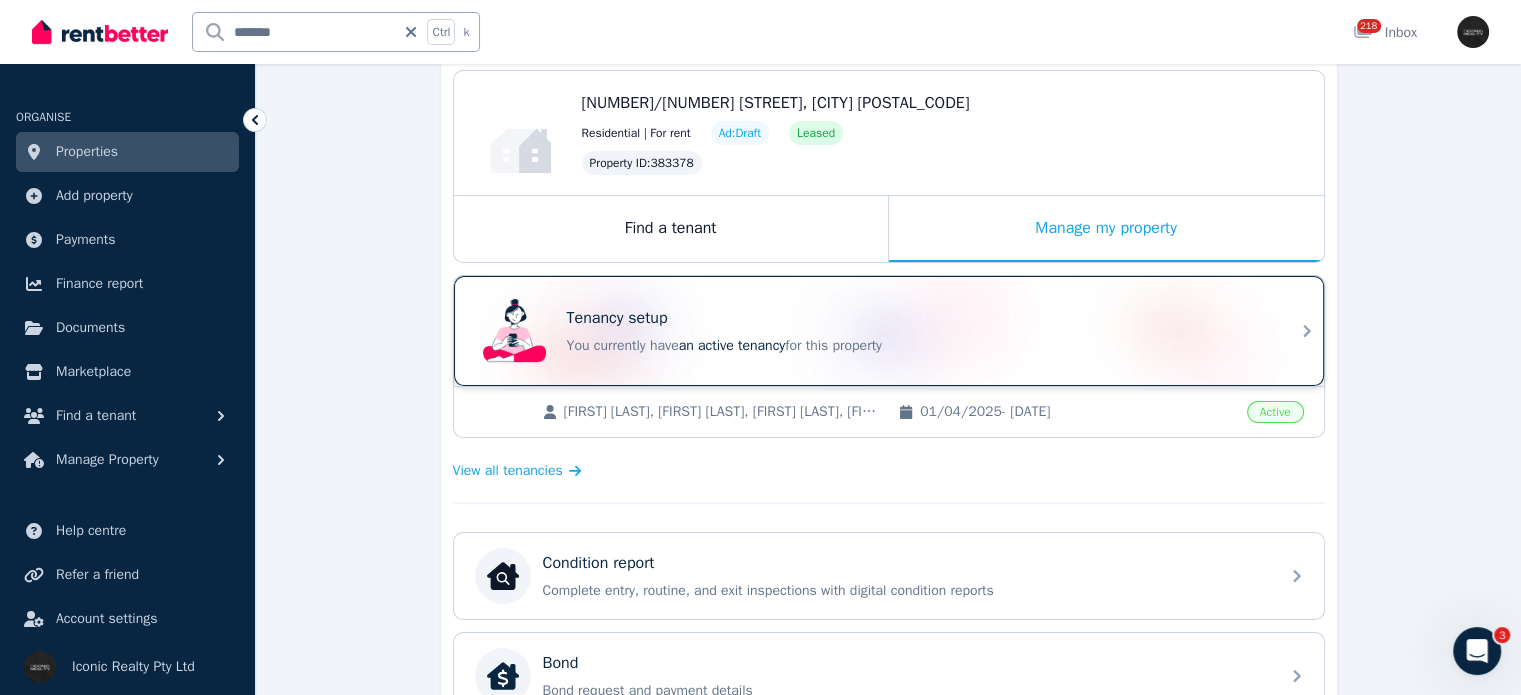 click on "You currently have  an active tenancy  for this property" at bounding box center (917, 346) 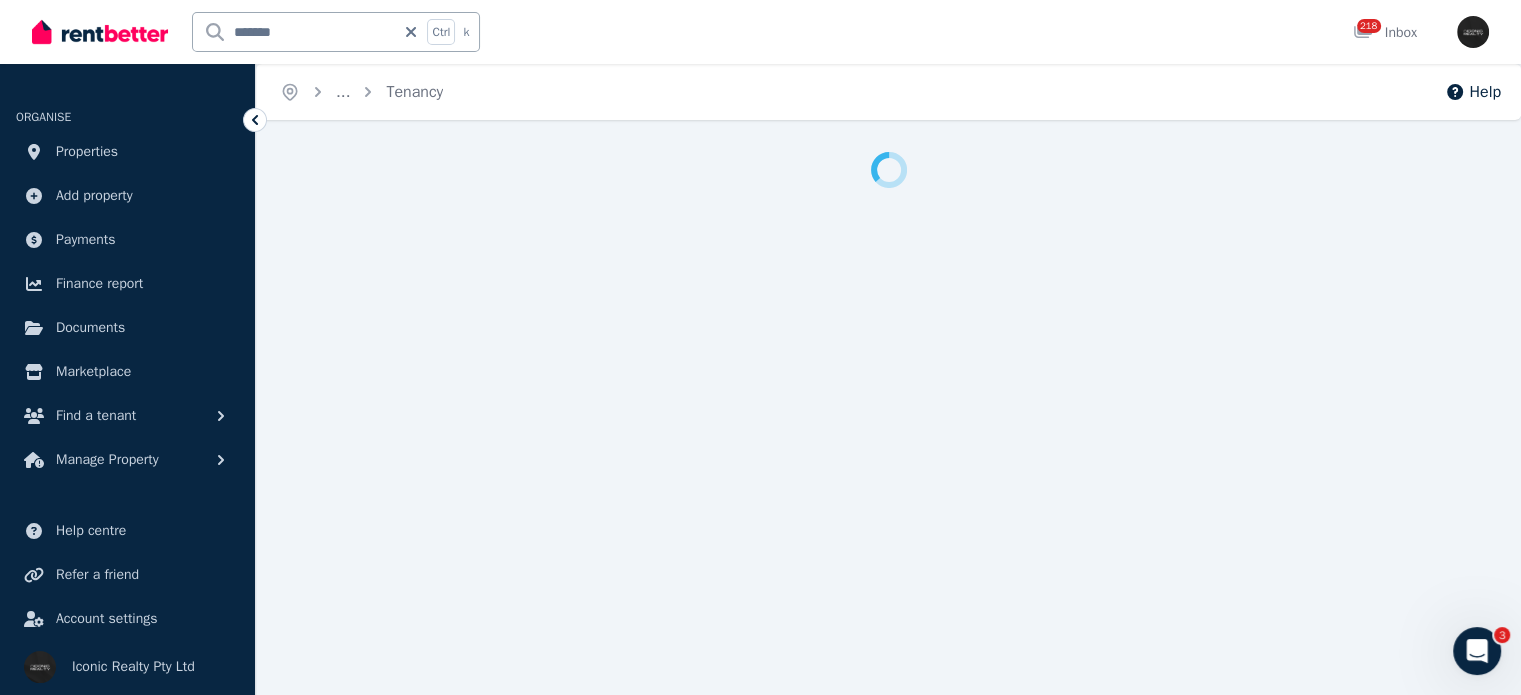 scroll, scrollTop: 0, scrollLeft: 0, axis: both 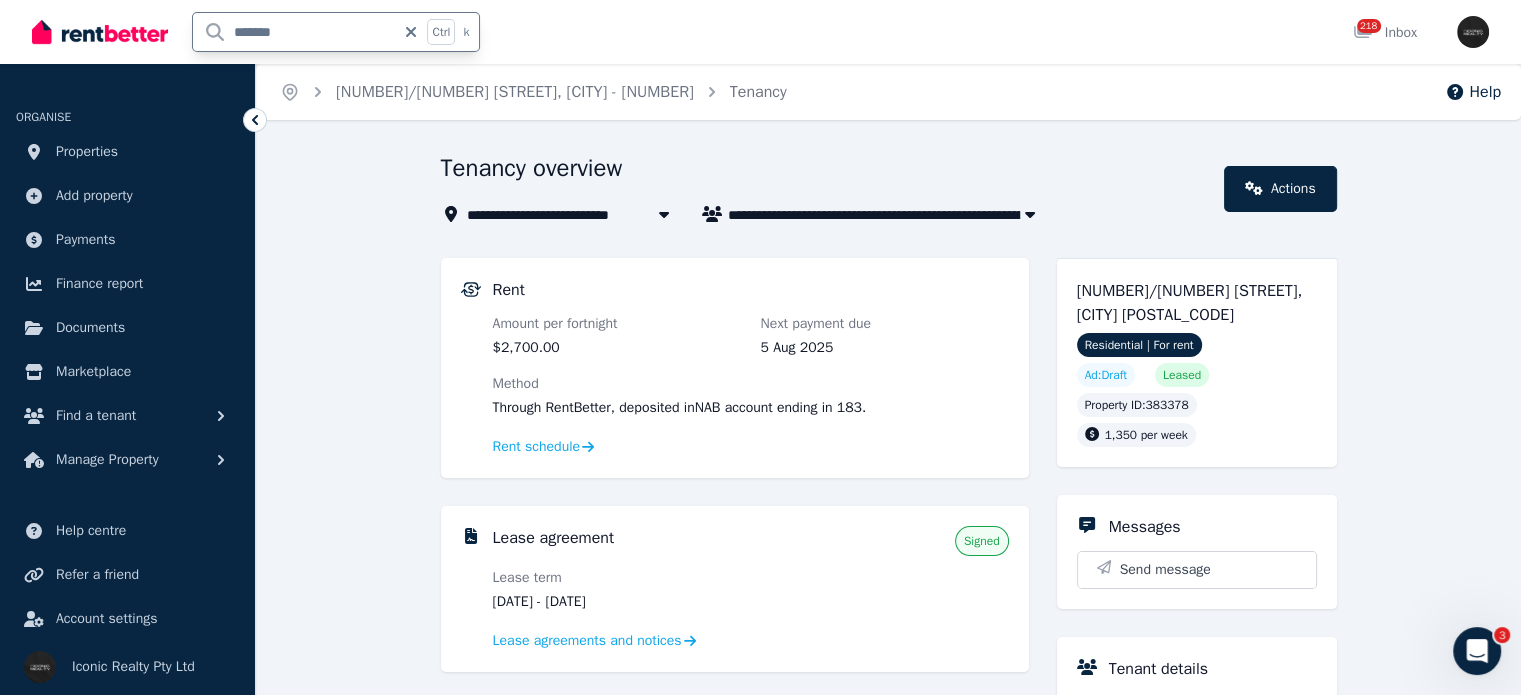 drag, startPoint x: 292, startPoint y: 35, endPoint x: 176, endPoint y: 35, distance: 116 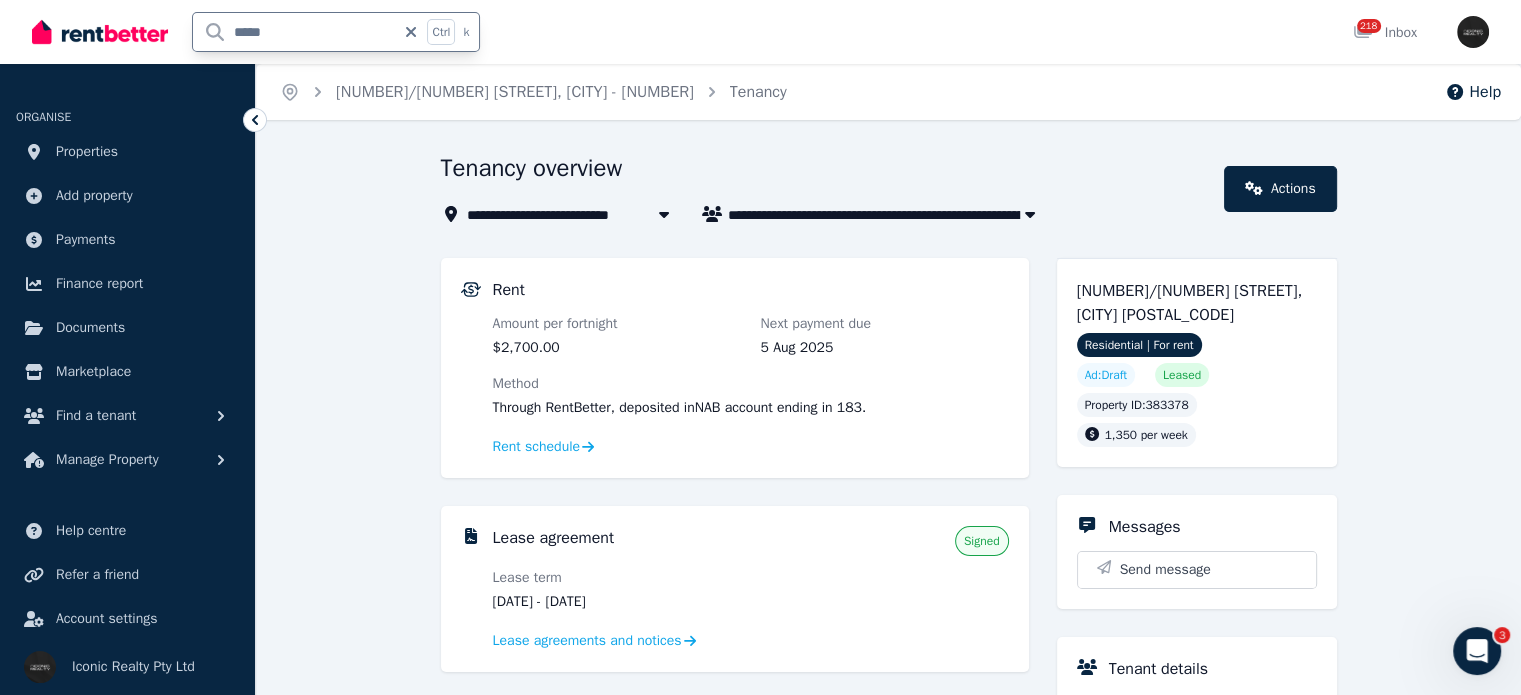 type on "******" 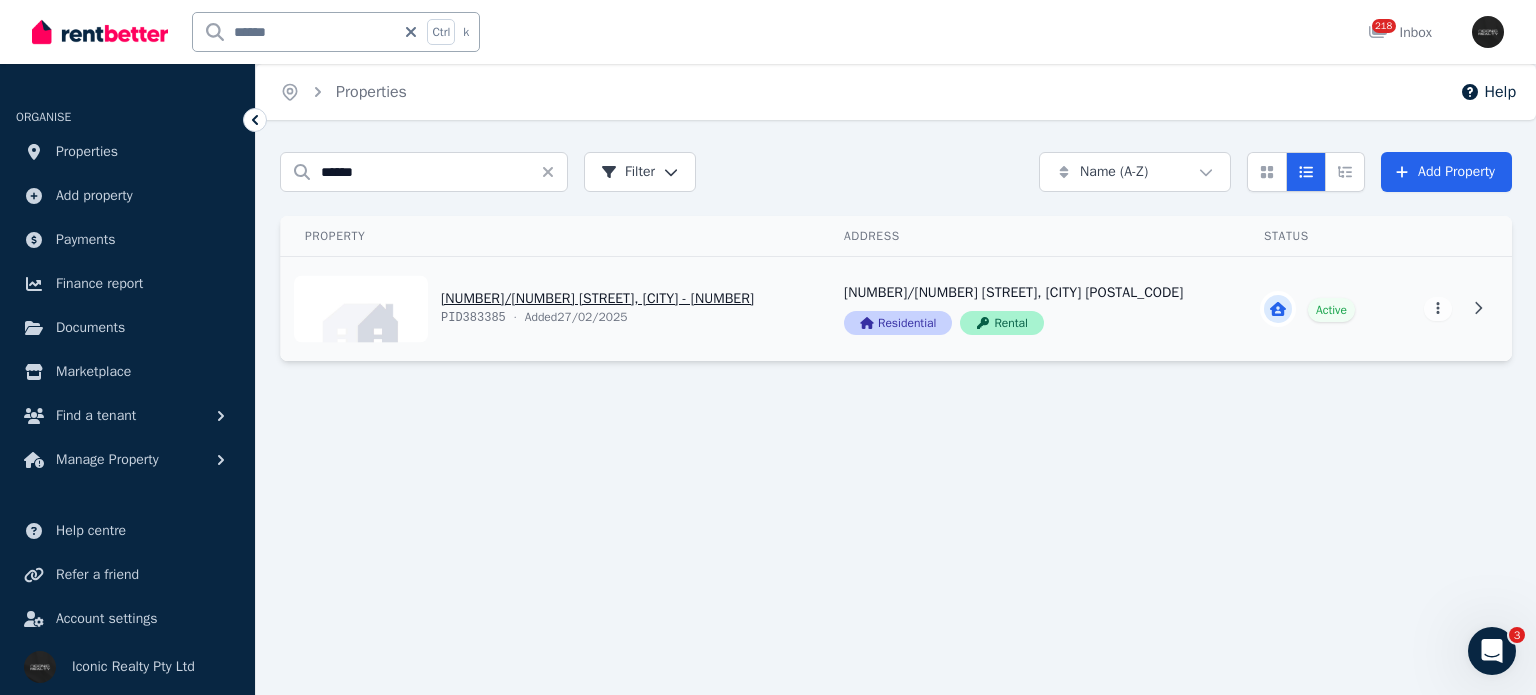 click on "View property details" at bounding box center [550, 309] 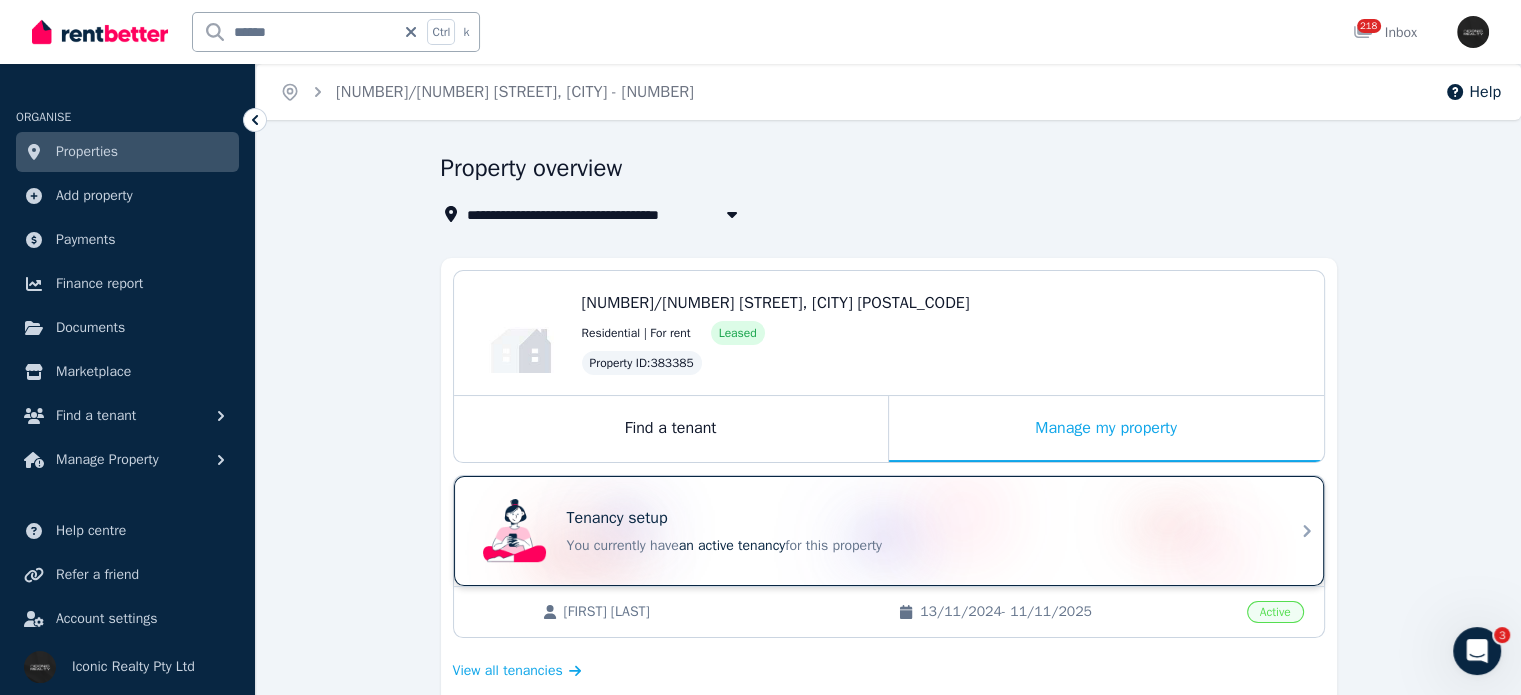 click on "Tenancy setup" at bounding box center (917, 518) 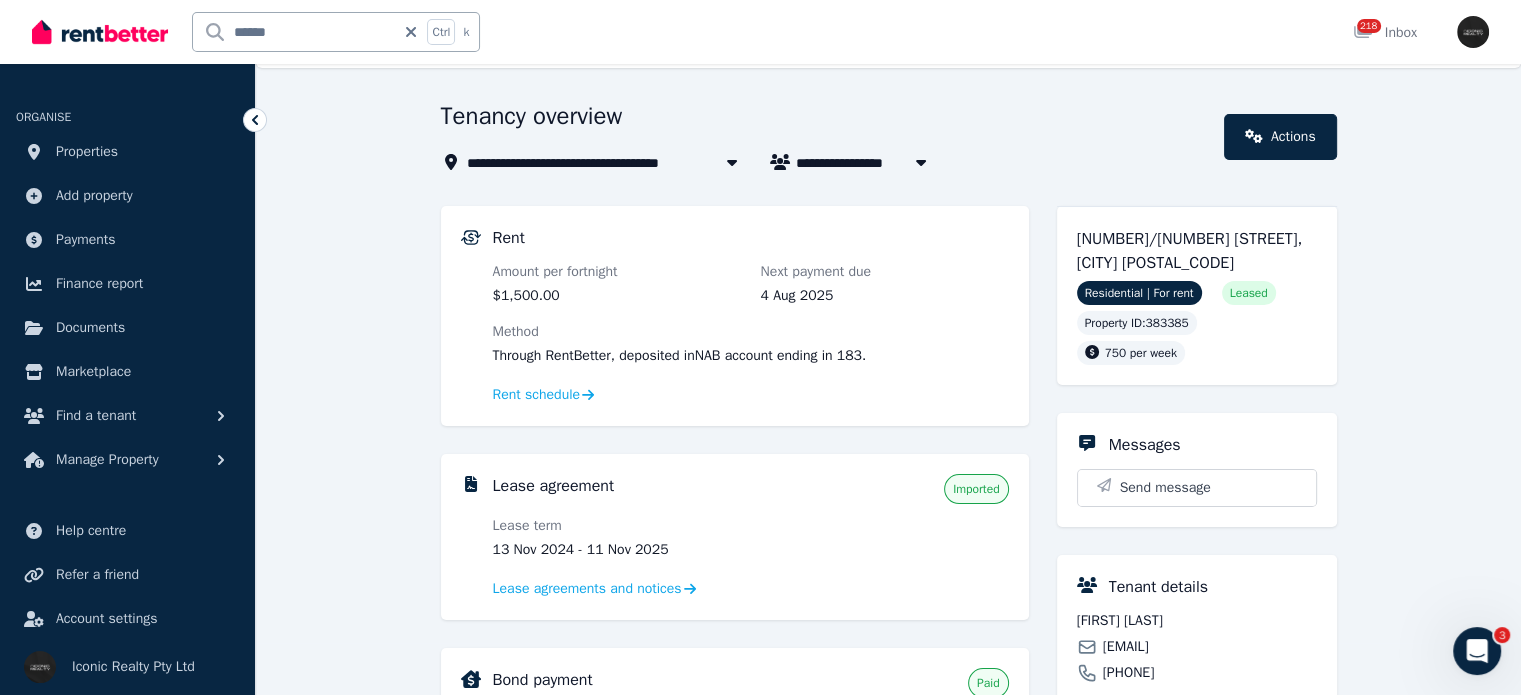 scroll, scrollTop: 100, scrollLeft: 0, axis: vertical 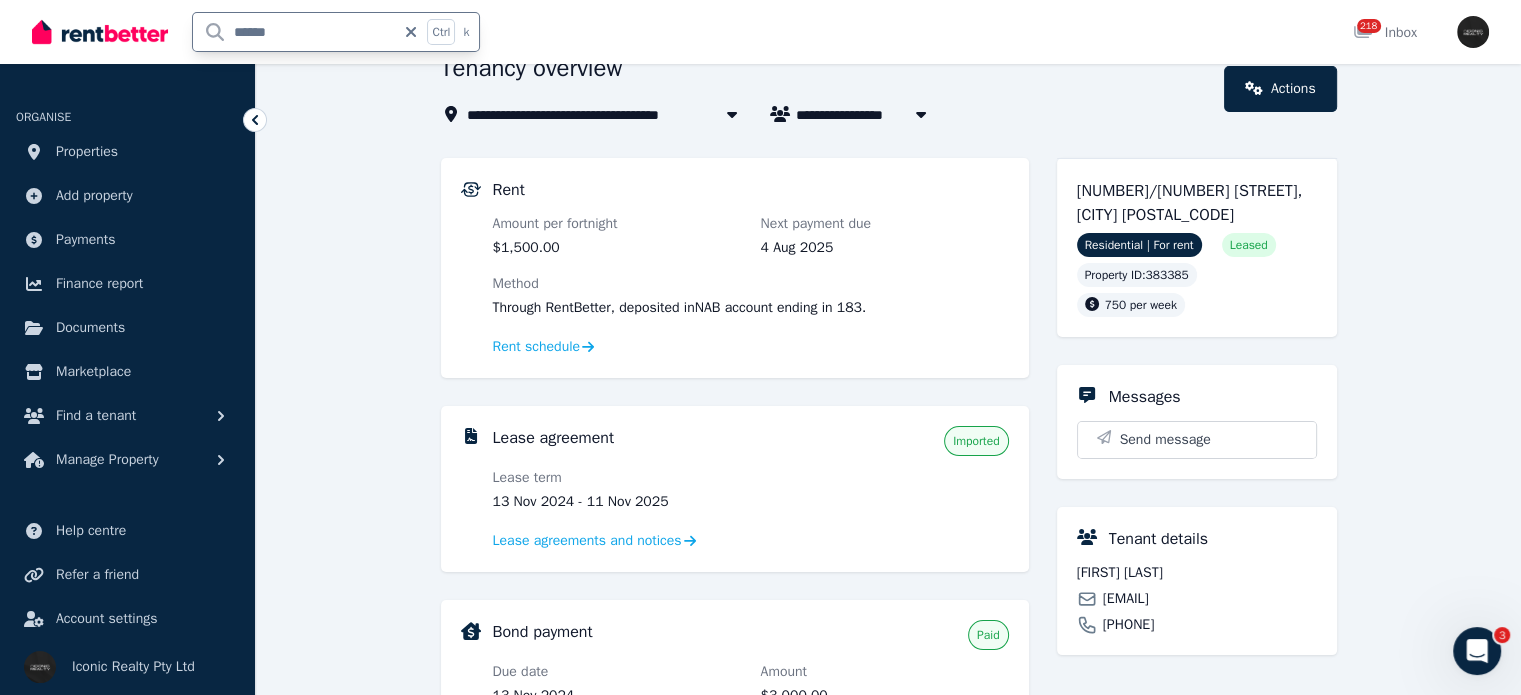 drag, startPoint x: 306, startPoint y: 30, endPoint x: 68, endPoint y: 35, distance: 238.05252 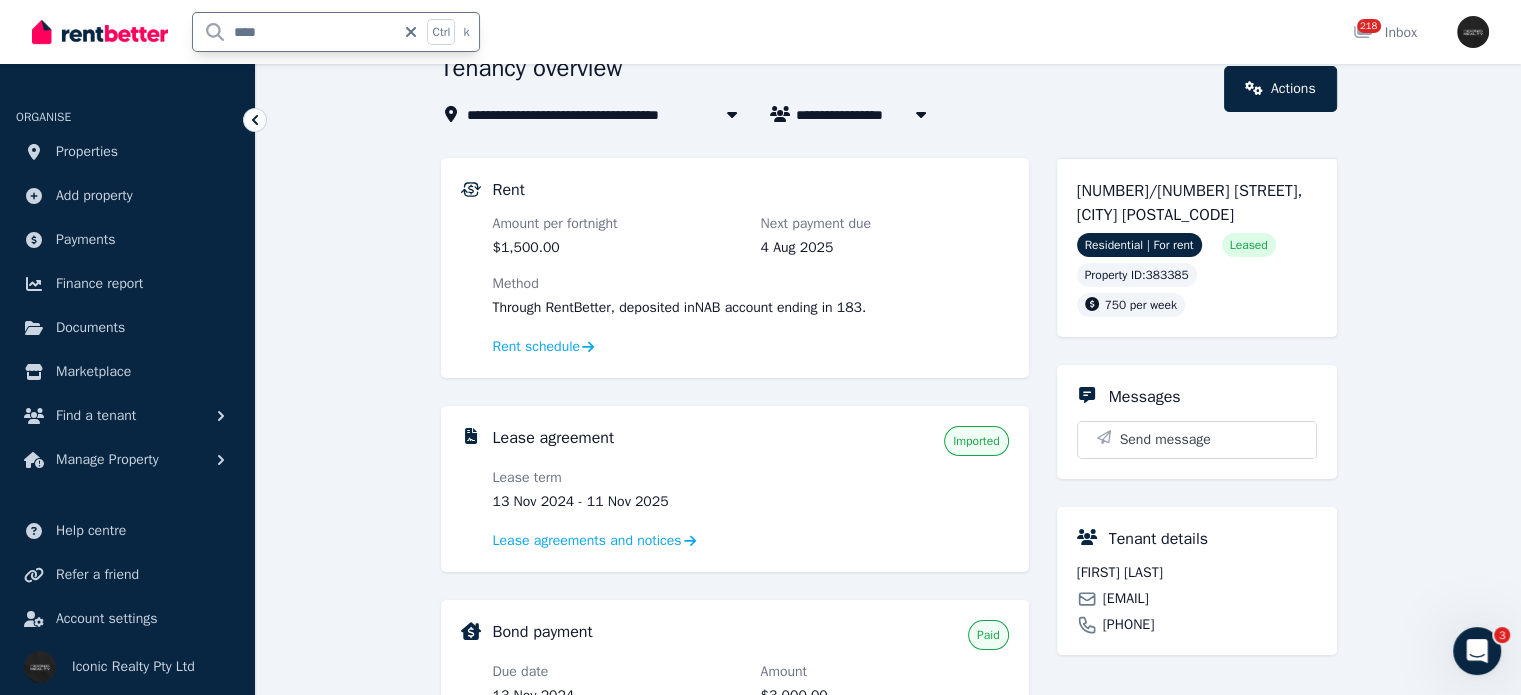 type on "*****" 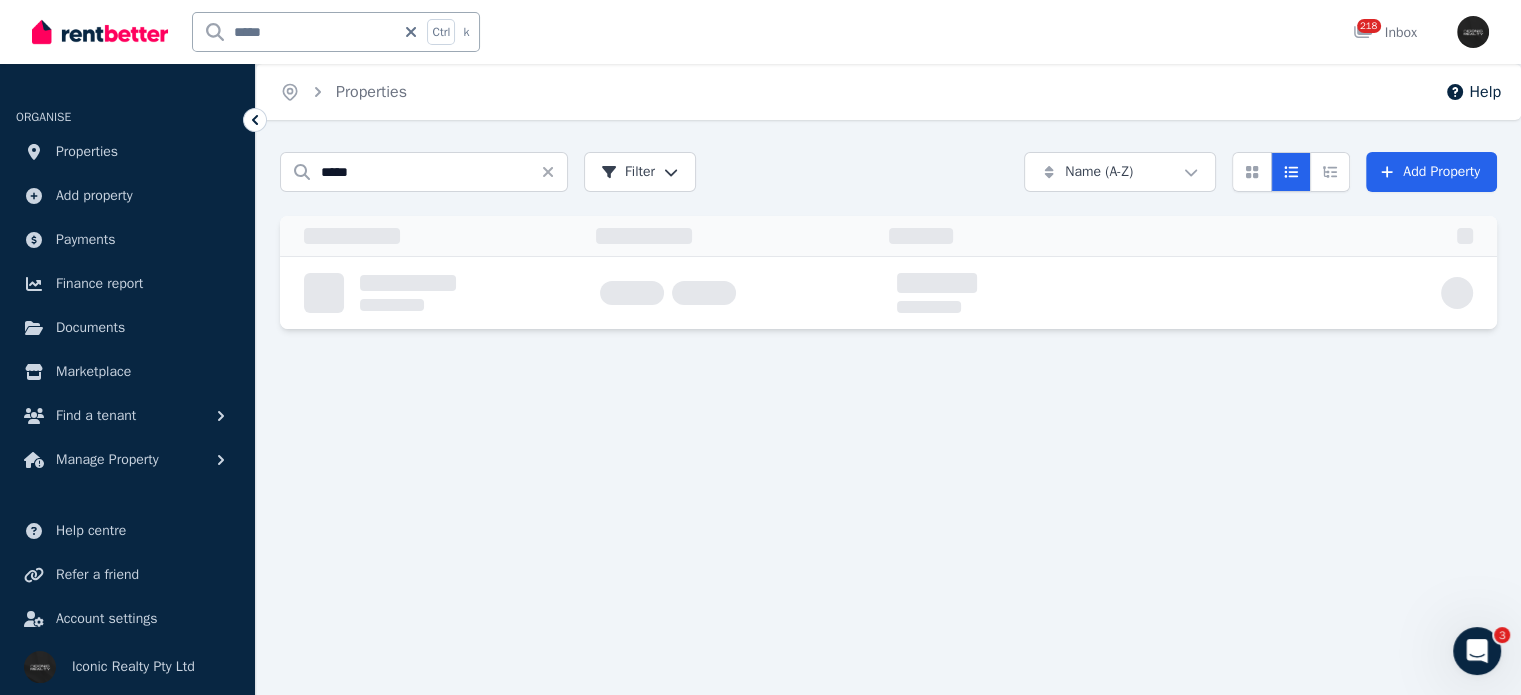 scroll, scrollTop: 0, scrollLeft: 0, axis: both 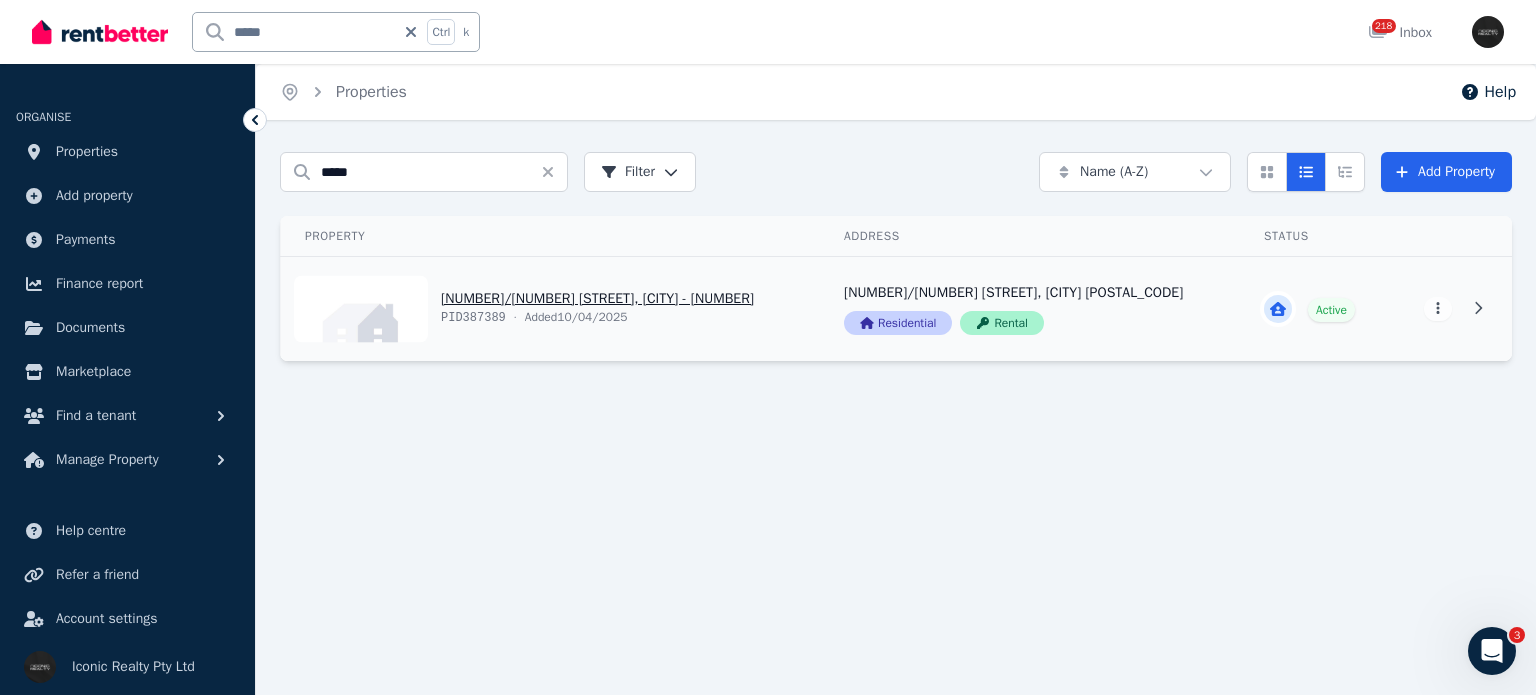 click on "View property details" at bounding box center (550, 309) 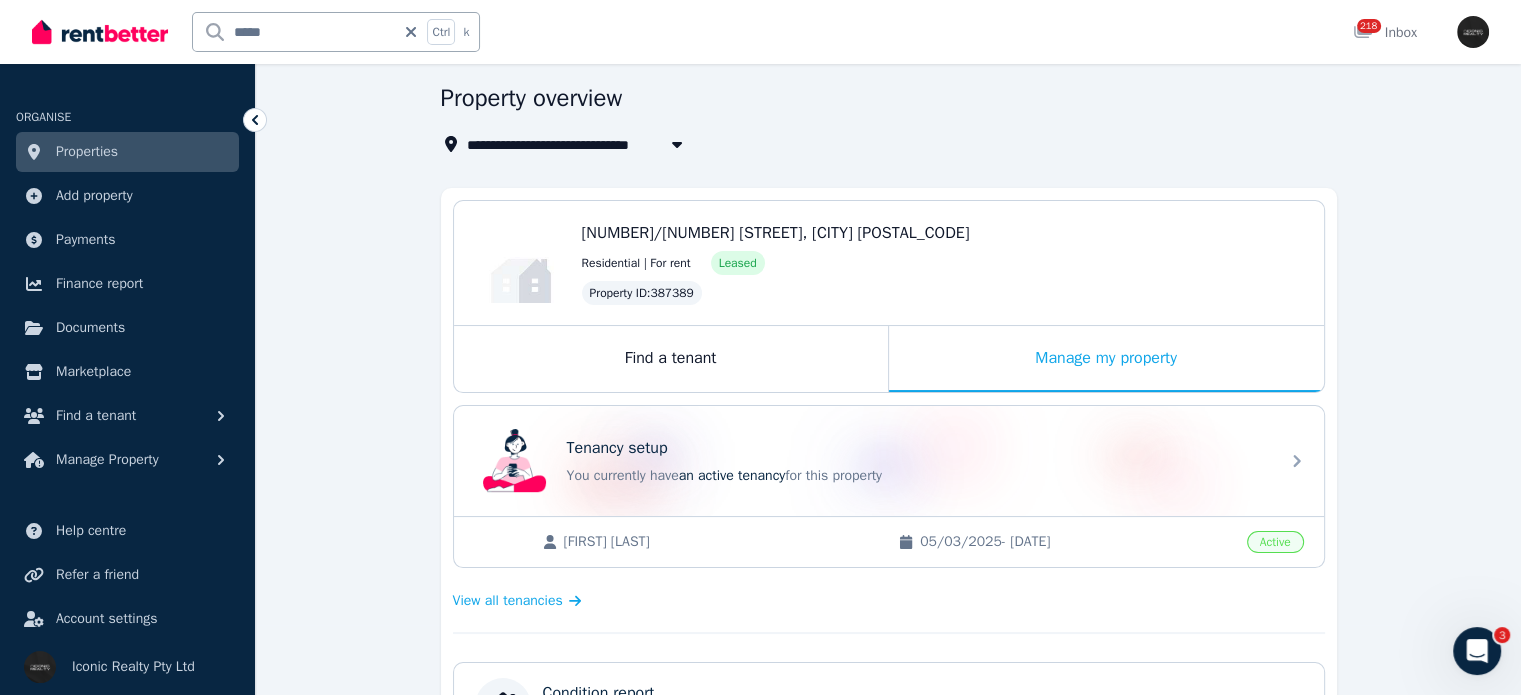scroll, scrollTop: 100, scrollLeft: 0, axis: vertical 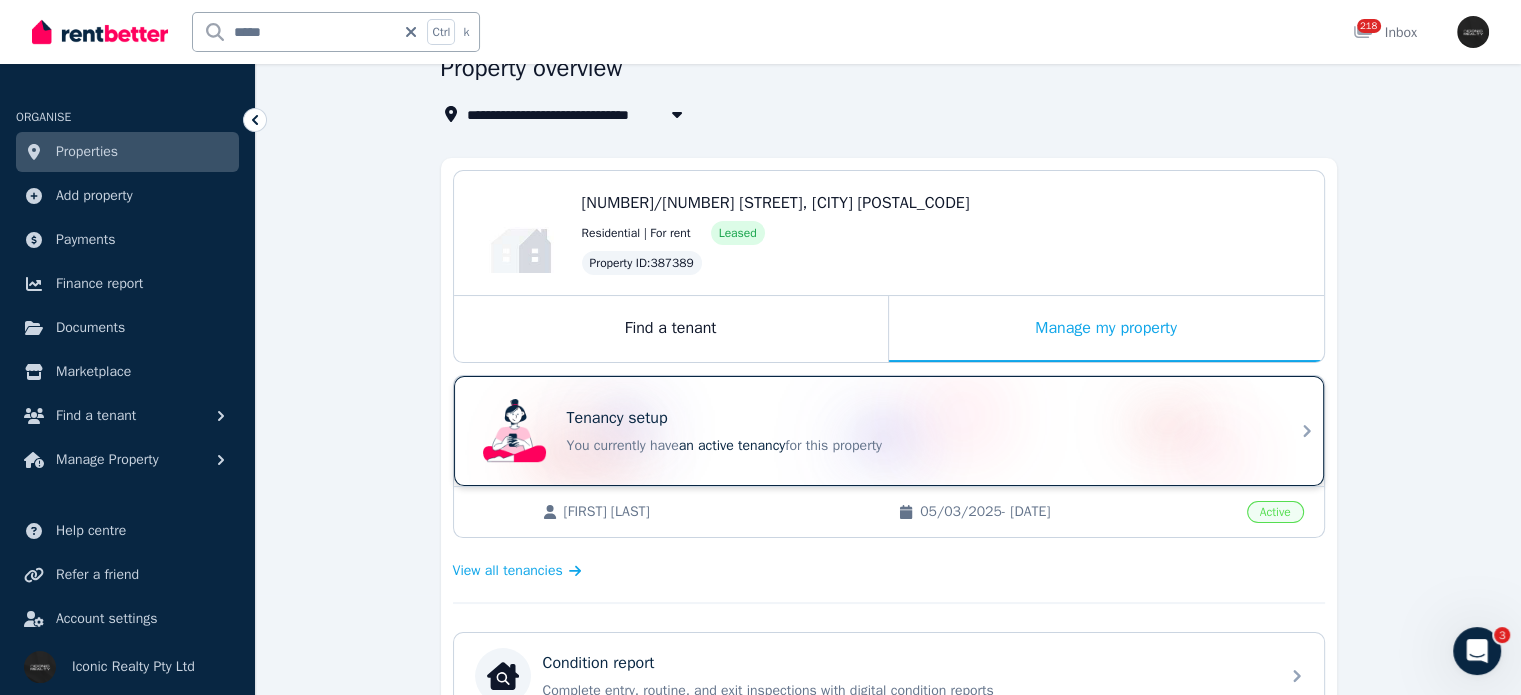 click on "You currently have  an active tenancy  for this property" at bounding box center [917, 446] 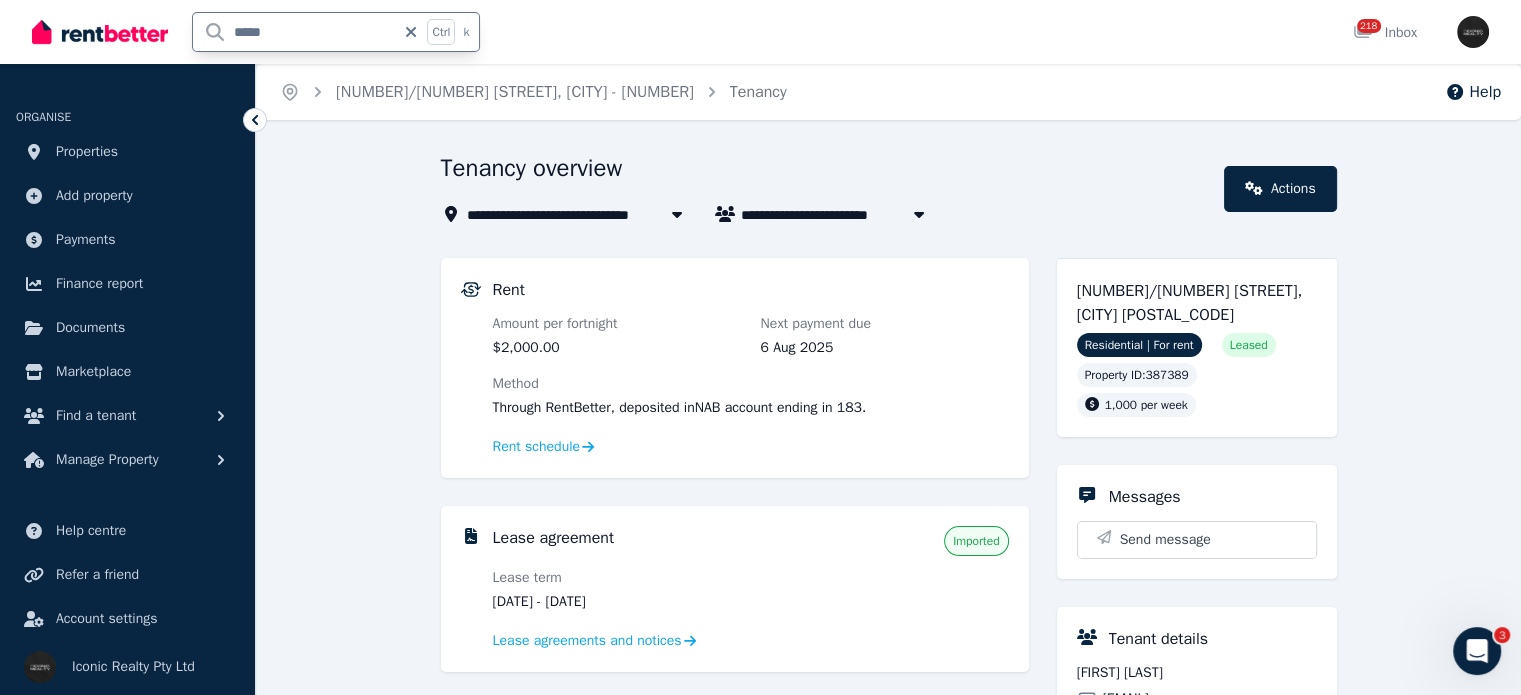 drag, startPoint x: 286, startPoint y: 26, endPoint x: 107, endPoint y: 64, distance: 182.98907 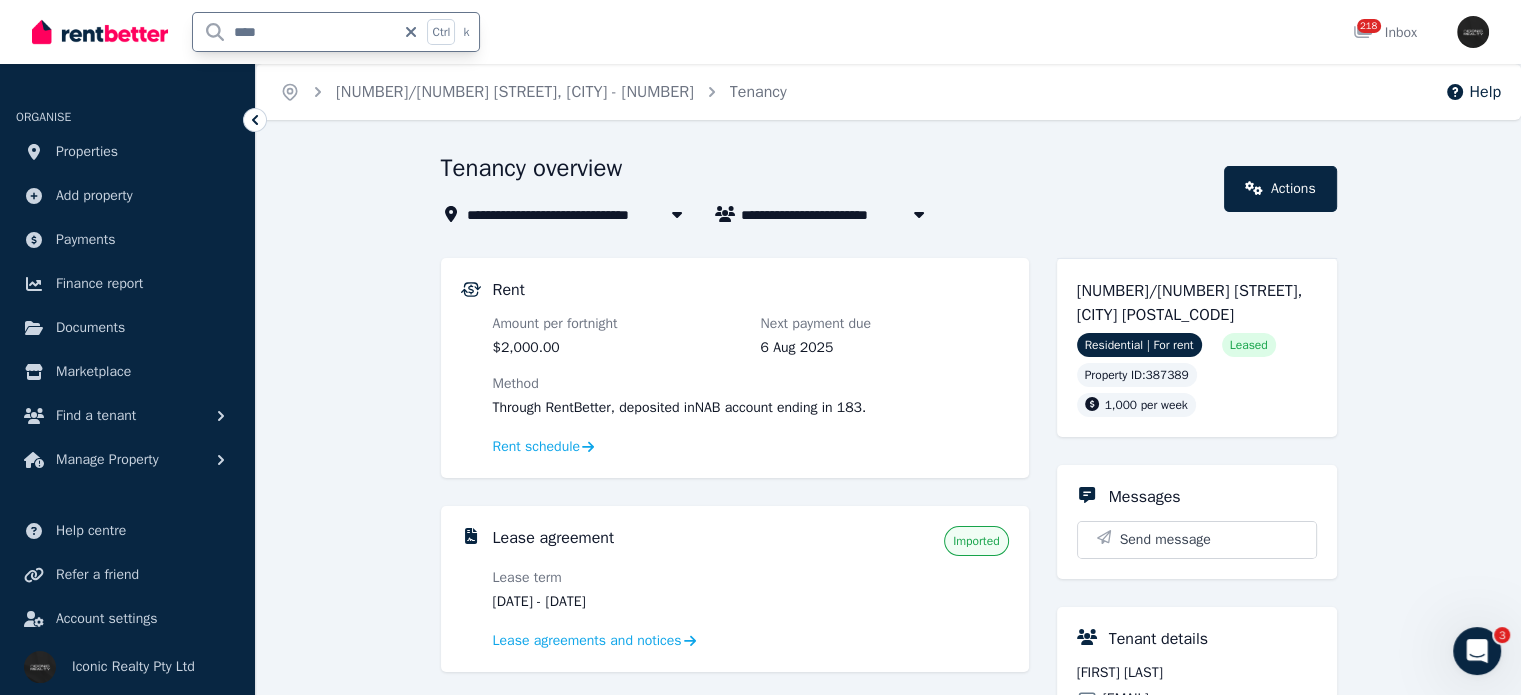 type on "*****" 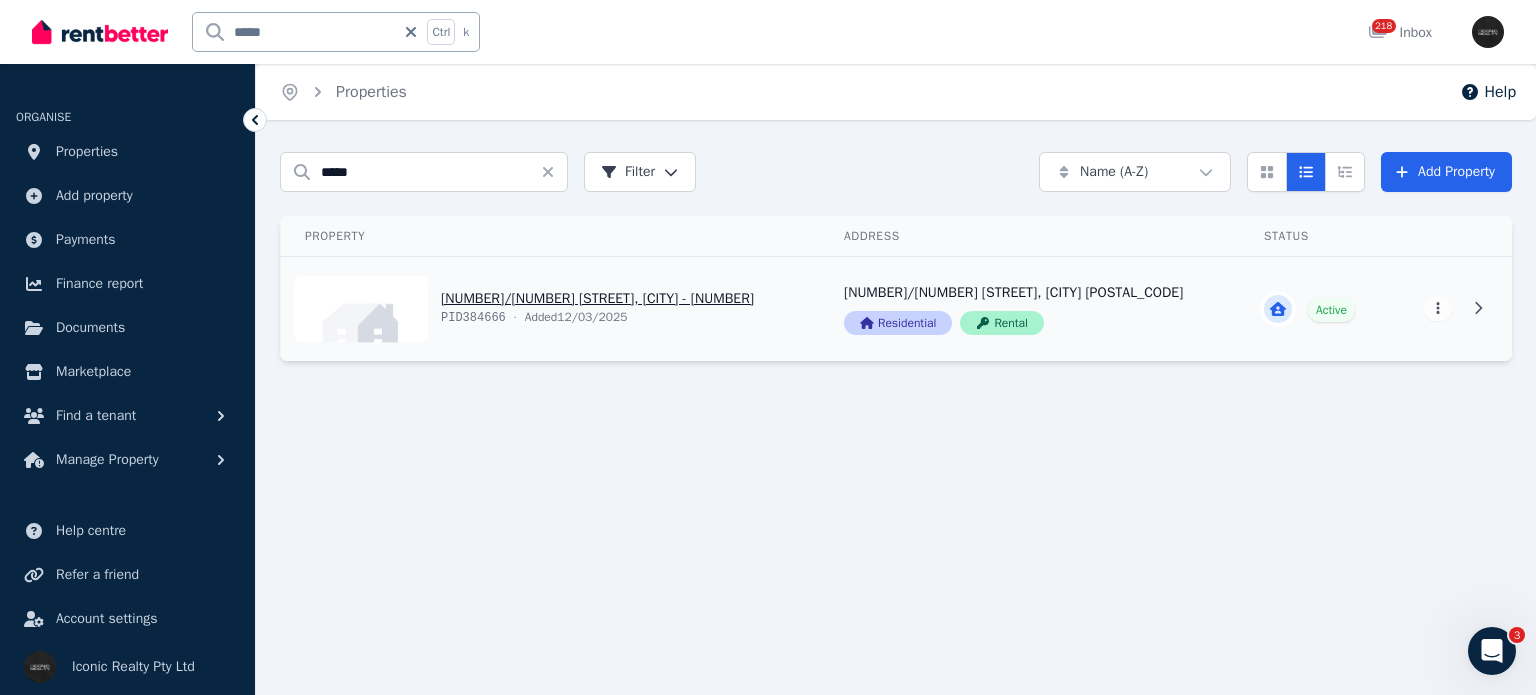 click on "View property details" at bounding box center (550, 309) 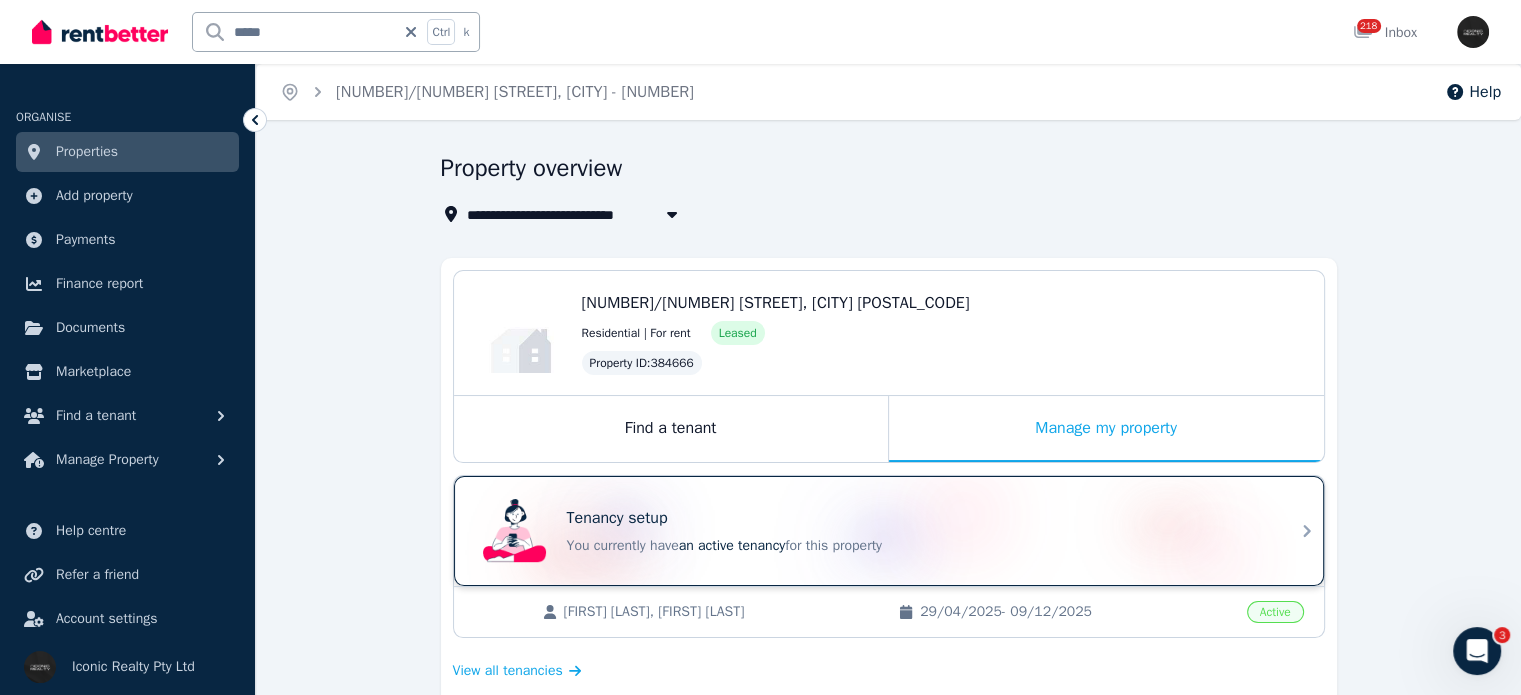 click on "an active tenancy" at bounding box center [732, 545] 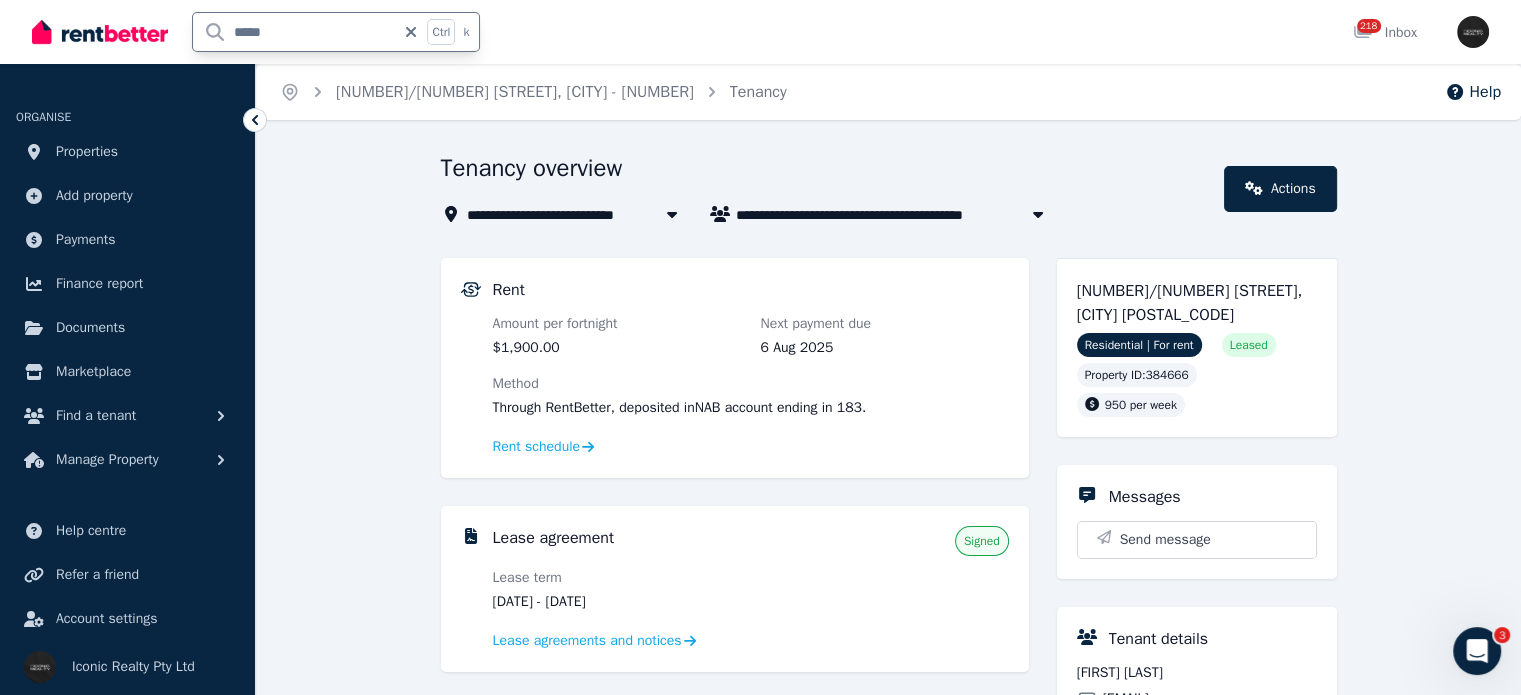 drag, startPoint x: 276, startPoint y: 35, endPoint x: 168, endPoint y: 31, distance: 108.07405 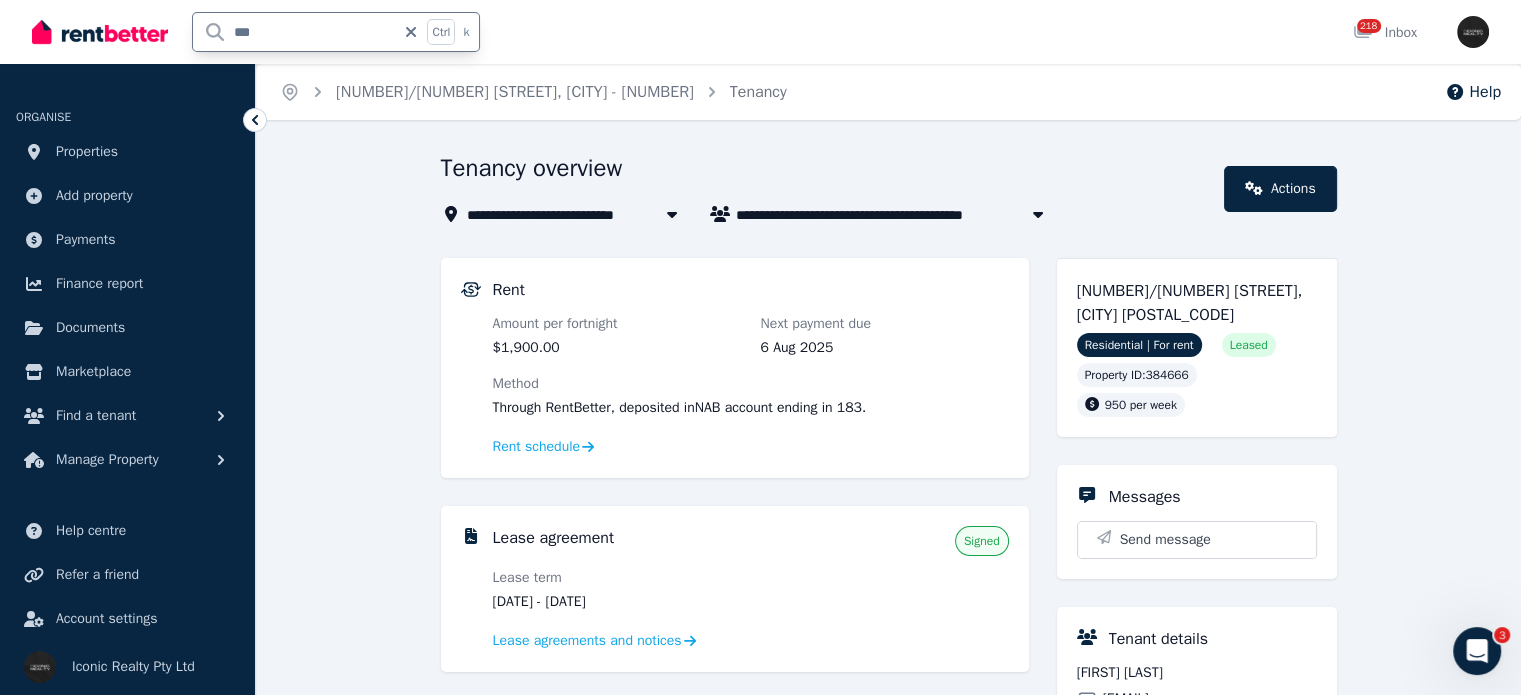 type on "****" 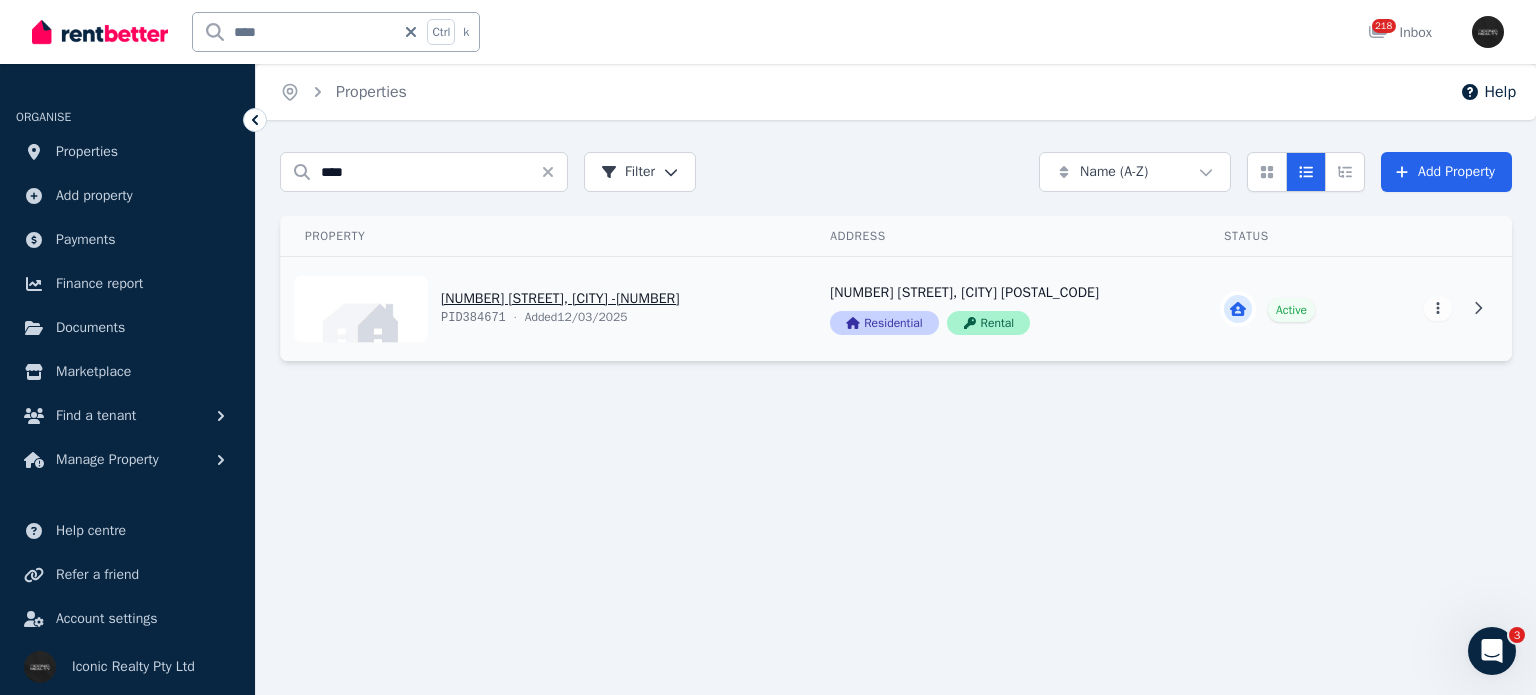click on "View property details" at bounding box center (543, 309) 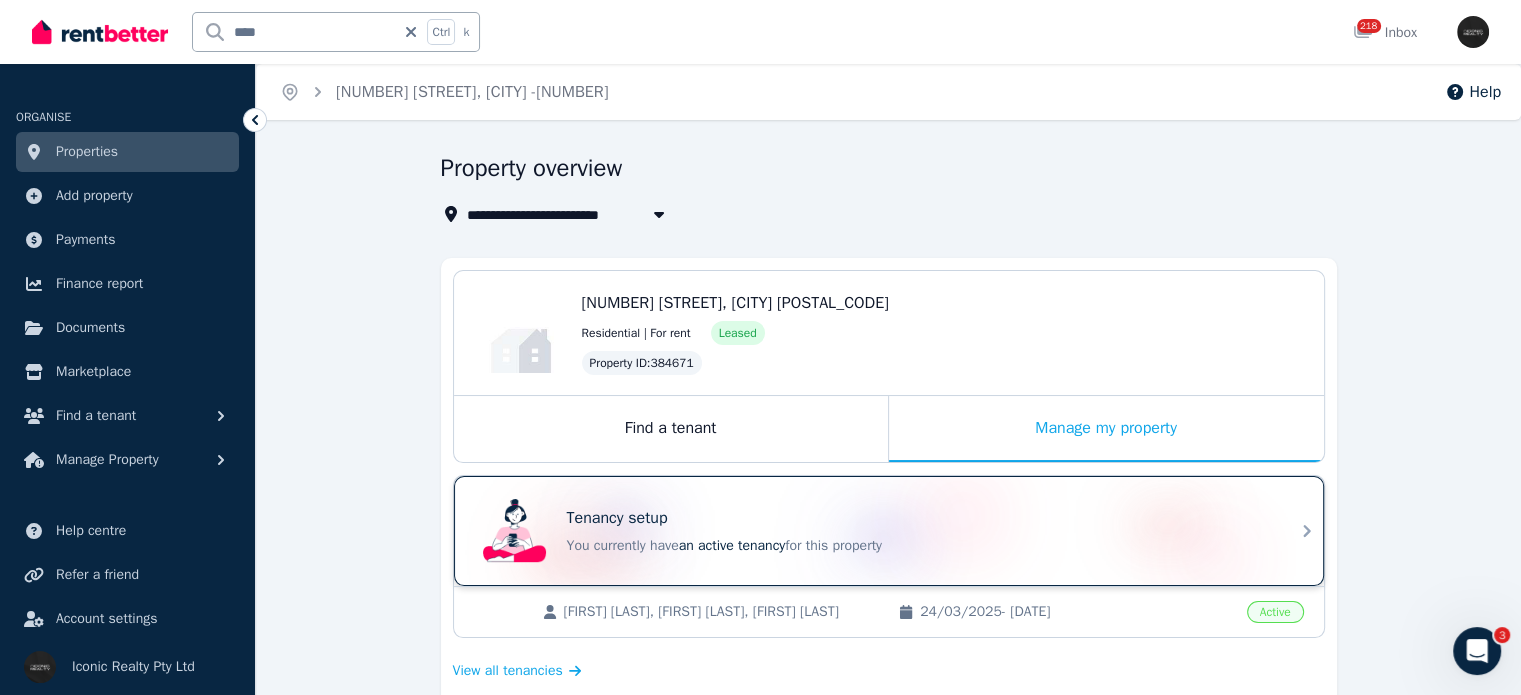click on "Tenancy setup You currently have  an active tenancy  for this property" at bounding box center [871, 531] 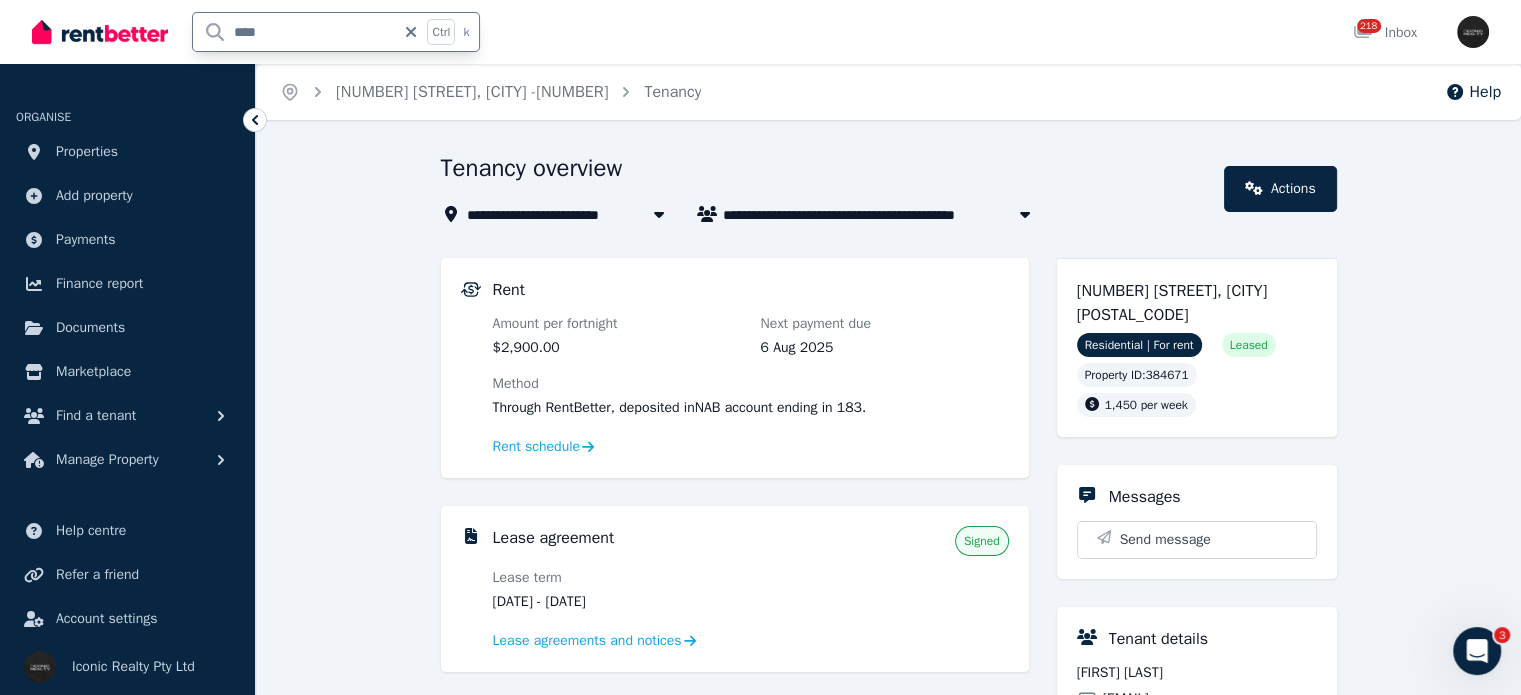 drag, startPoint x: 268, startPoint y: 38, endPoint x: 144, endPoint y: 40, distance: 124.01613 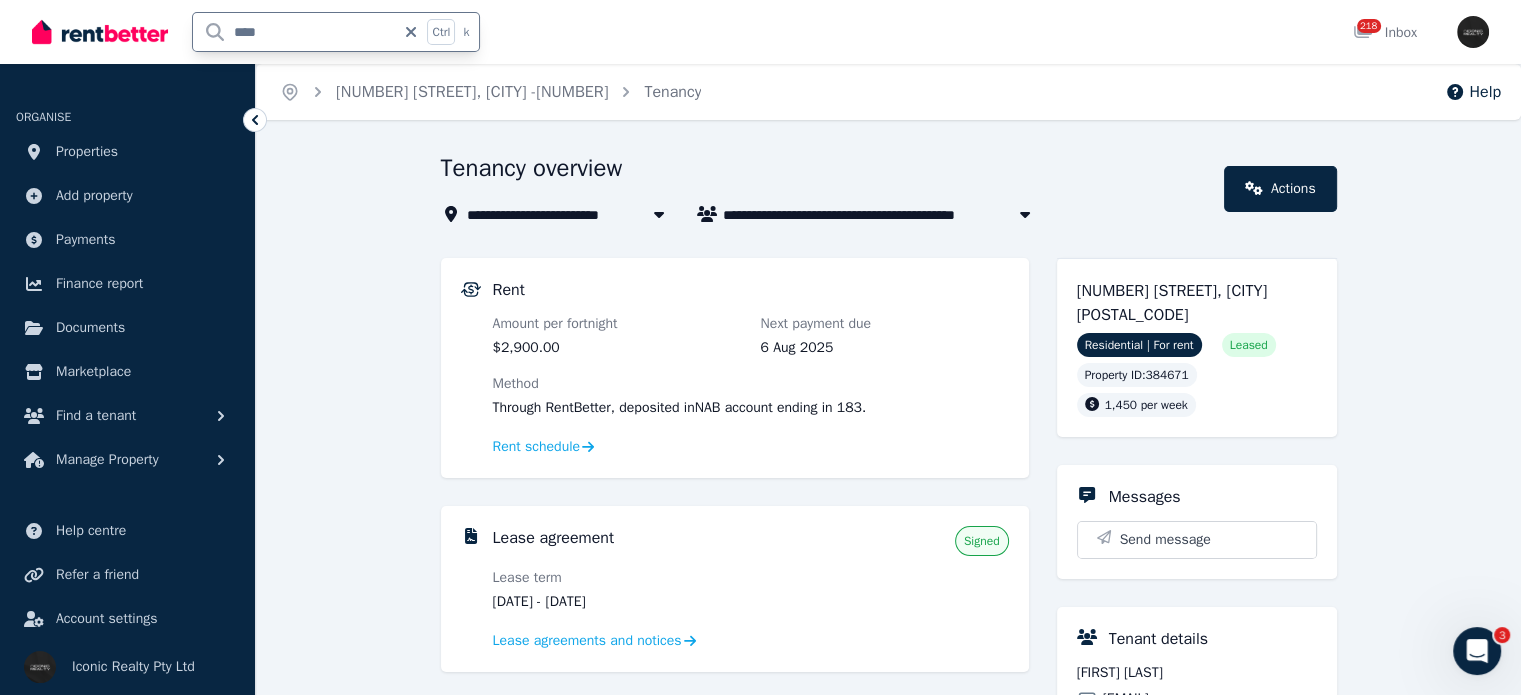 type on "*****" 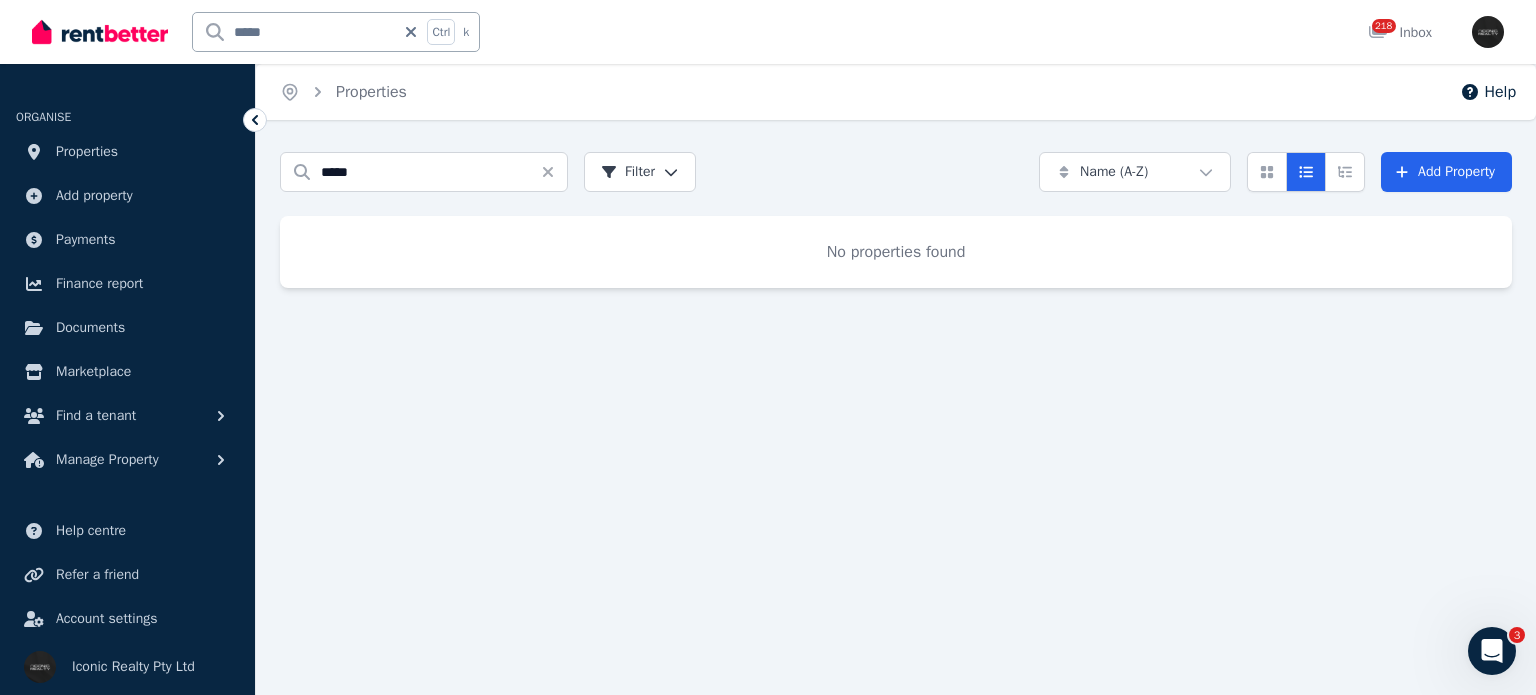 click on "*****" at bounding box center (294, 32) 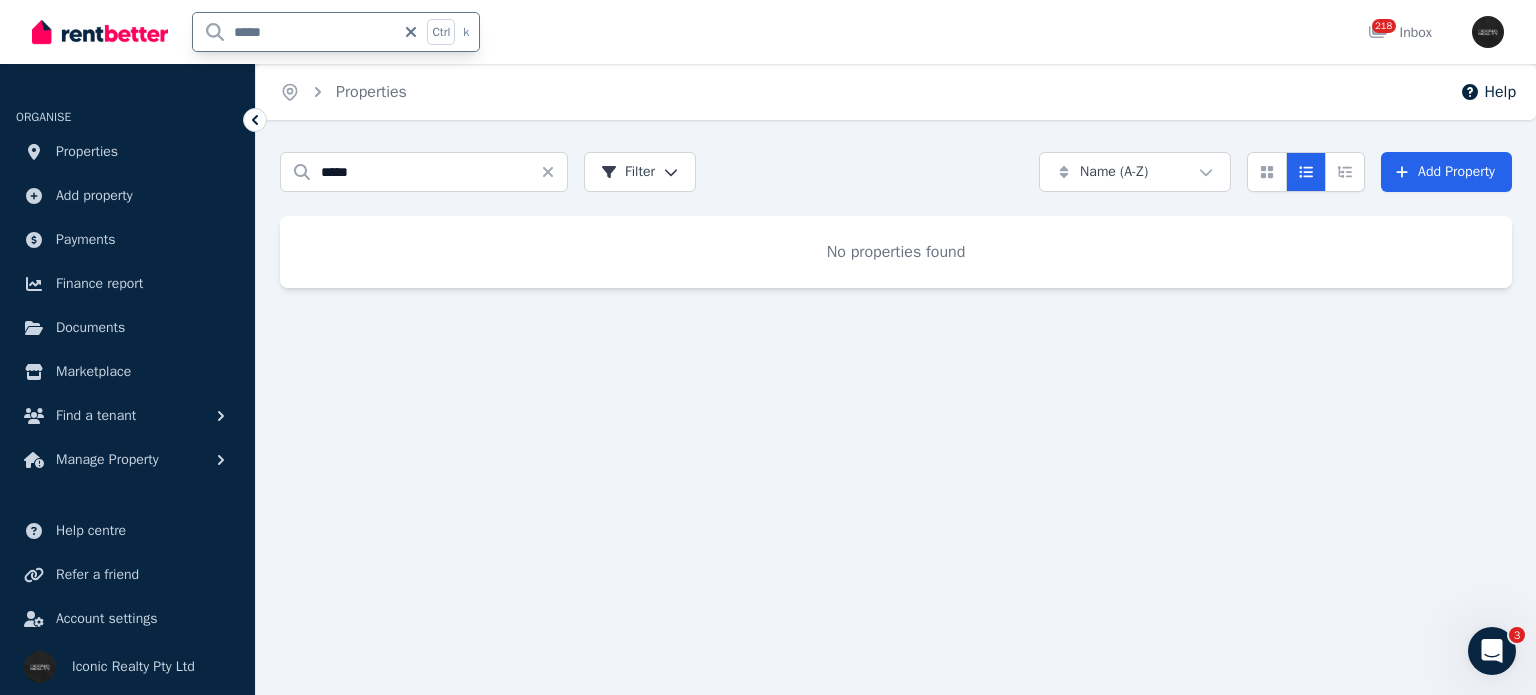 type on "*****" 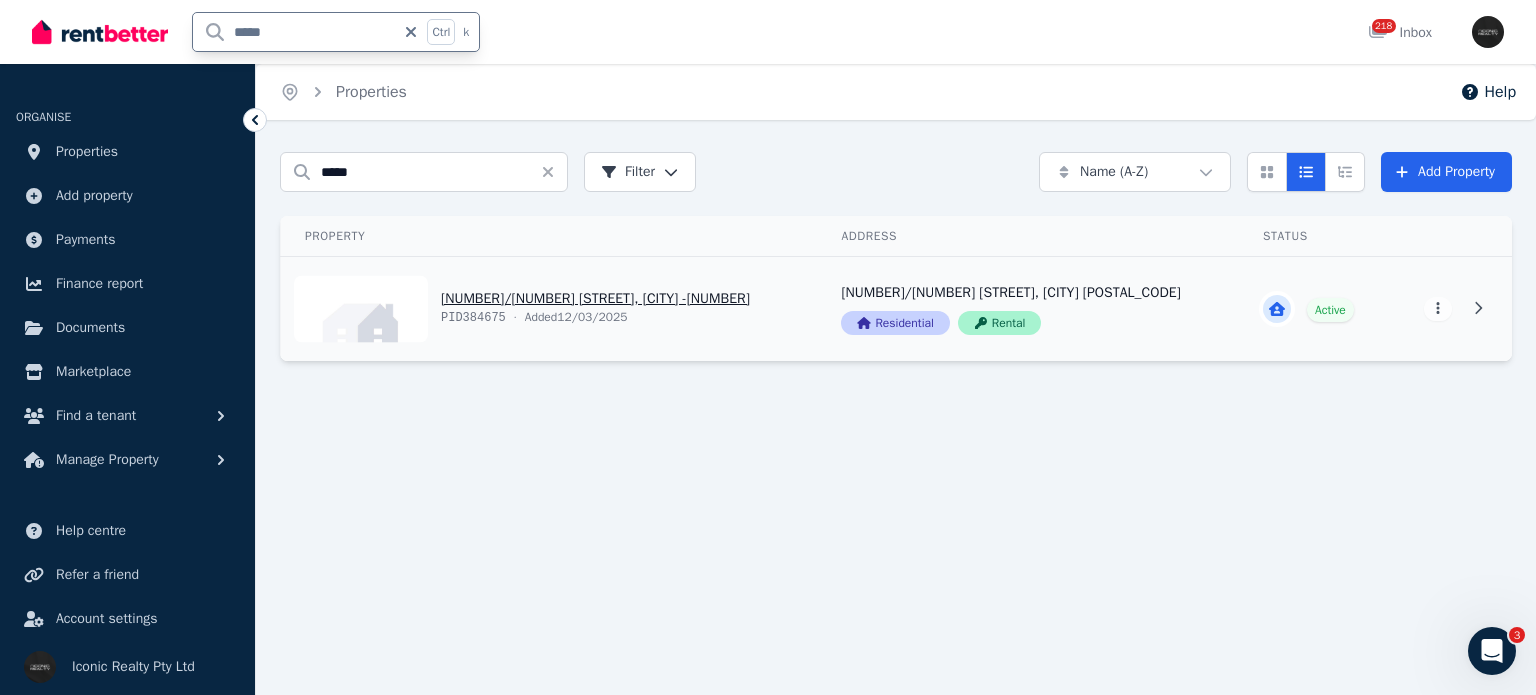 click on "View property details" at bounding box center (549, 309) 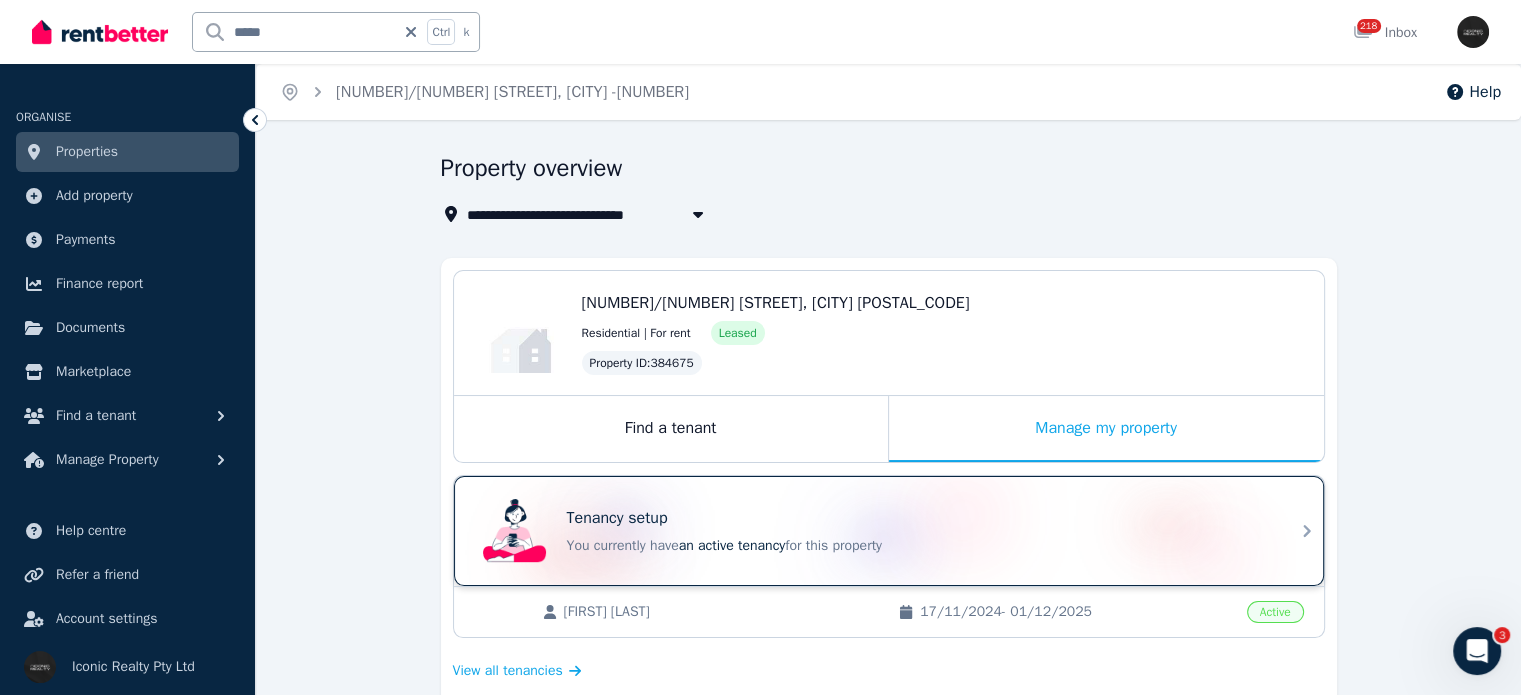 click on "You currently have  an active tenancy  for this property" at bounding box center [917, 546] 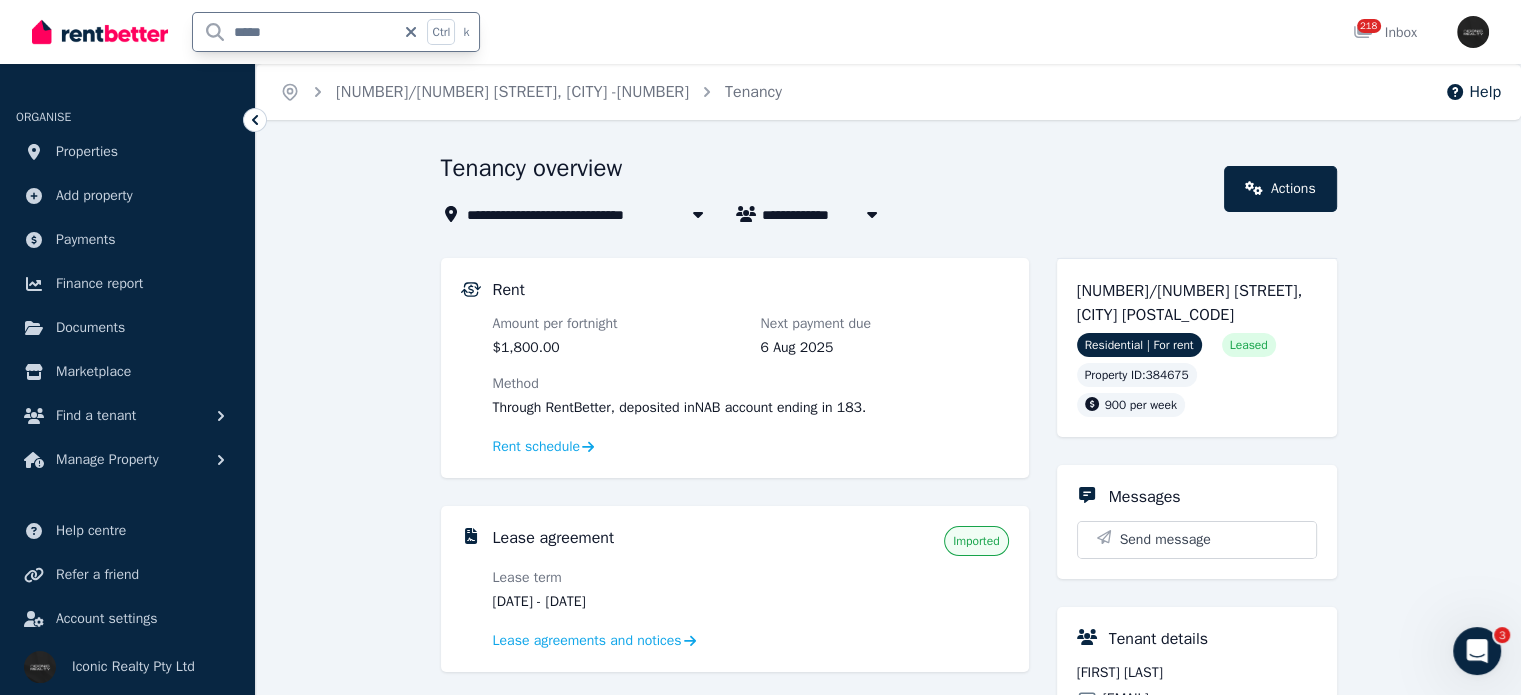 drag, startPoint x: 278, startPoint y: 35, endPoint x: 200, endPoint y: 34, distance: 78.00641 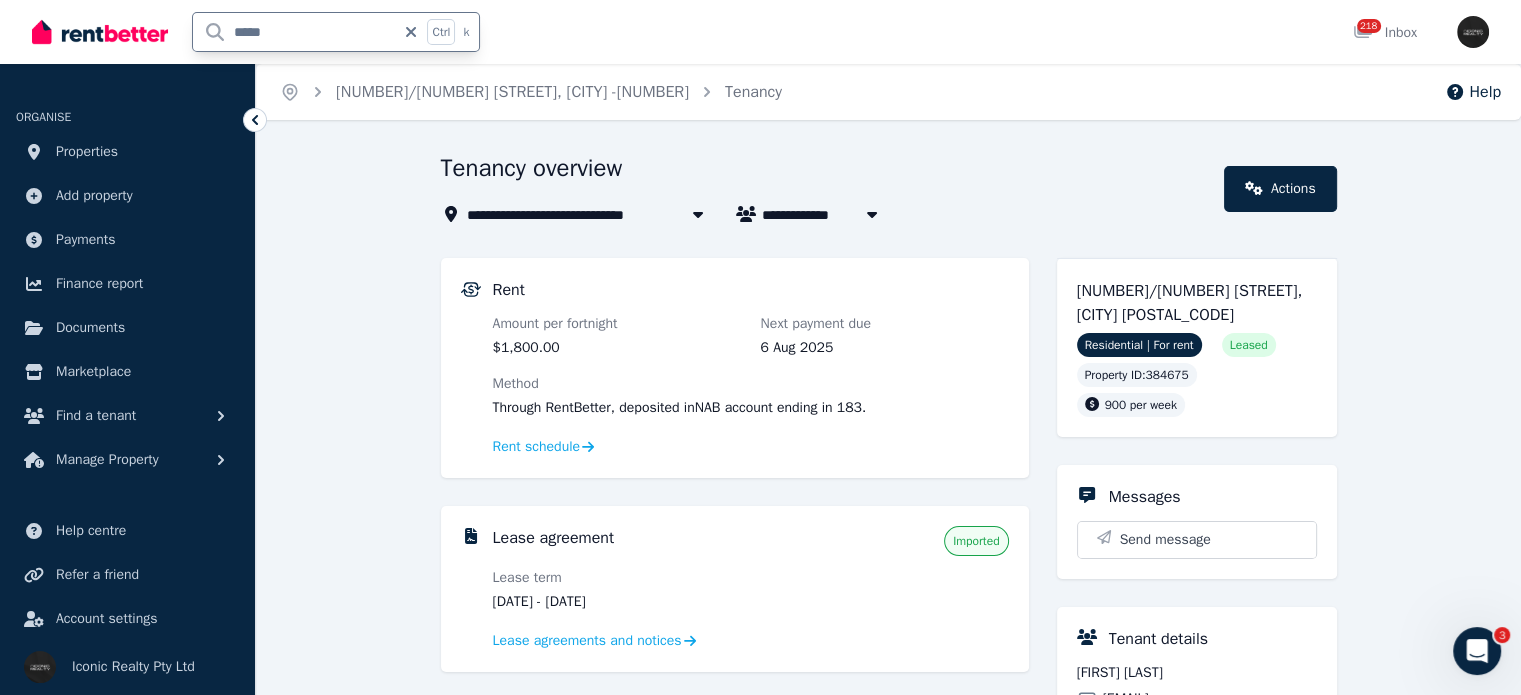 click on "*****" at bounding box center [294, 32] 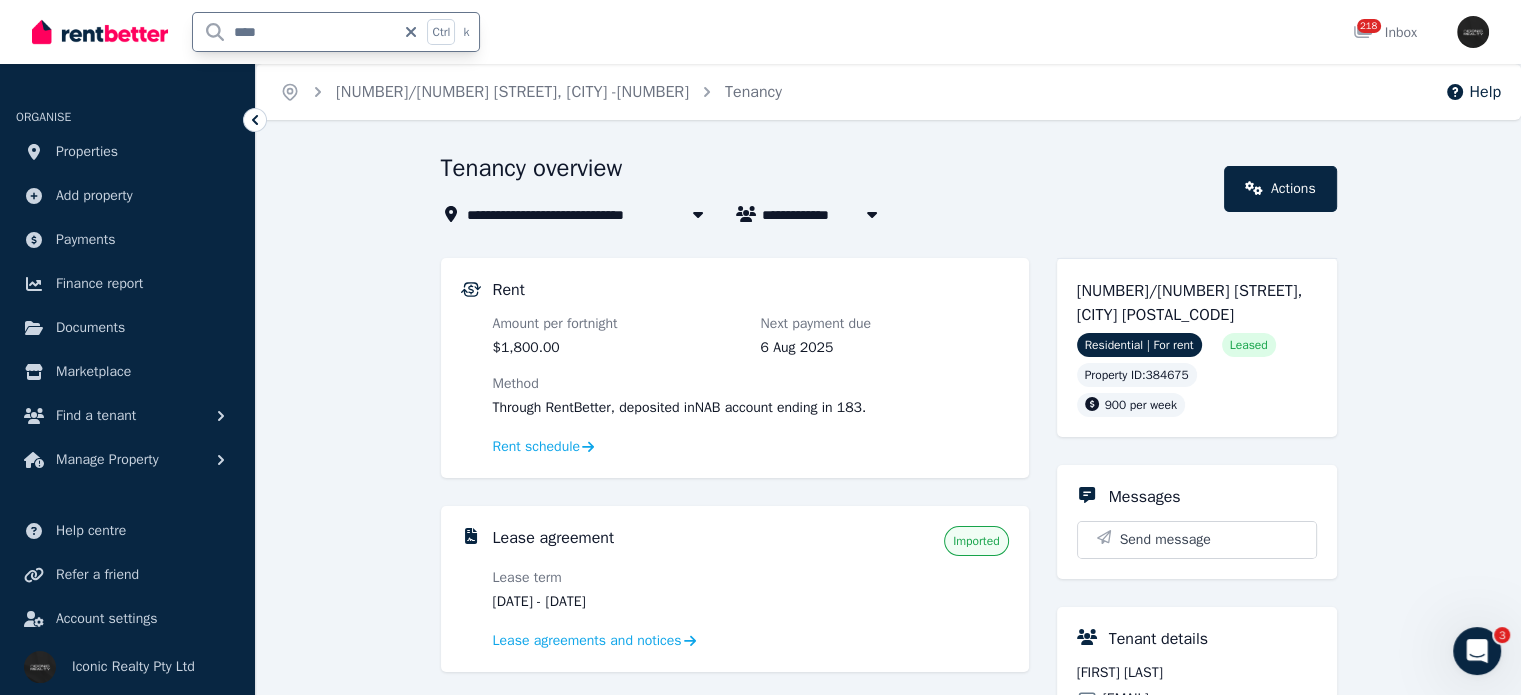 type on "*****" 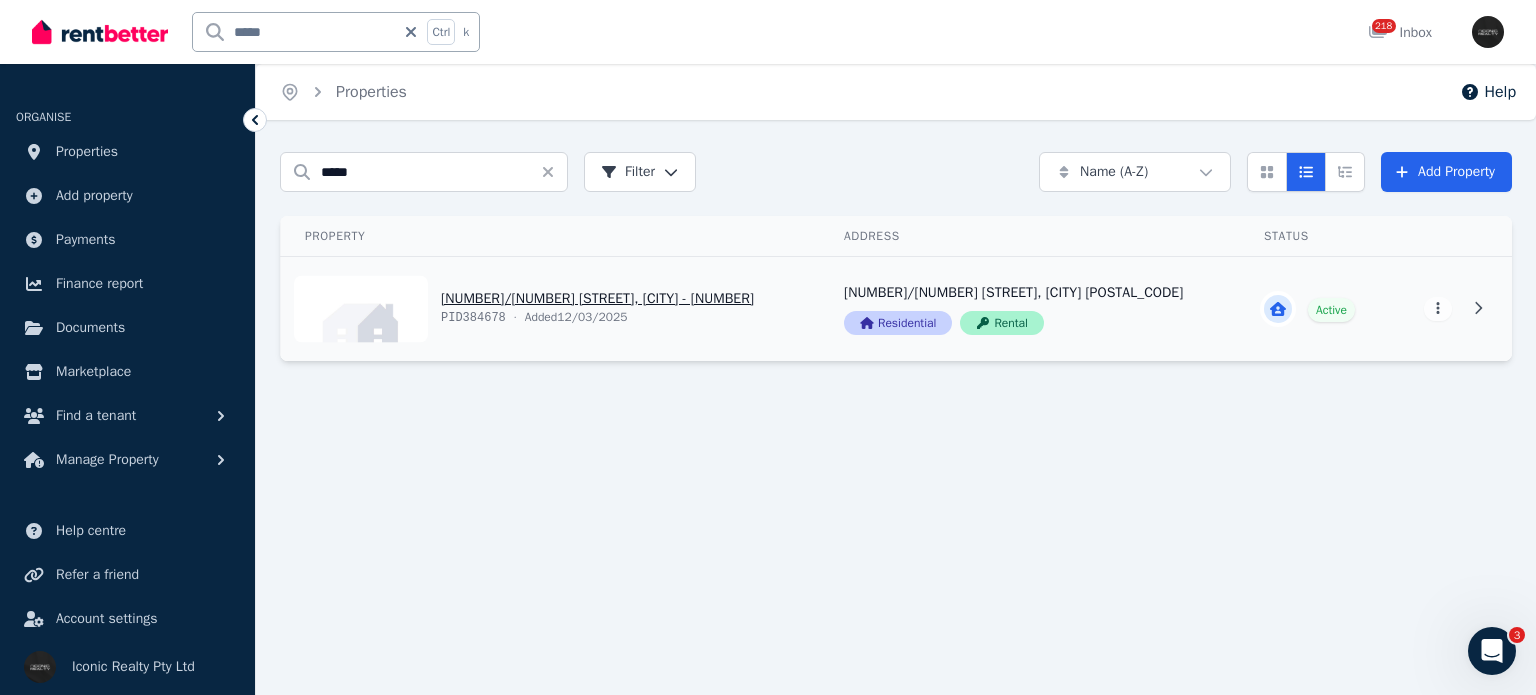 click on "View property details" at bounding box center (550, 309) 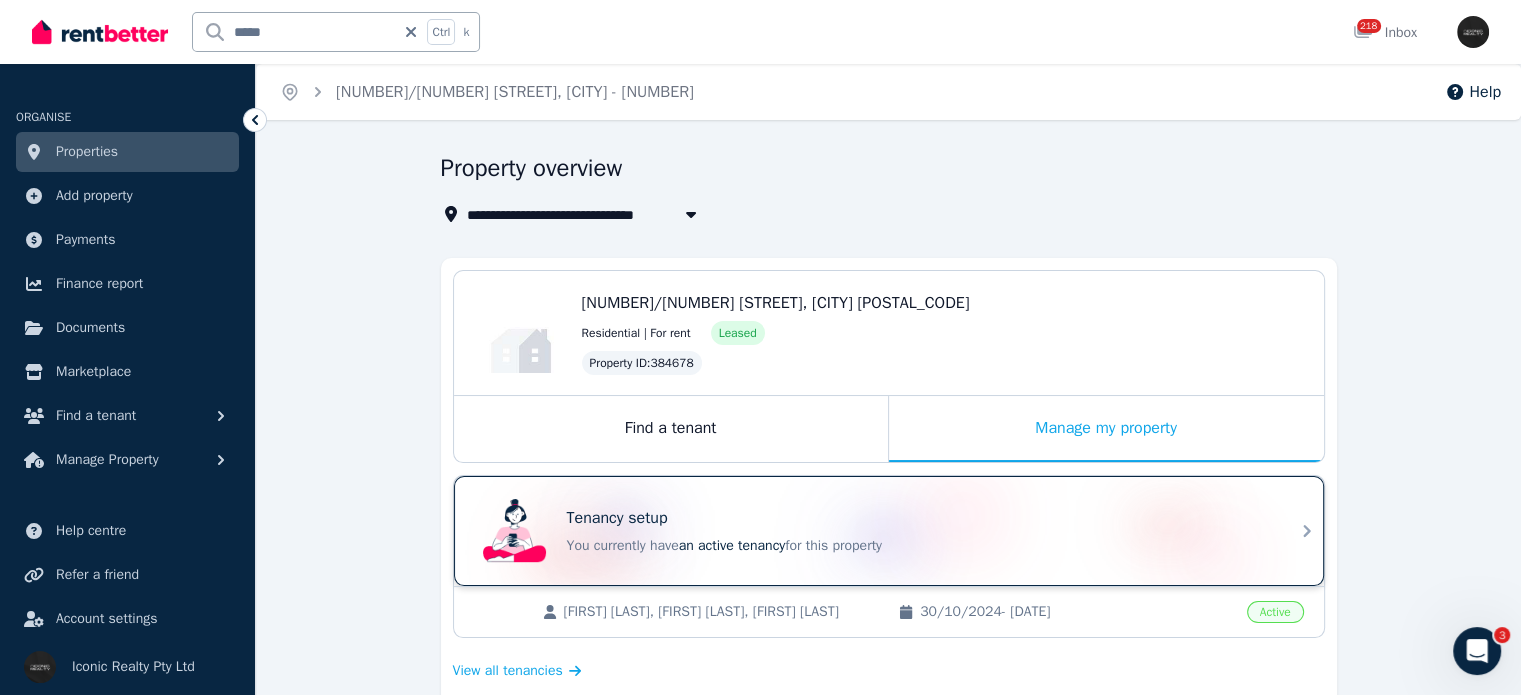 click on "You currently have  an active tenancy  for this property" at bounding box center (917, 546) 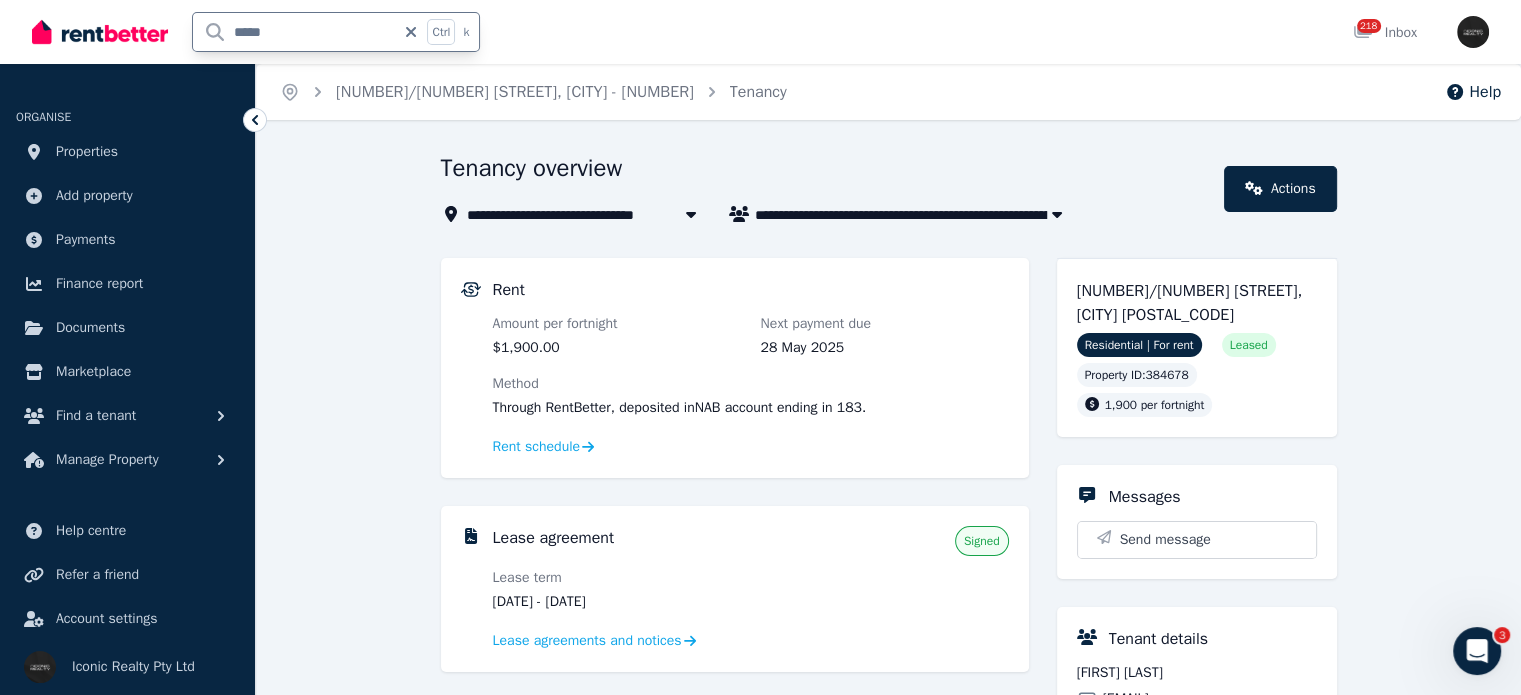 drag, startPoint x: 304, startPoint y: 26, endPoint x: 131, endPoint y: 23, distance: 173.02602 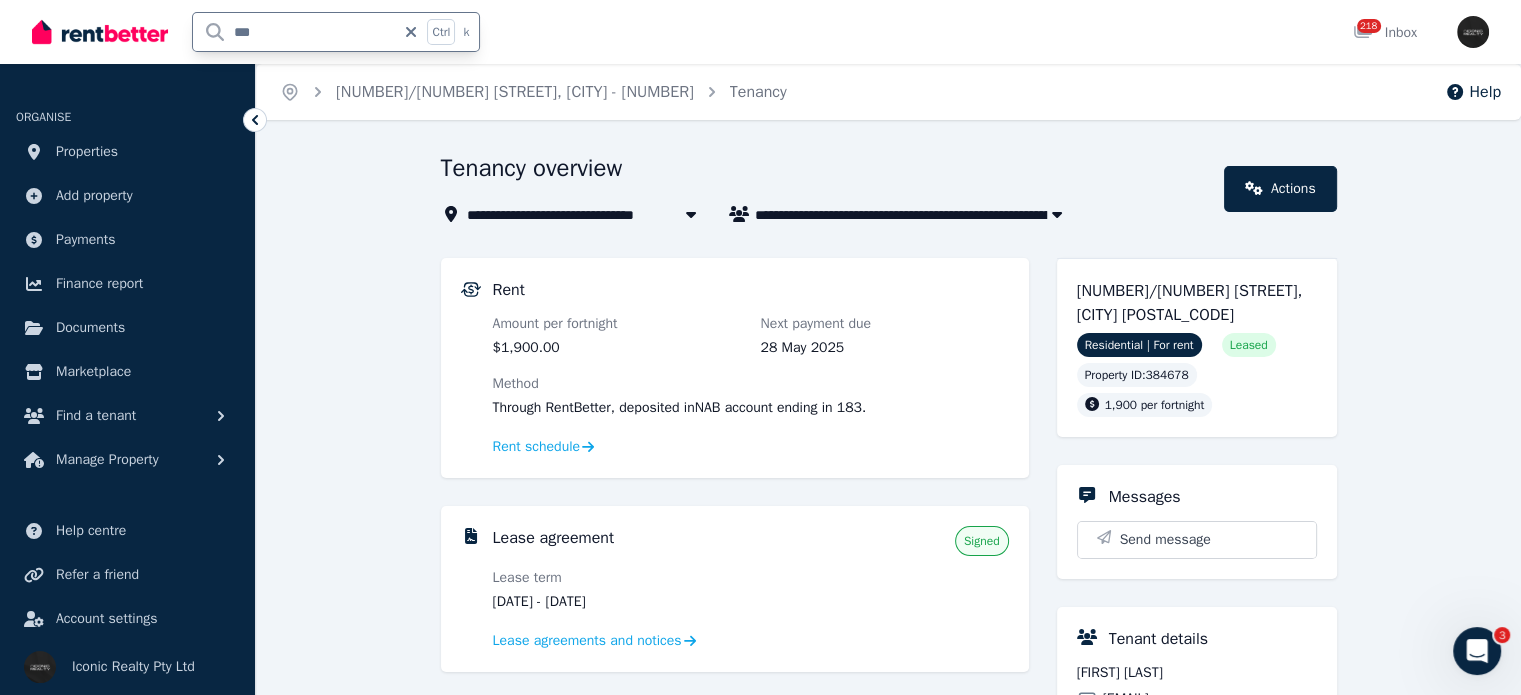type on "****" 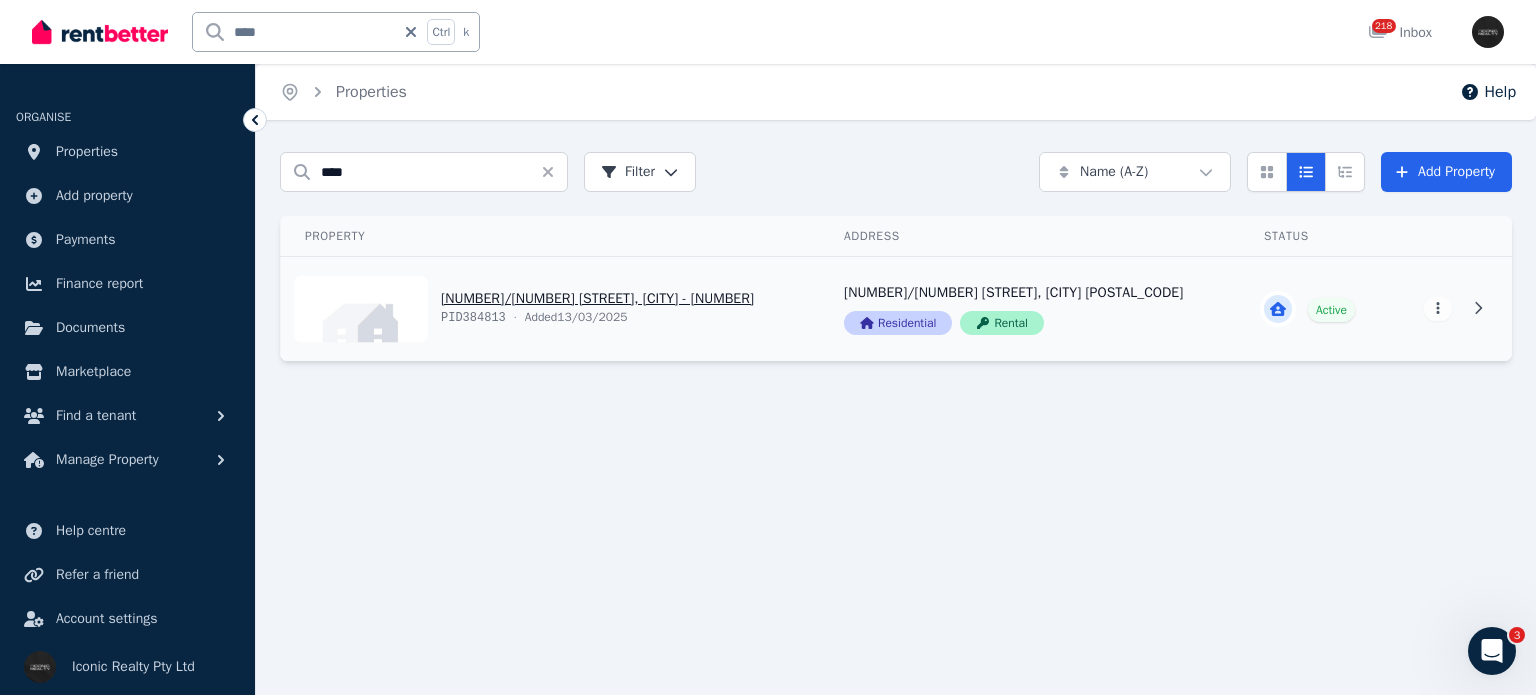 click on "View property details" at bounding box center (550, 309) 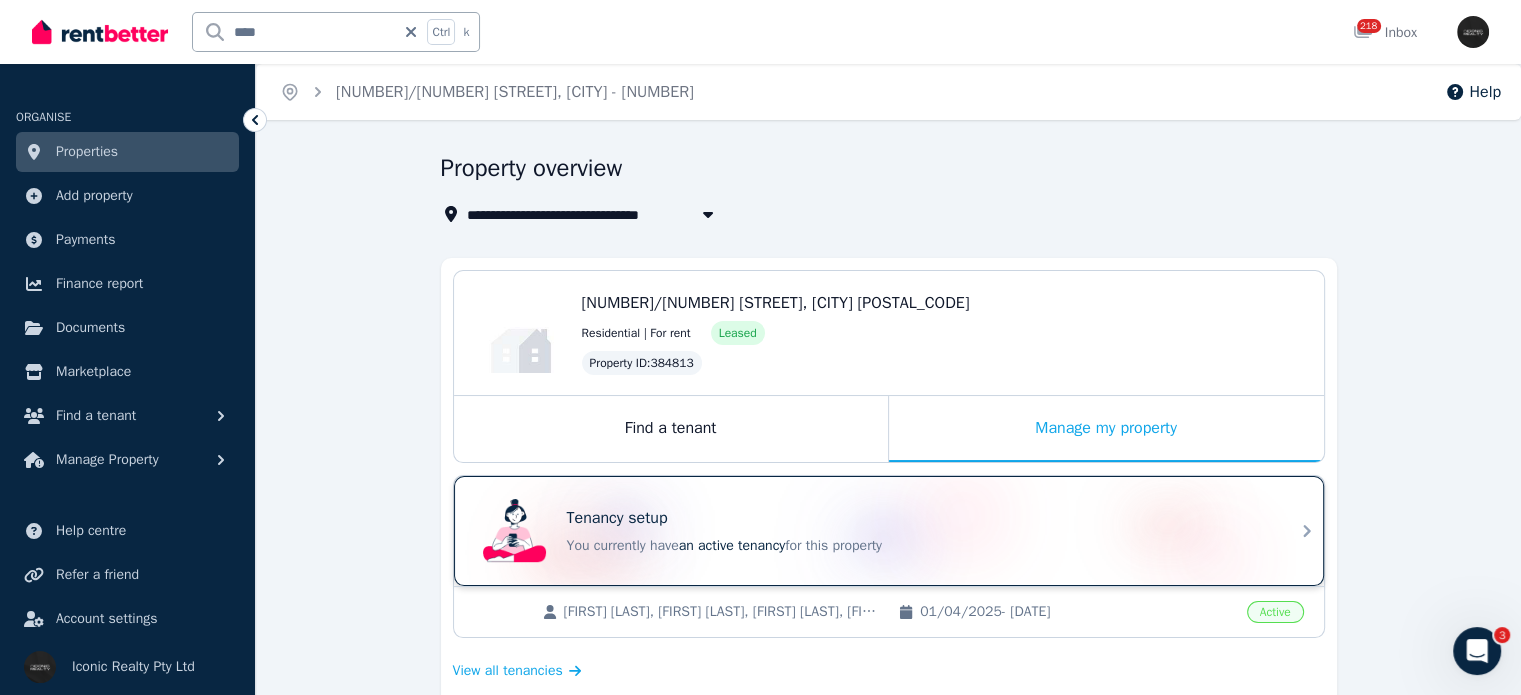 click on "Tenancy setup" at bounding box center [917, 518] 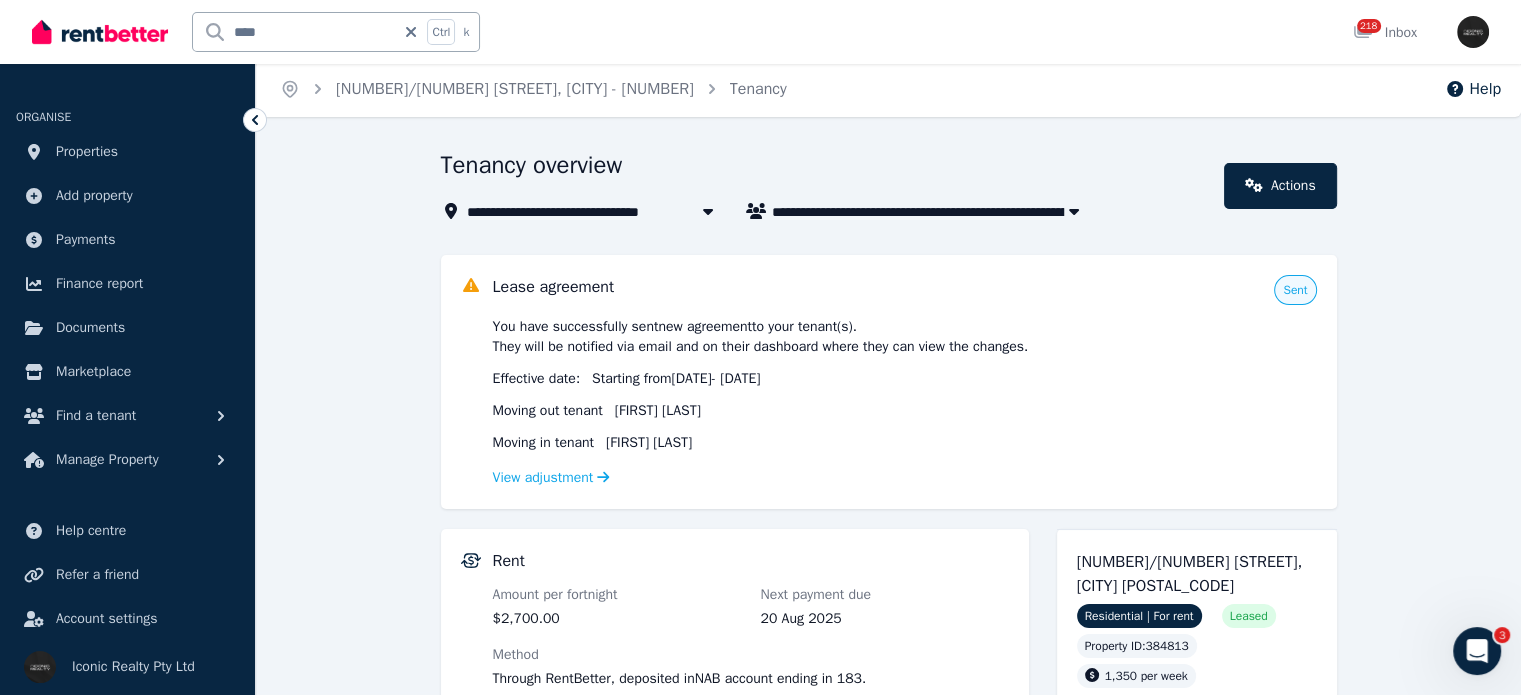 scroll, scrollTop: 0, scrollLeft: 0, axis: both 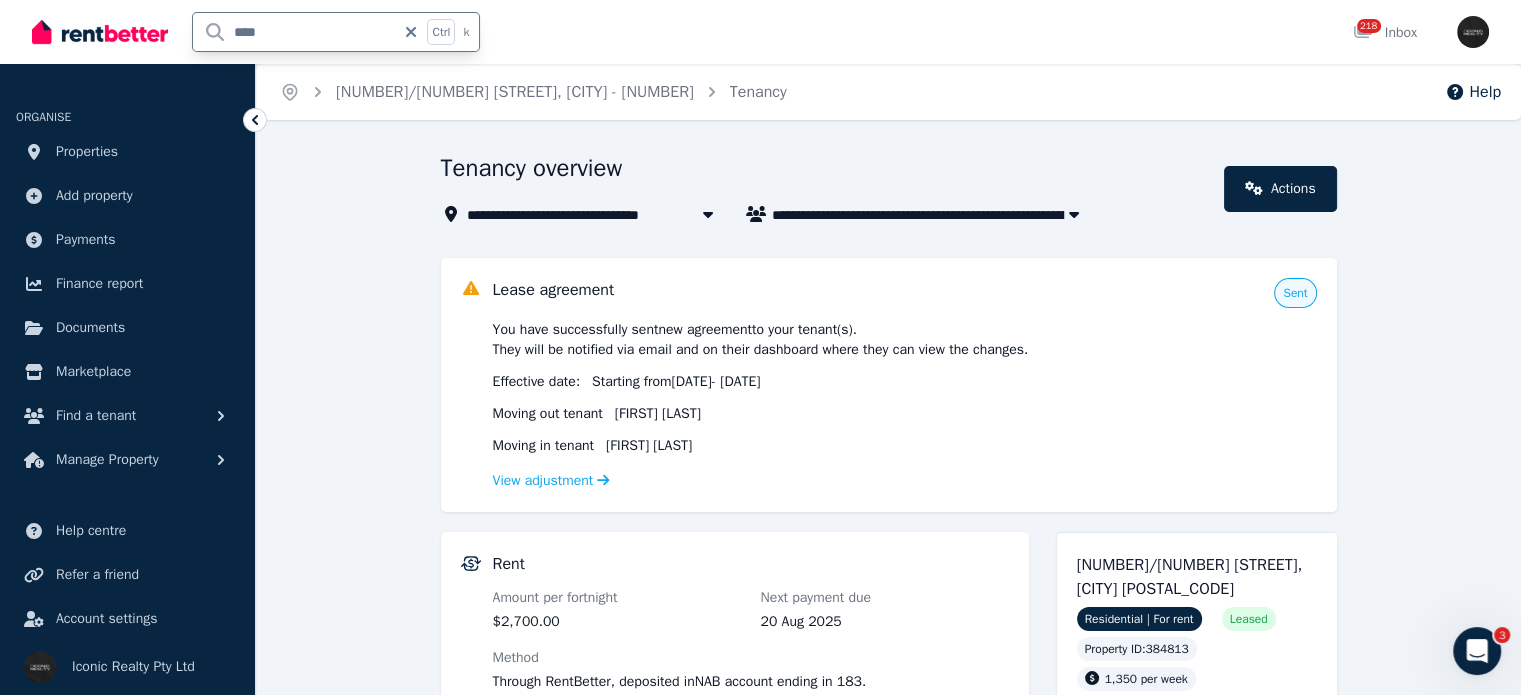 drag, startPoint x: 284, startPoint y: 28, endPoint x: 138, endPoint y: 48, distance: 147.3635 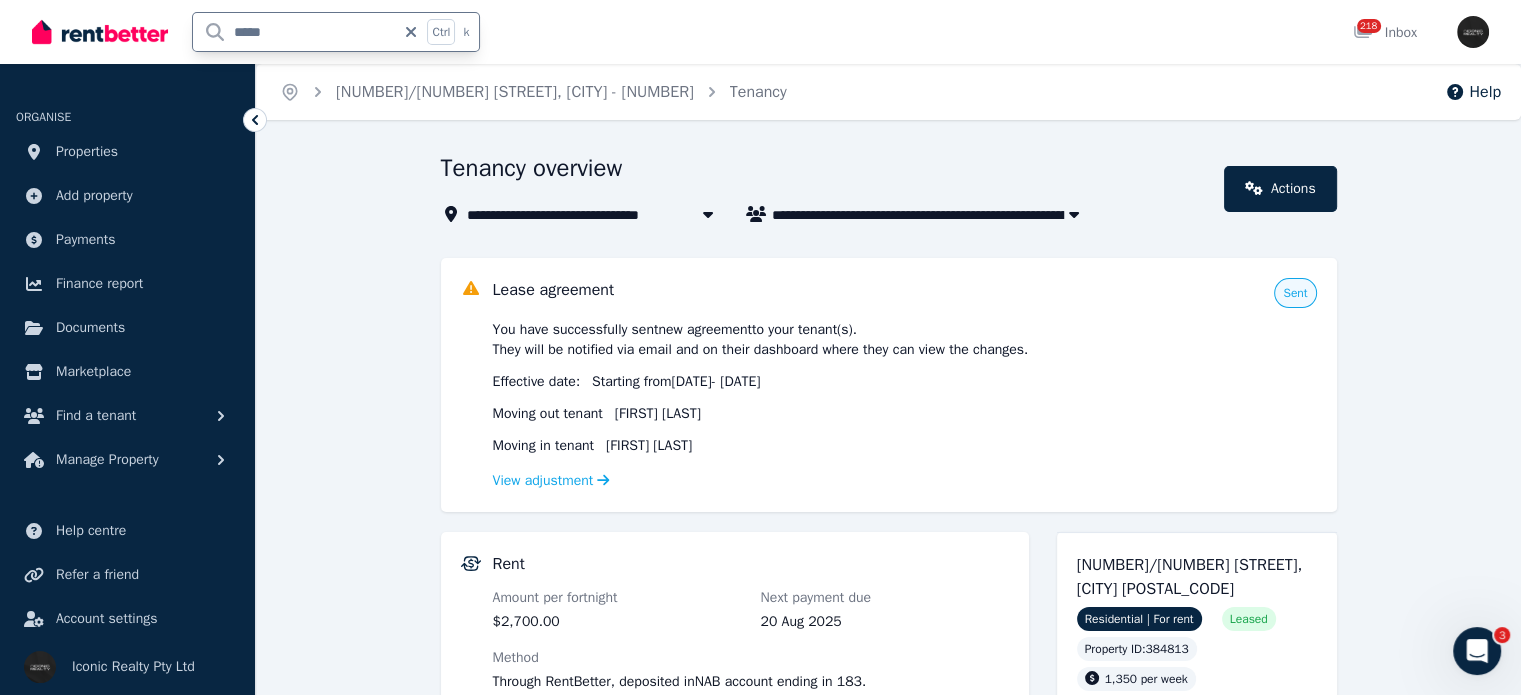 type on "******" 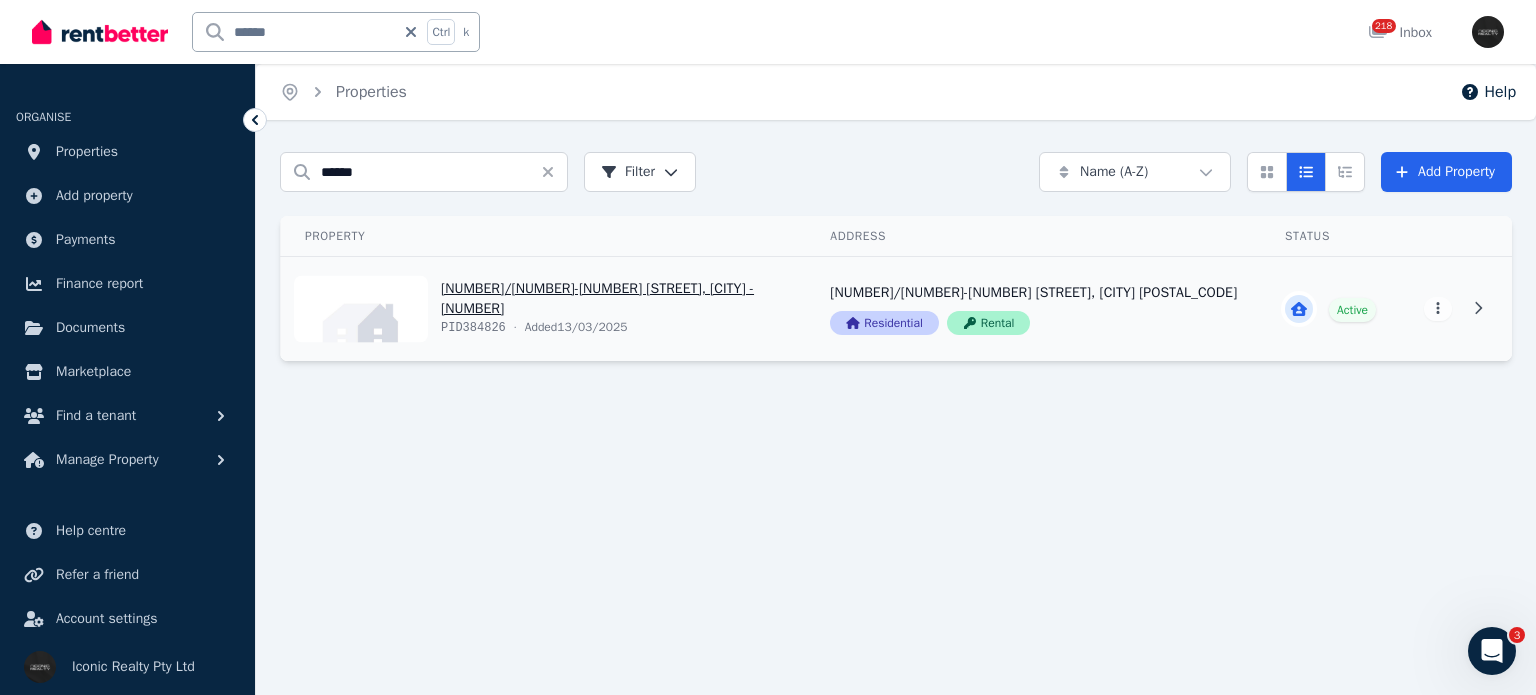 click on "View property details" at bounding box center [543, 309] 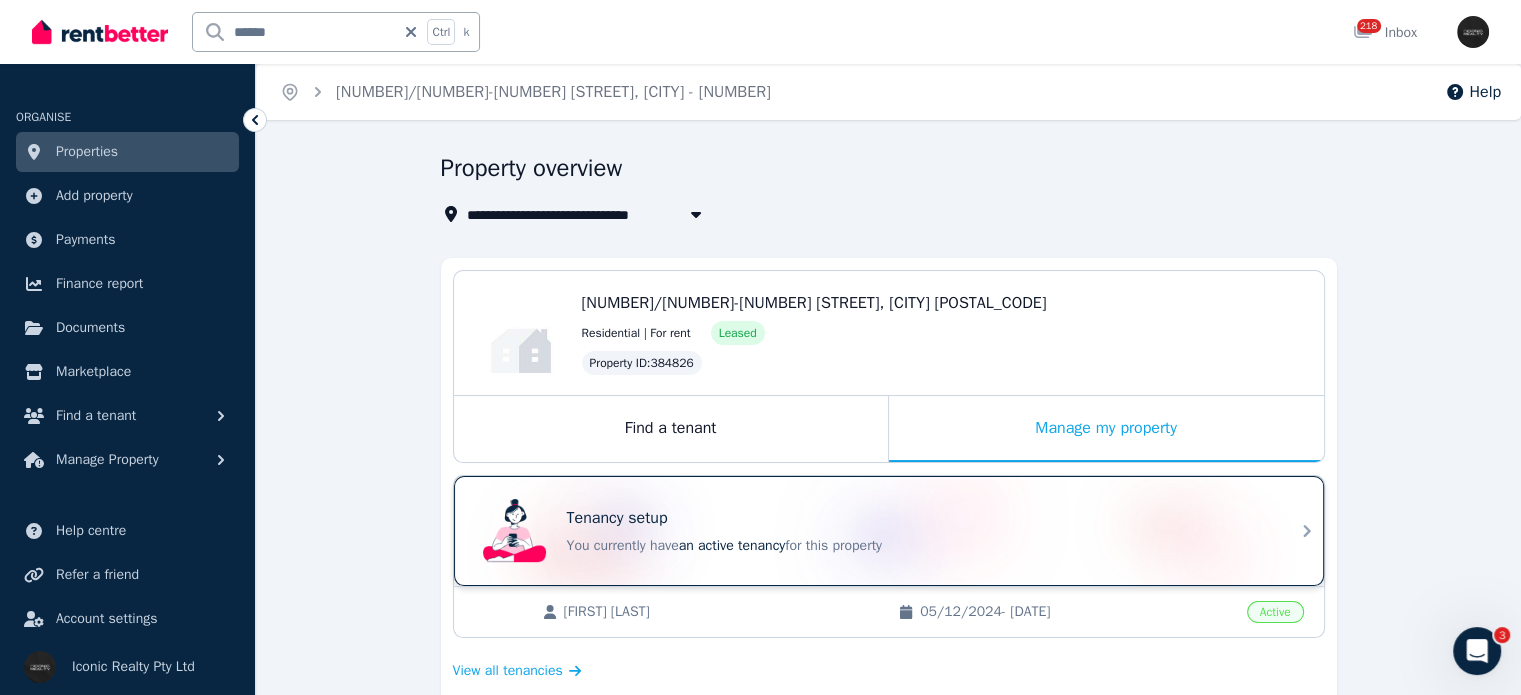 click on "You currently have  an active tenancy  for this property" at bounding box center [917, 546] 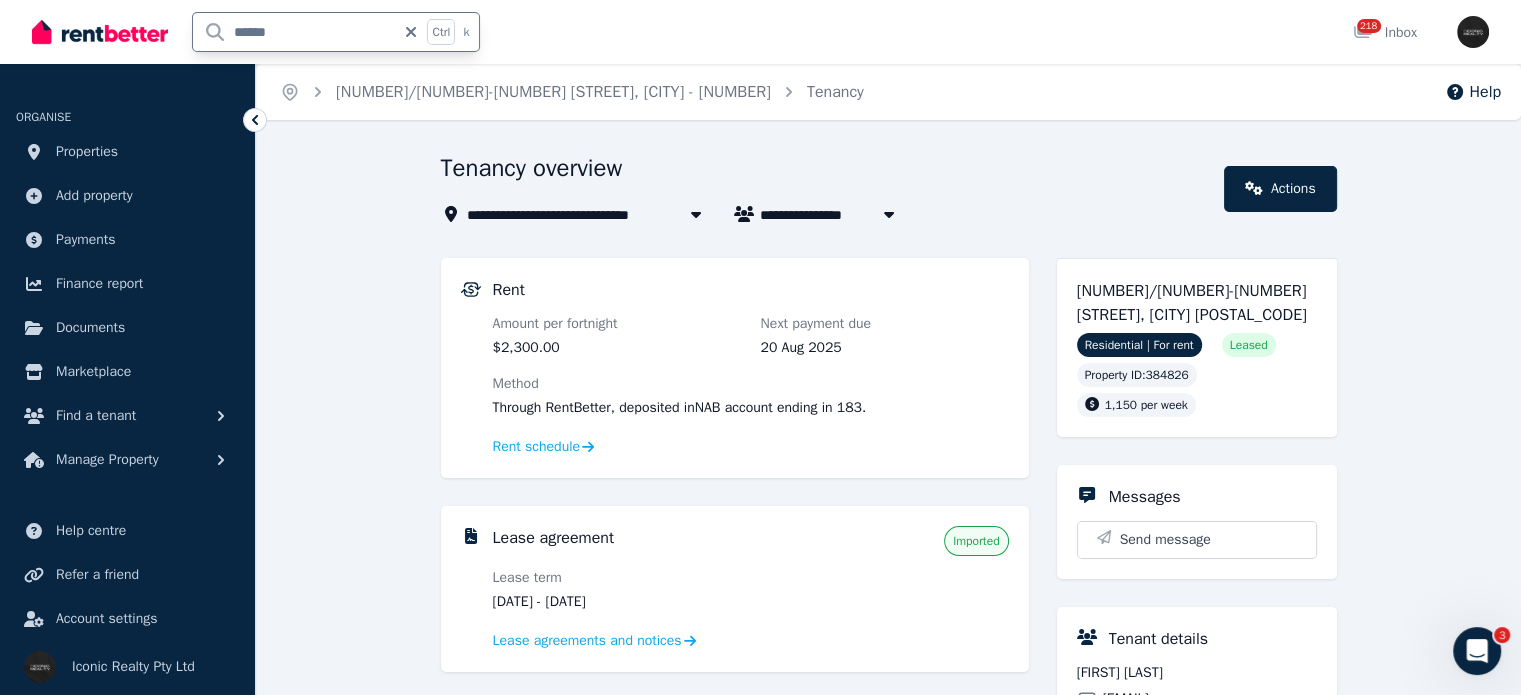 drag, startPoint x: 282, startPoint y: 39, endPoint x: 108, endPoint y: 38, distance: 174.00287 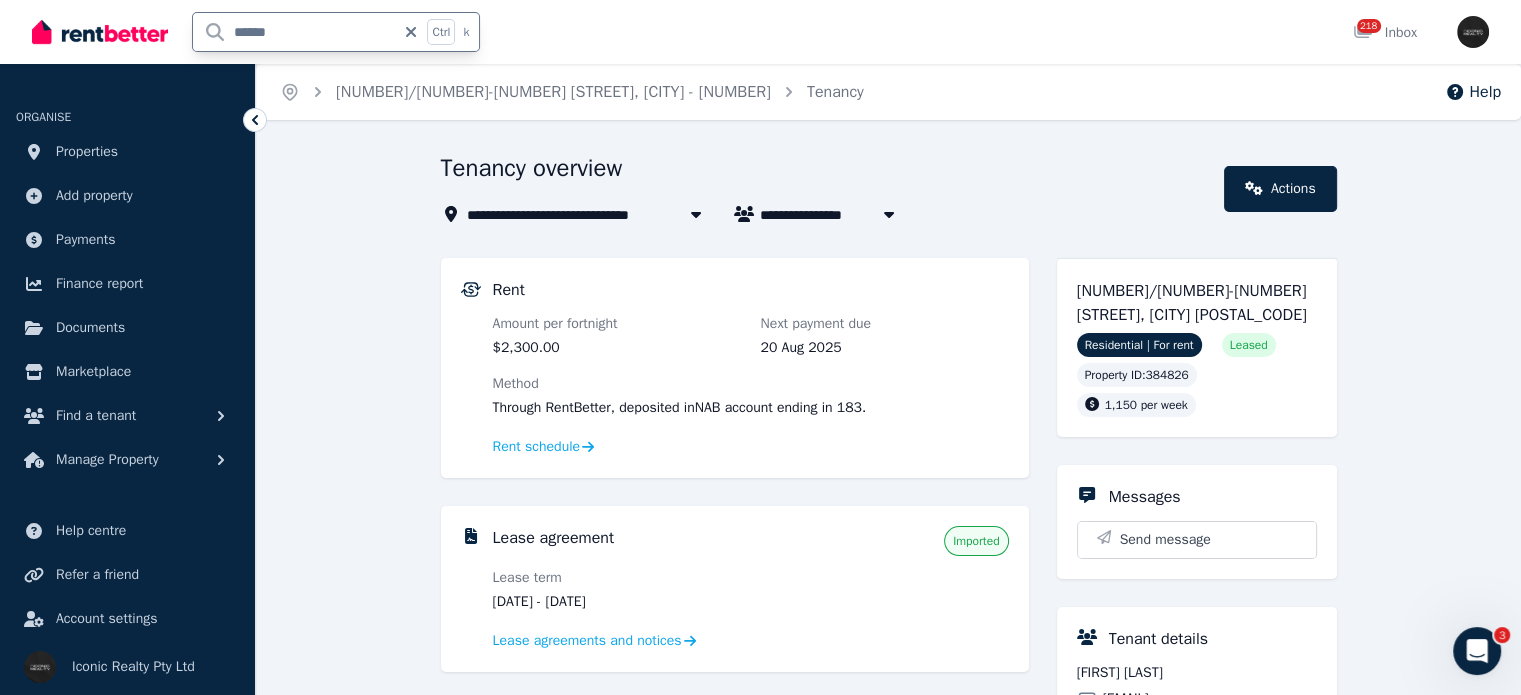 click on "****** Ctrl k" at bounding box center (261, 32) 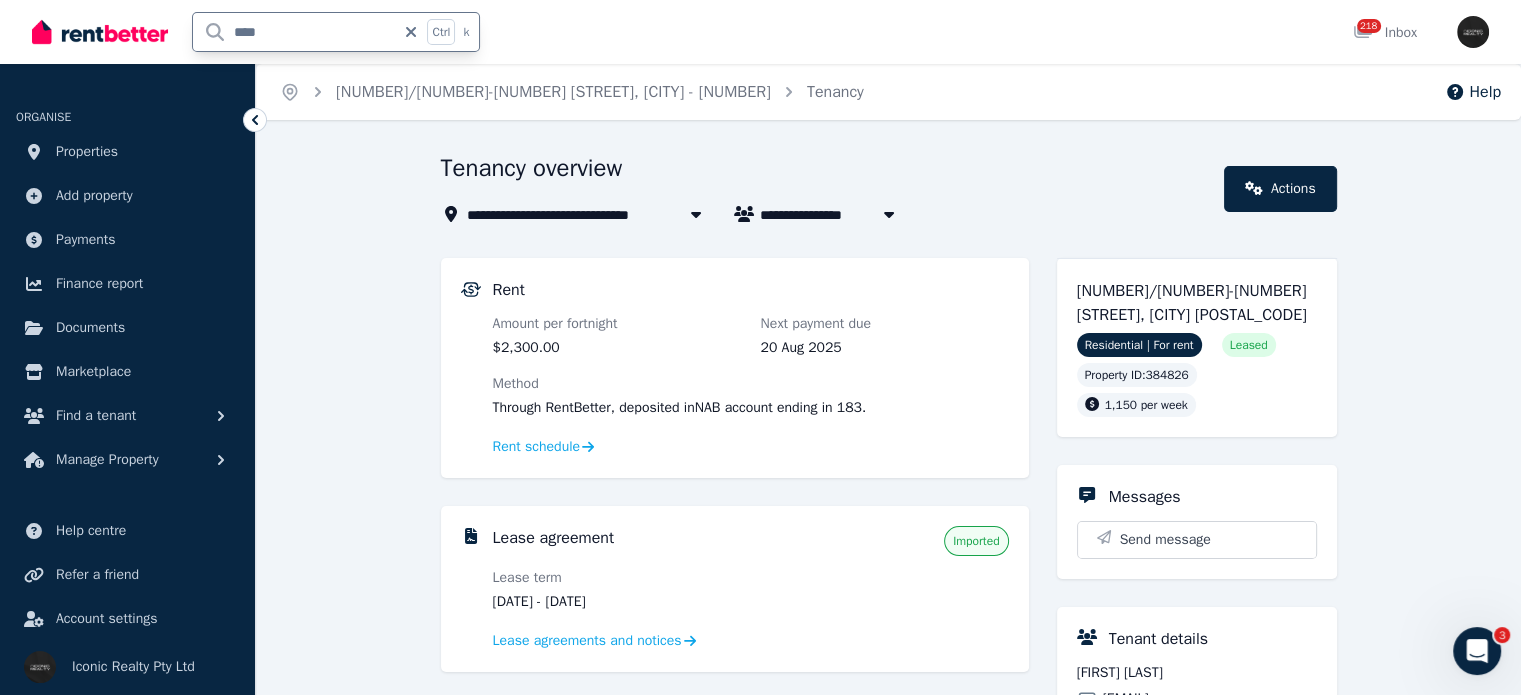 type on "*****" 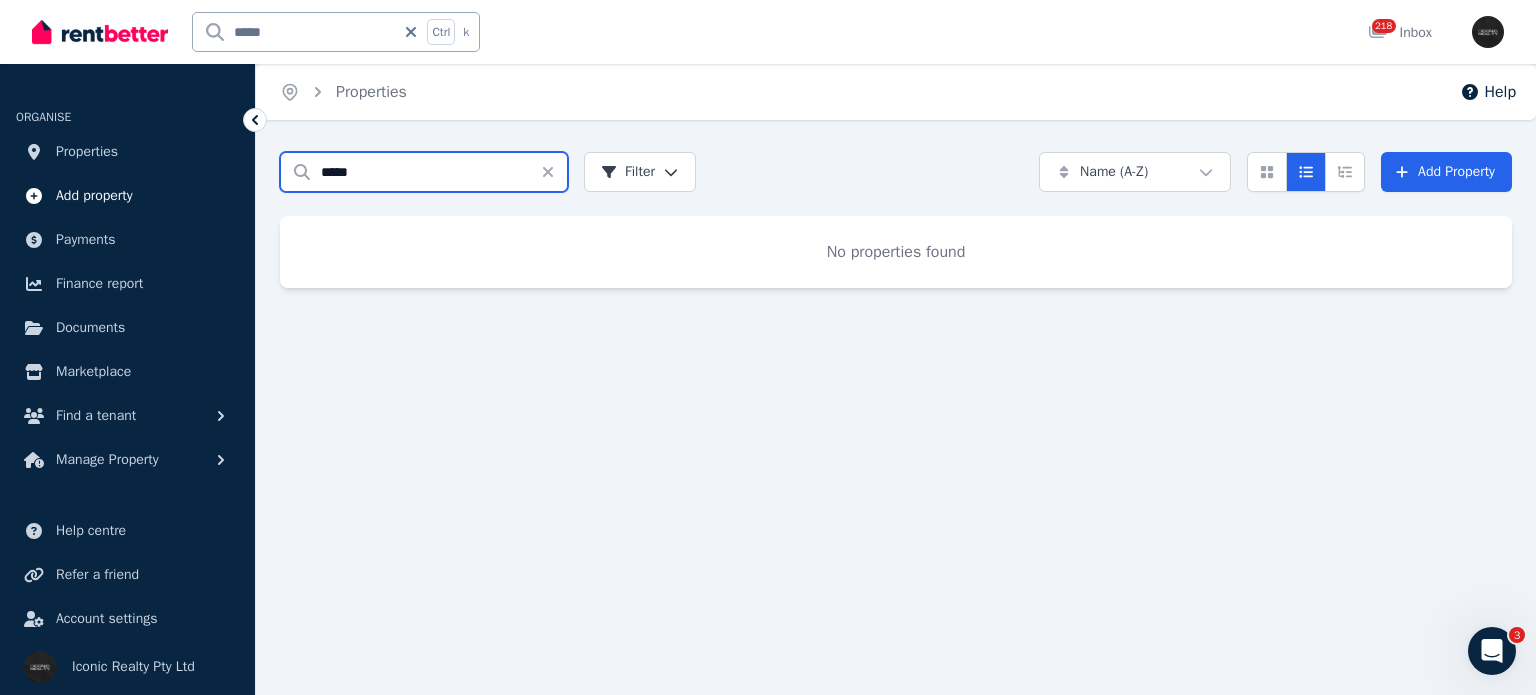 drag, startPoint x: 364, startPoint y: 179, endPoint x: 27, endPoint y: 210, distance: 338.42282 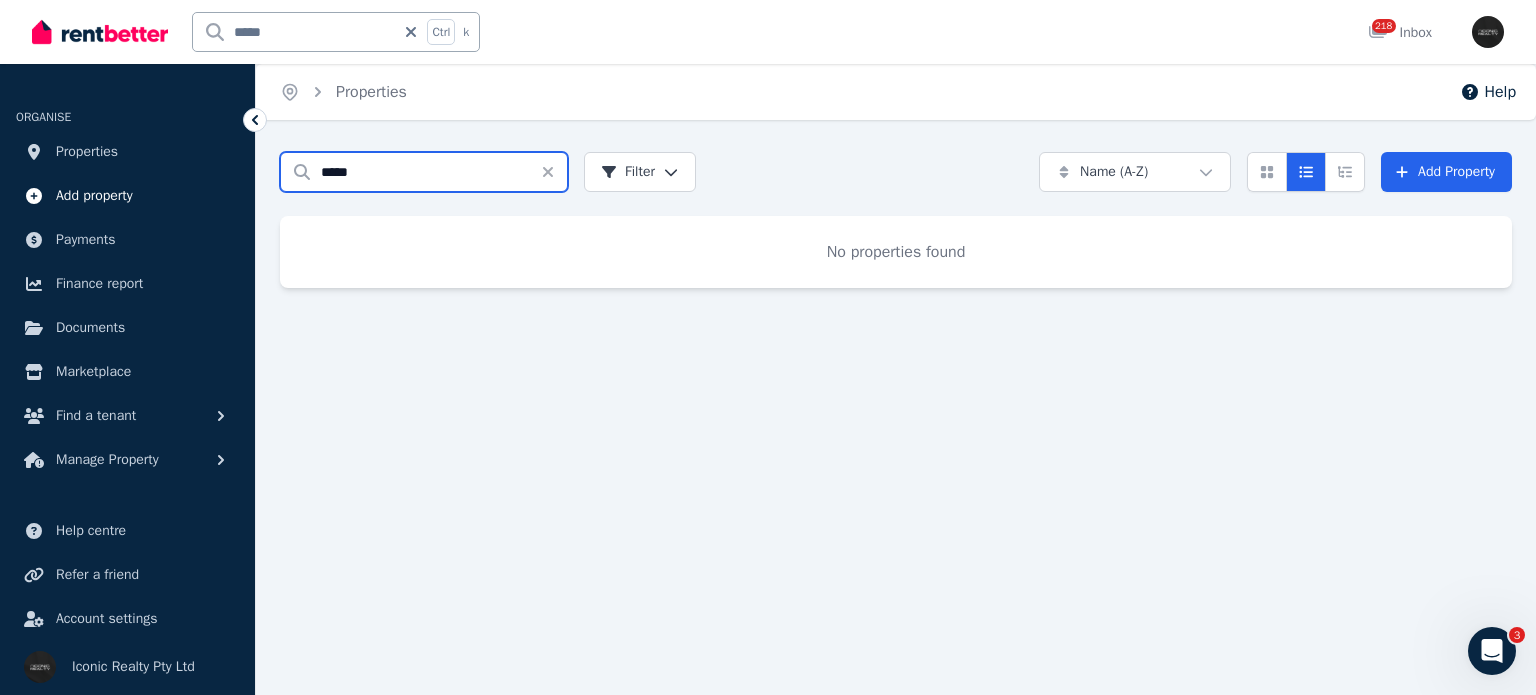 click on "Open main menu ***** Ctrl k 218 Inbox Open user menu ORGANISE Properties Add property Payments Finance report Documents Marketplace Find a tenant Manage Property Help centre Refer a friend Account settings Your profile Iconic Realty Pty Ltd Home Properties Help Search properties ***** Filter Name (A-Z) Add Property No properties found" at bounding box center [768, 347] 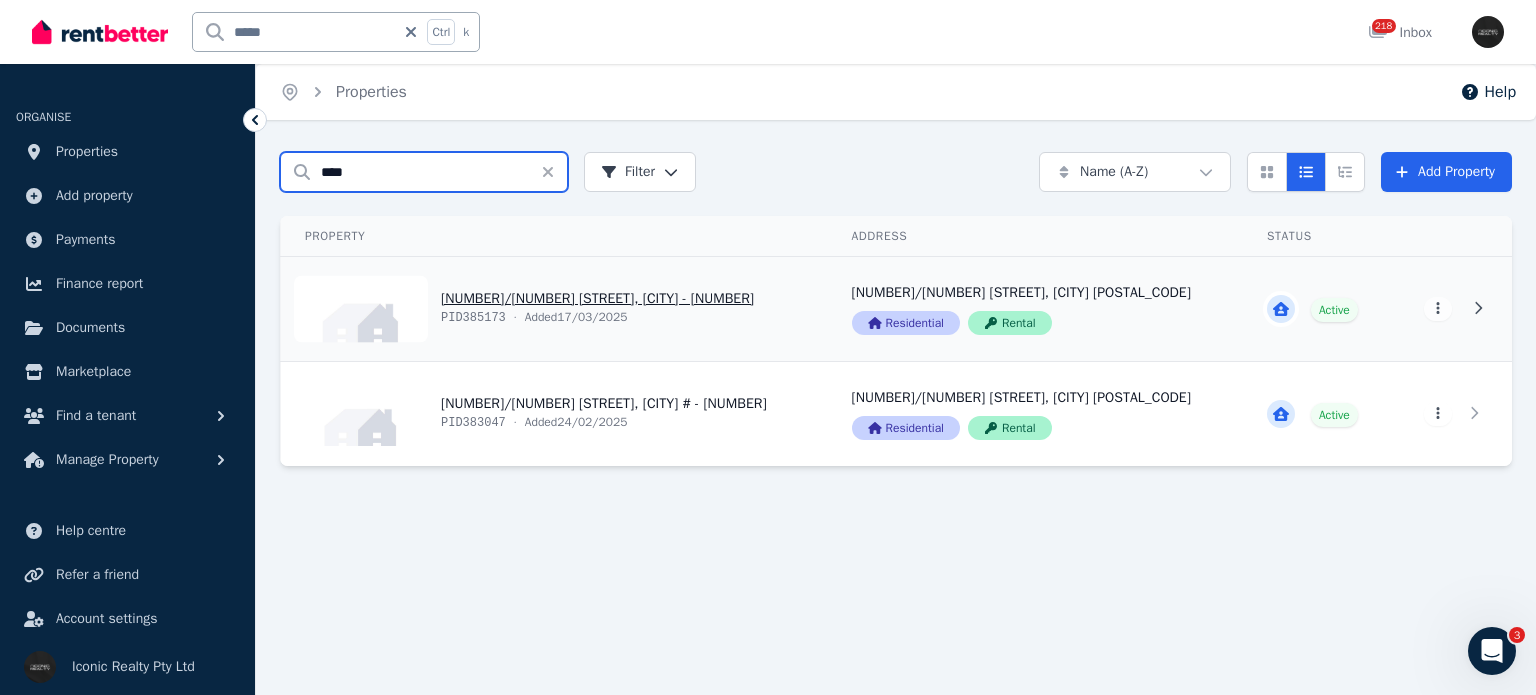 type on "****" 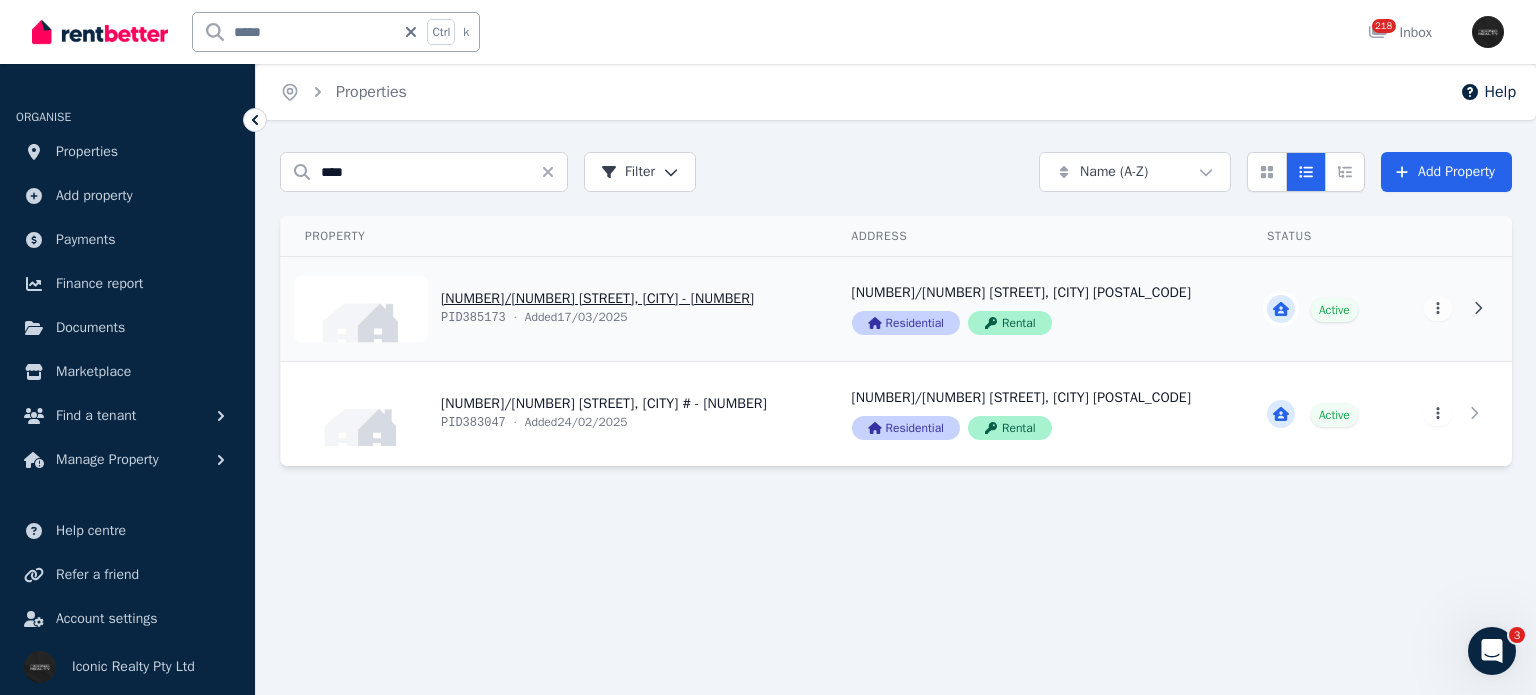 click on "View property details" at bounding box center [554, 309] 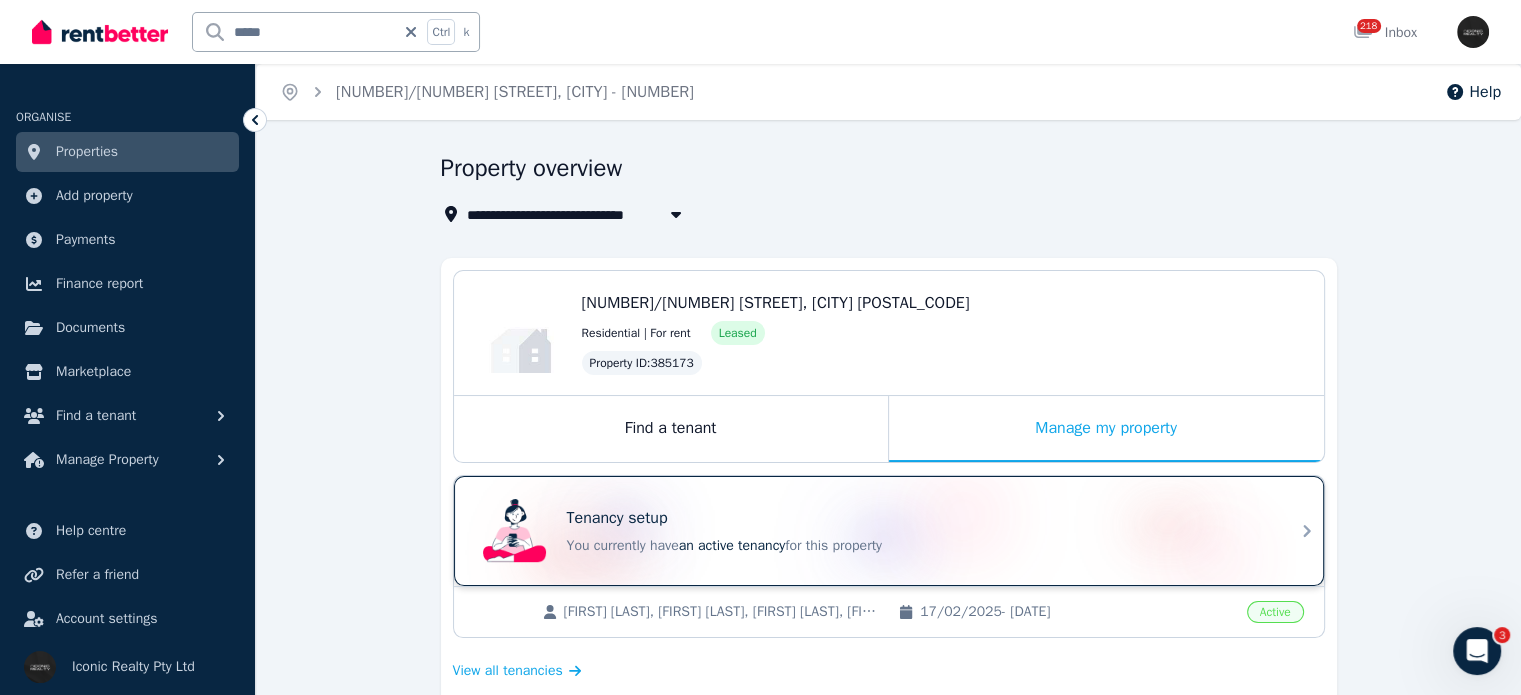 click on "an active tenancy" at bounding box center (732, 545) 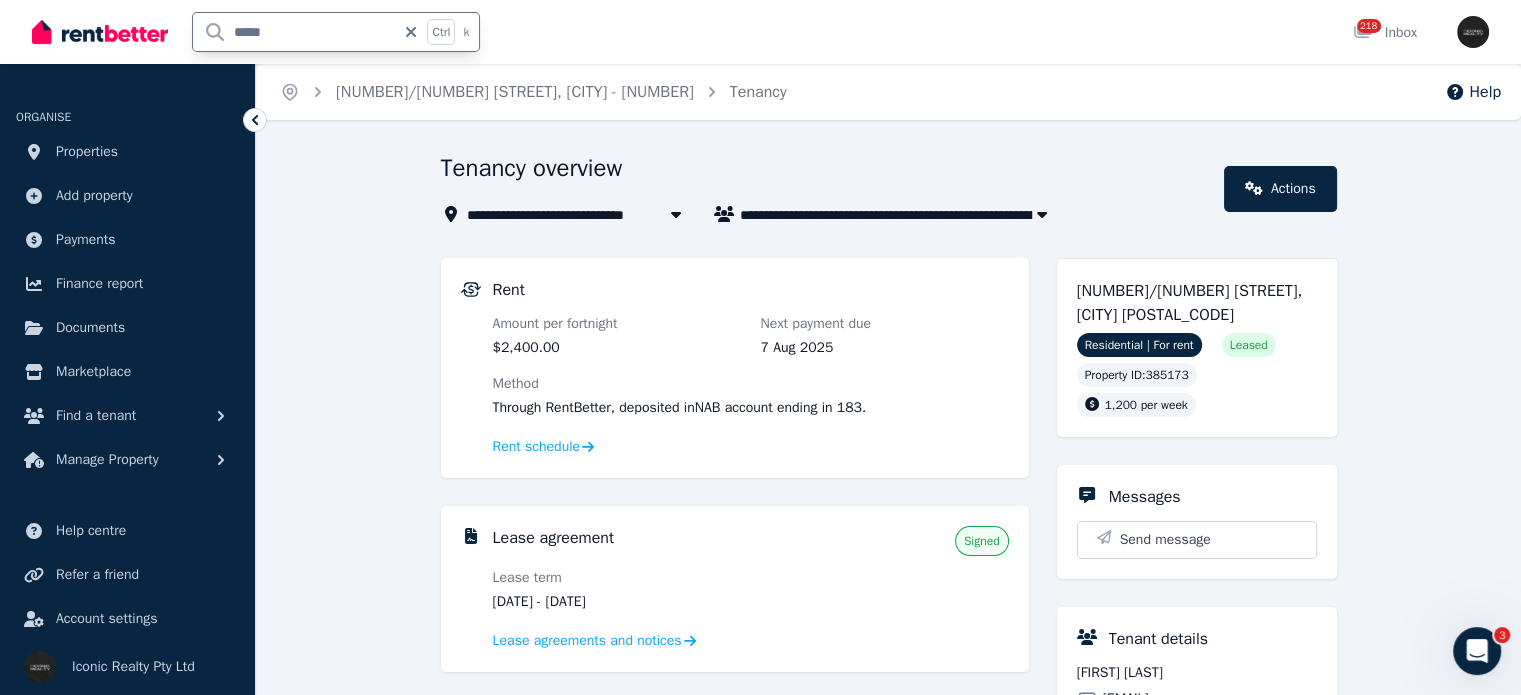 drag, startPoint x: 272, startPoint y: 32, endPoint x: 110, endPoint y: 17, distance: 162.69296 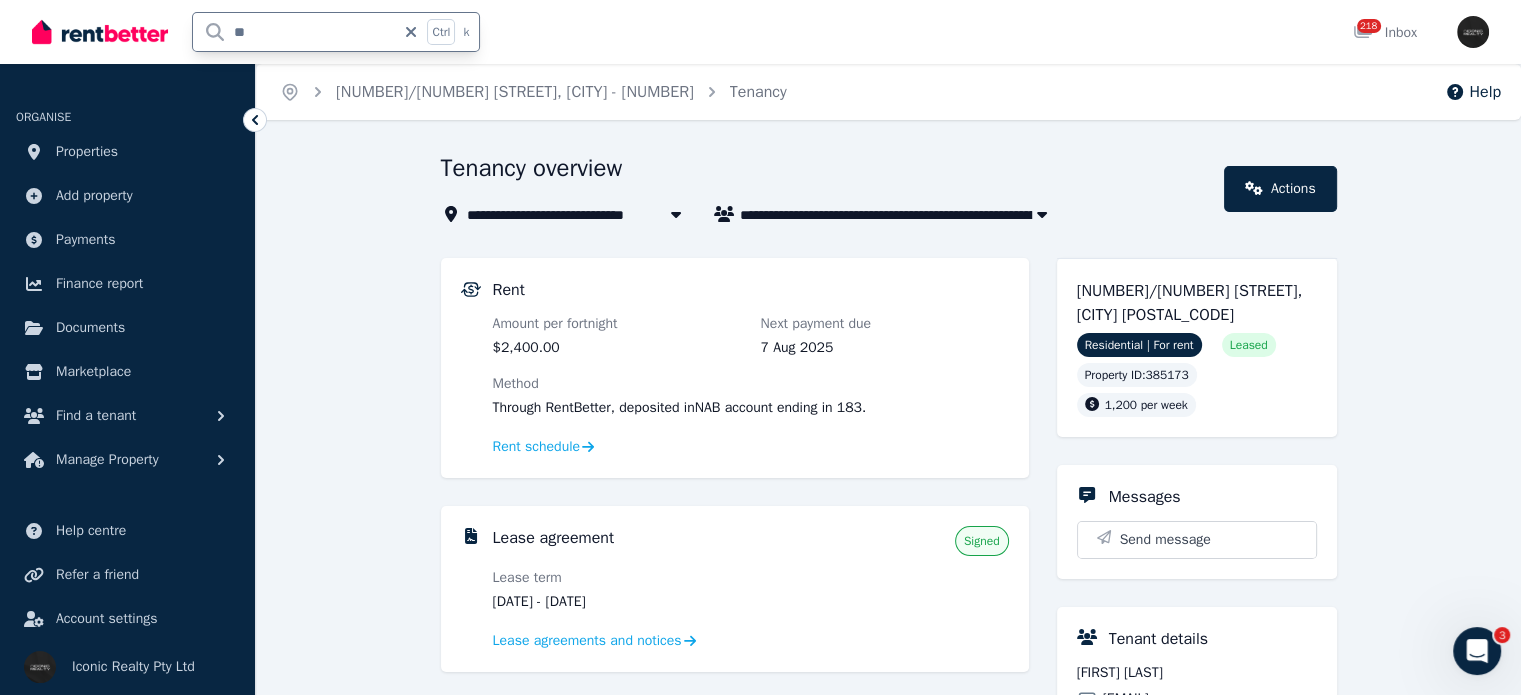 type on "*" 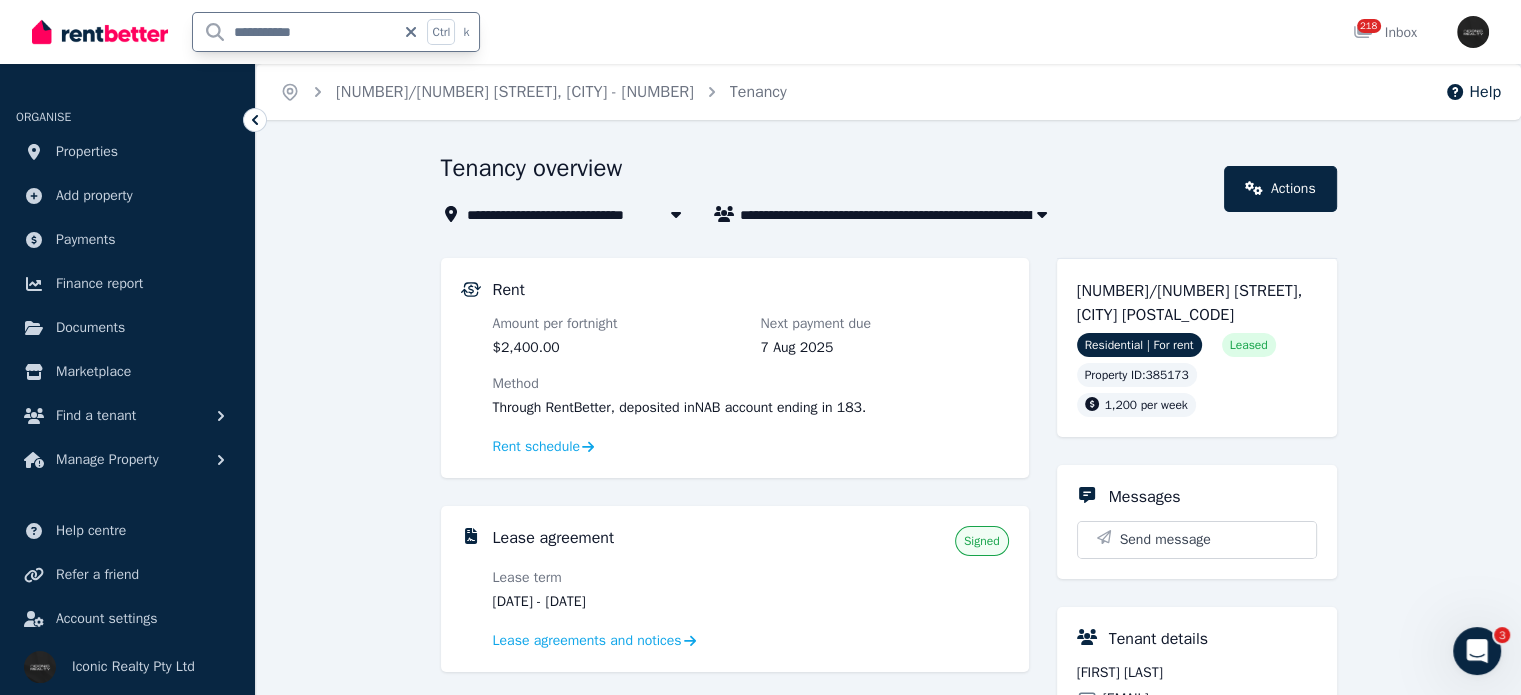 type on "**********" 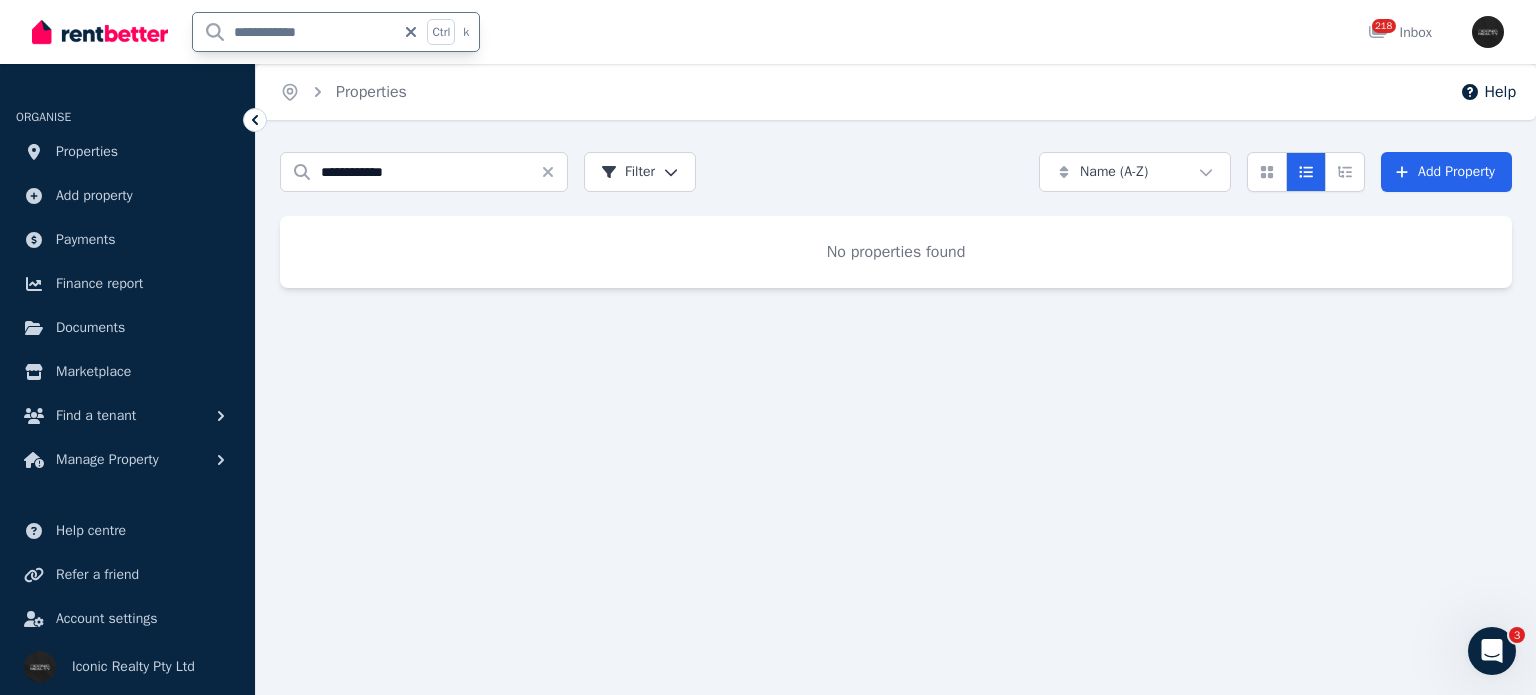 click on "**********" at bounding box center [294, 32] 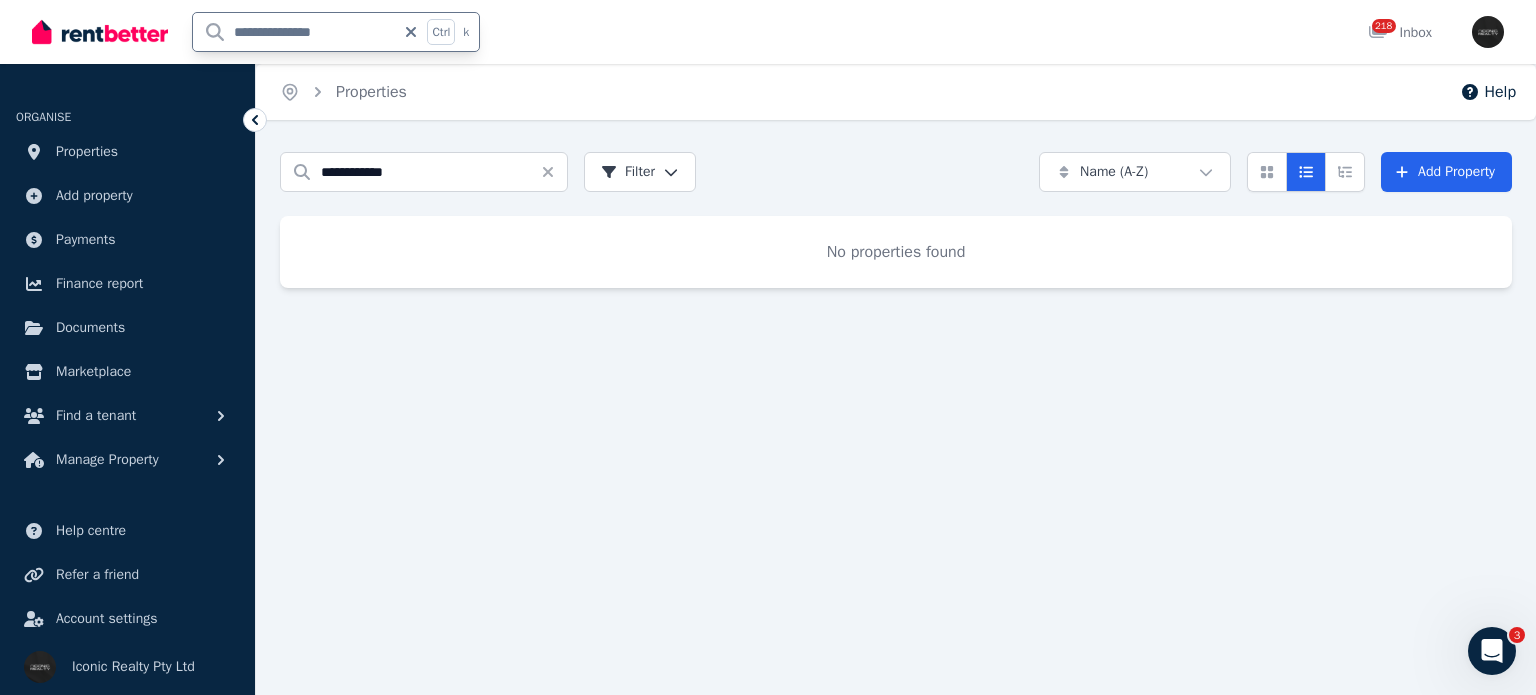 type on "**********" 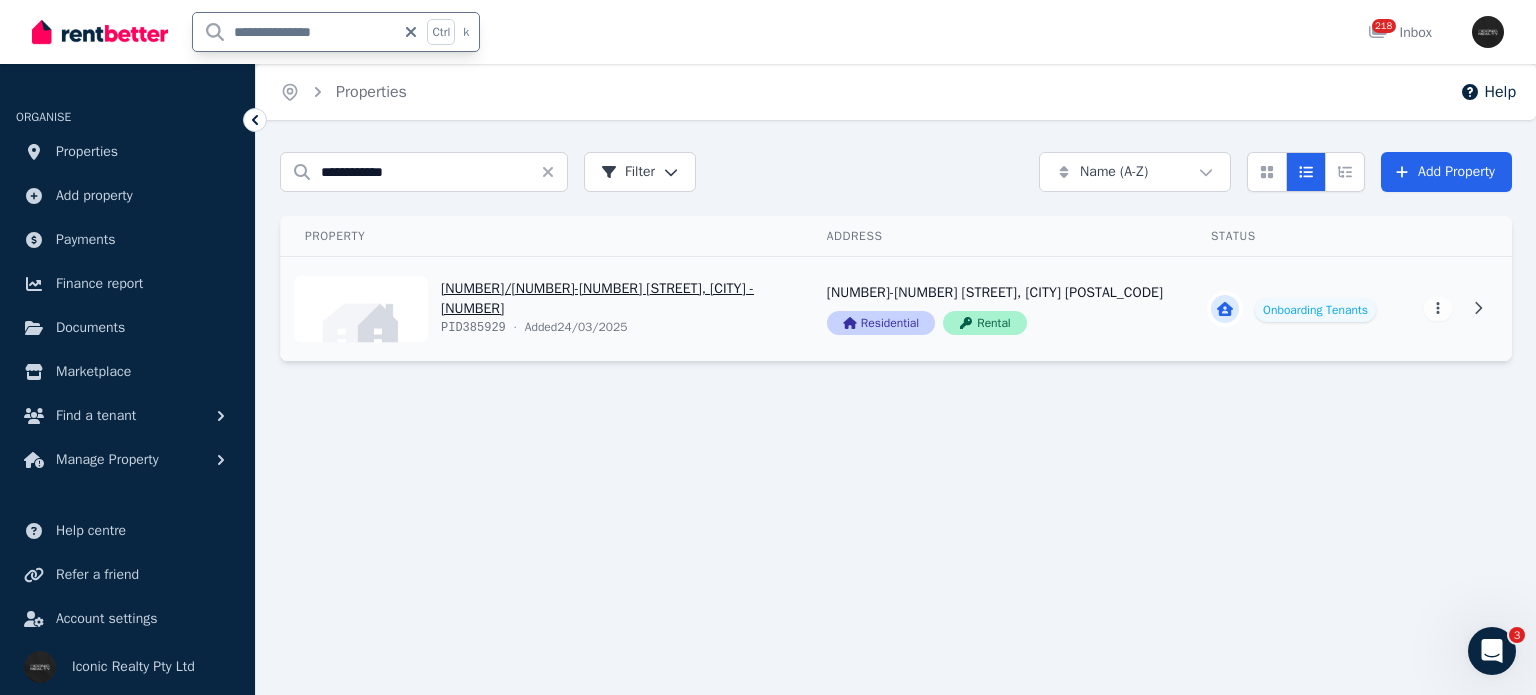 click on "View property details" at bounding box center [542, 309] 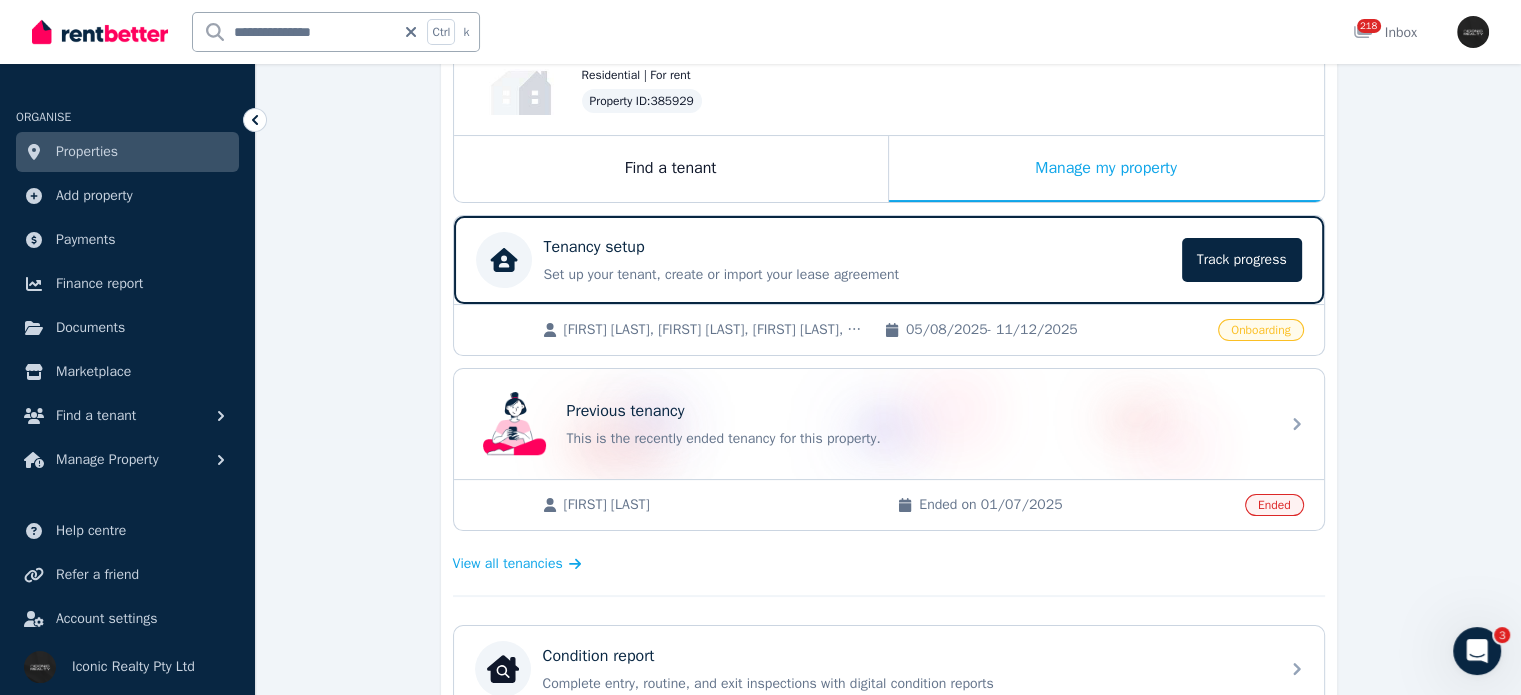 scroll, scrollTop: 300, scrollLeft: 0, axis: vertical 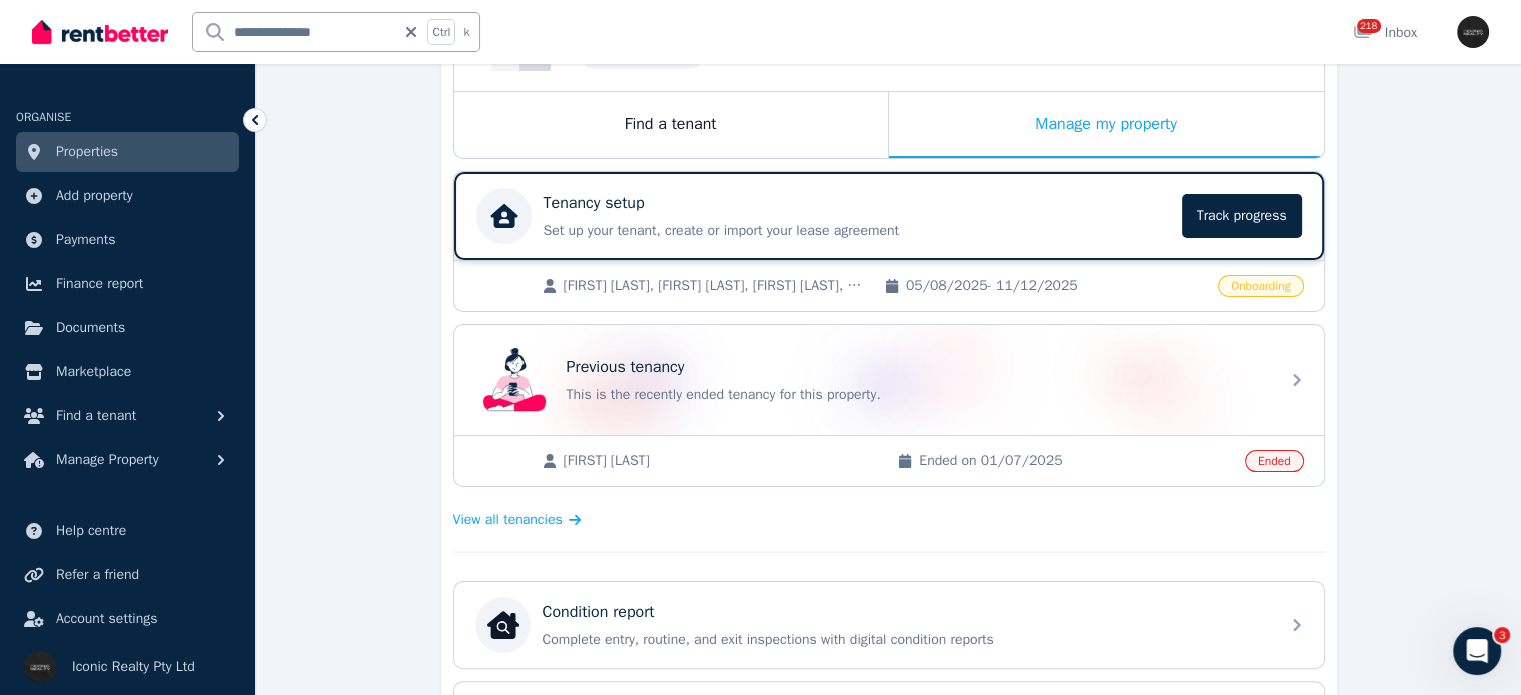 click on "Tenancy setup" at bounding box center [594, 203] 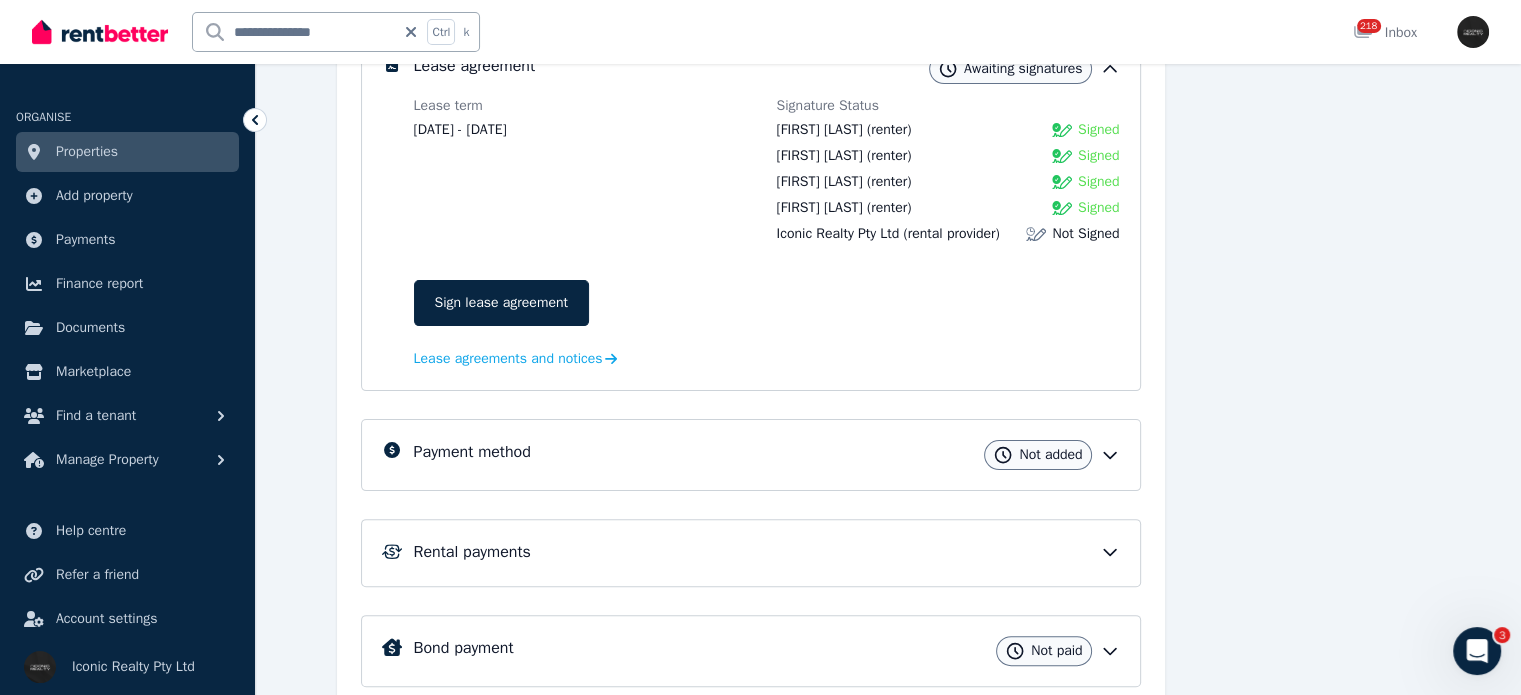 scroll, scrollTop: 400, scrollLeft: 0, axis: vertical 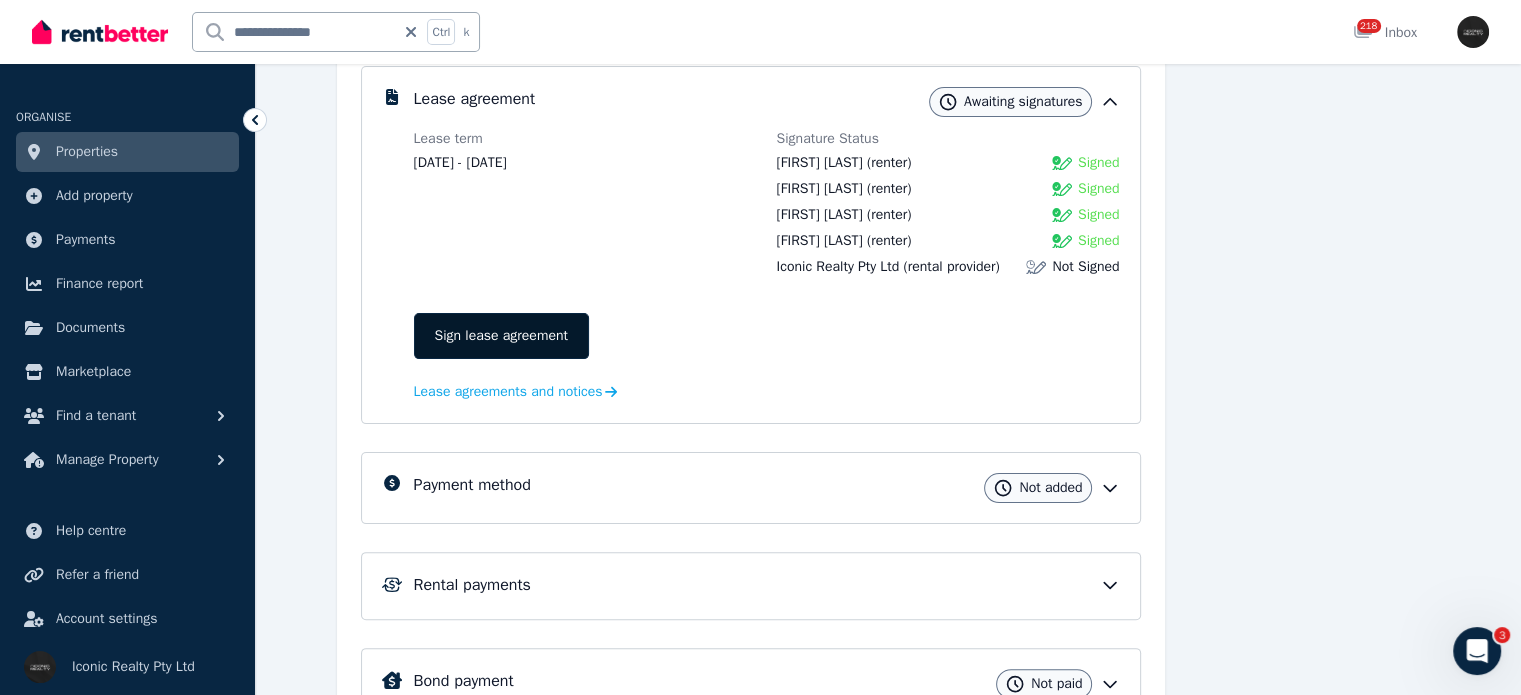 click on "Sign lease agreement" at bounding box center [501, 336] 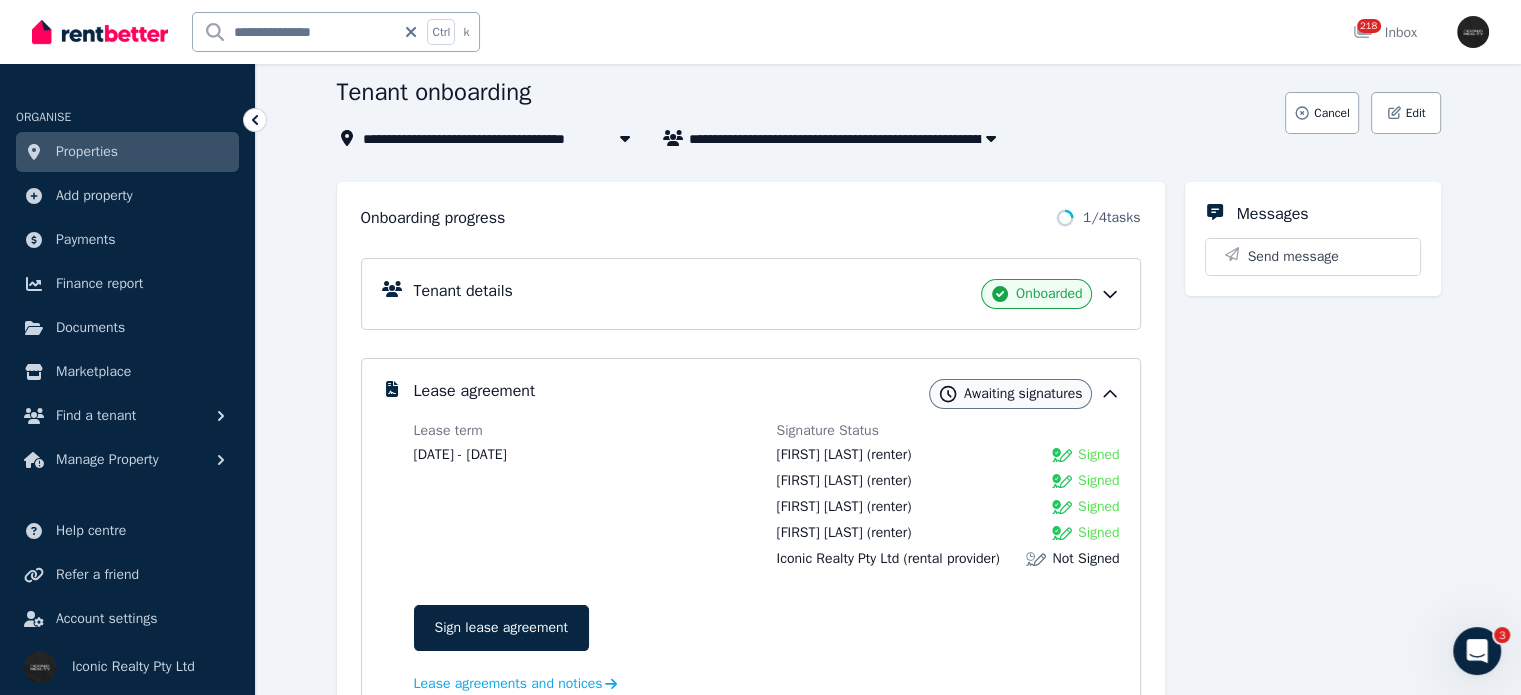 scroll, scrollTop: 0, scrollLeft: 0, axis: both 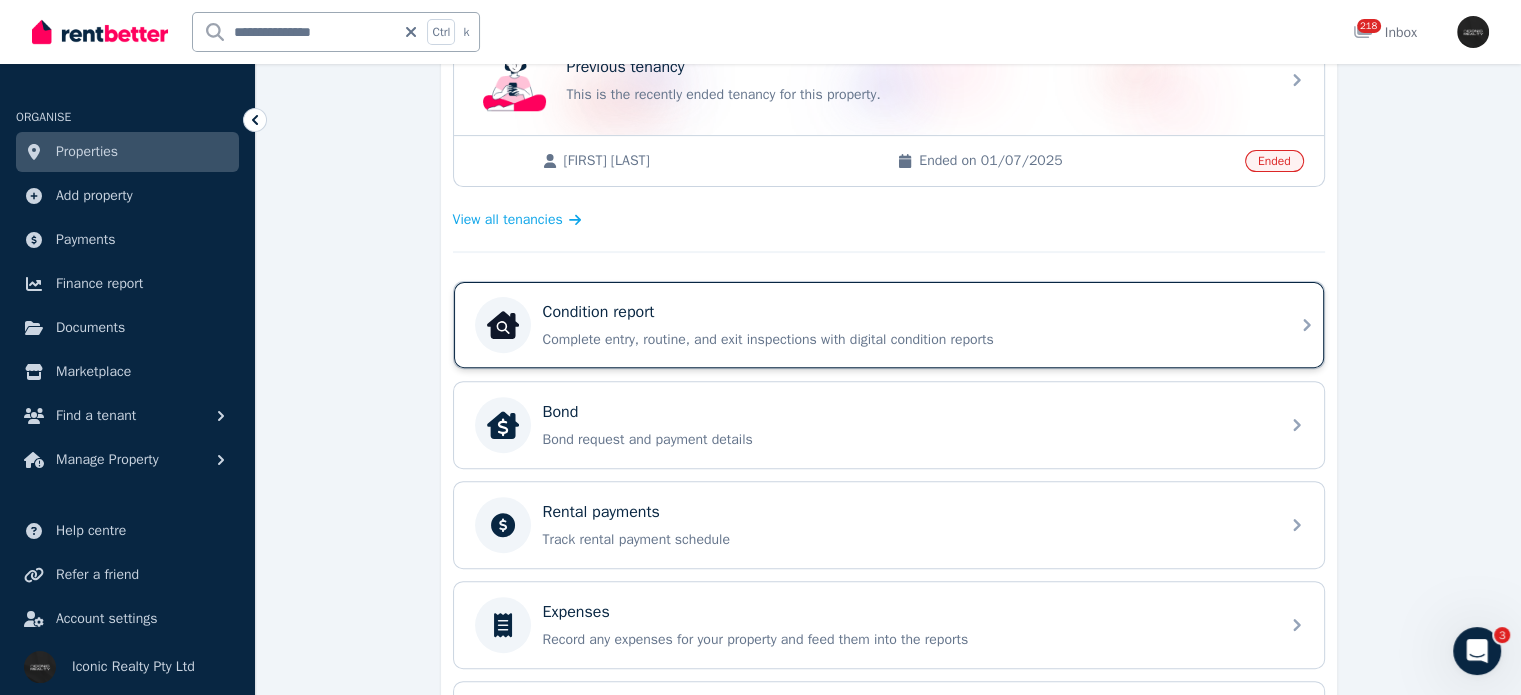 click on "Complete entry, routine, and exit inspections with digital condition reports" at bounding box center [905, 340] 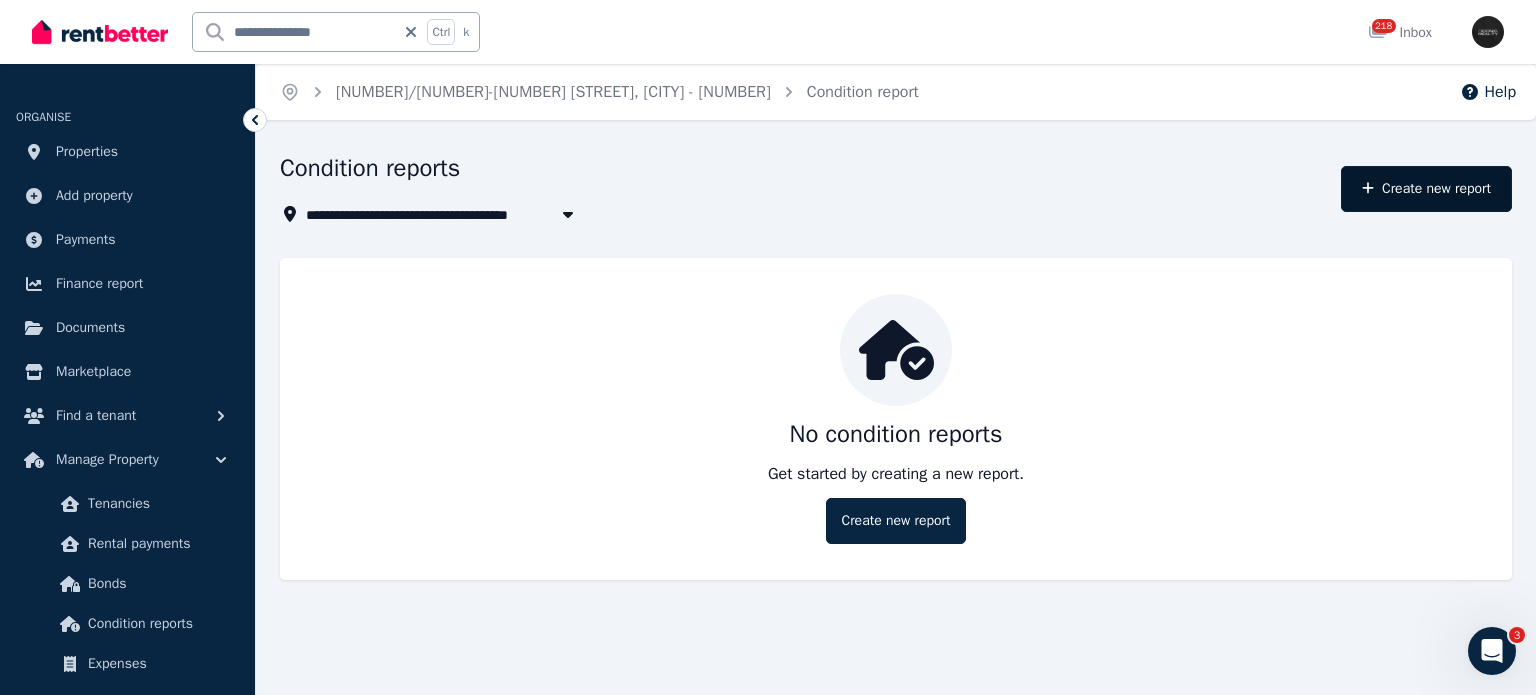 click on "Create new report" at bounding box center (1426, 189) 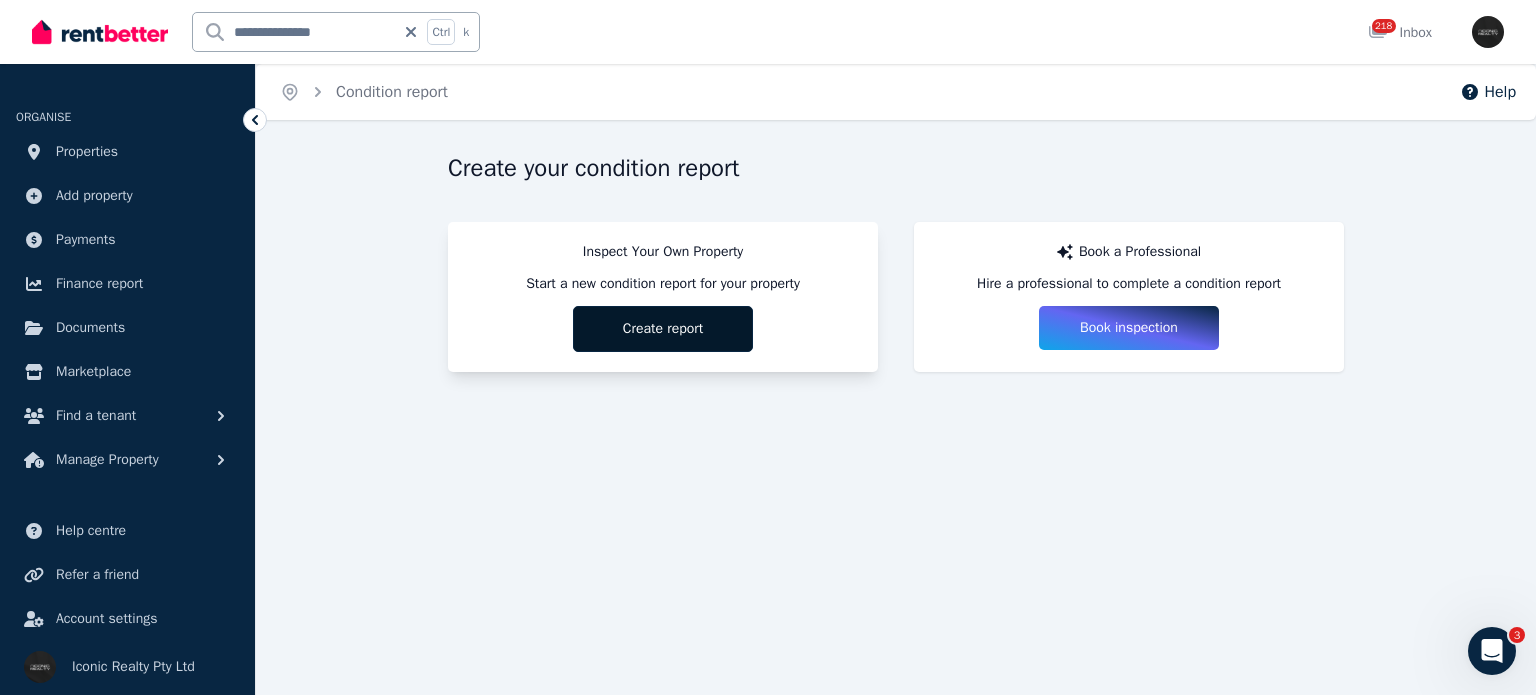 click on "Create report" at bounding box center [663, 329] 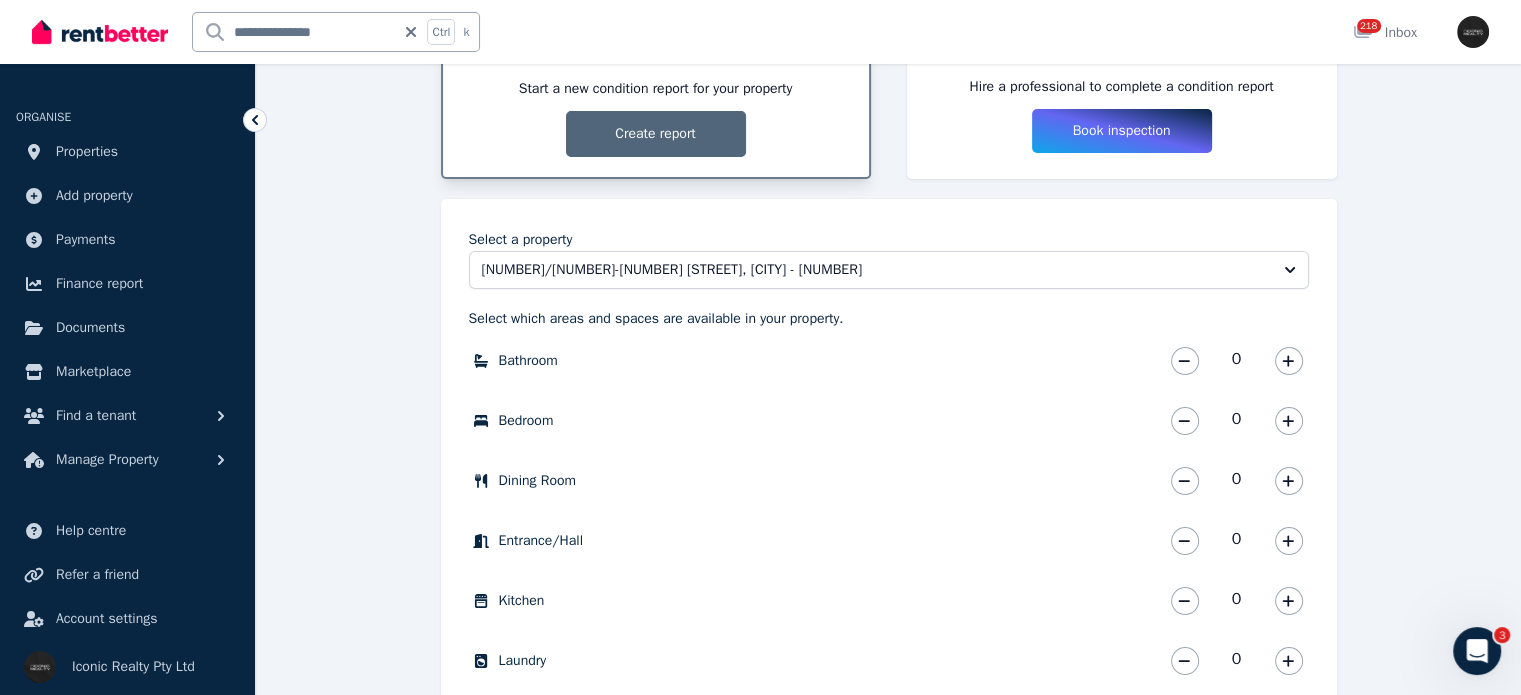 scroll, scrollTop: 200, scrollLeft: 0, axis: vertical 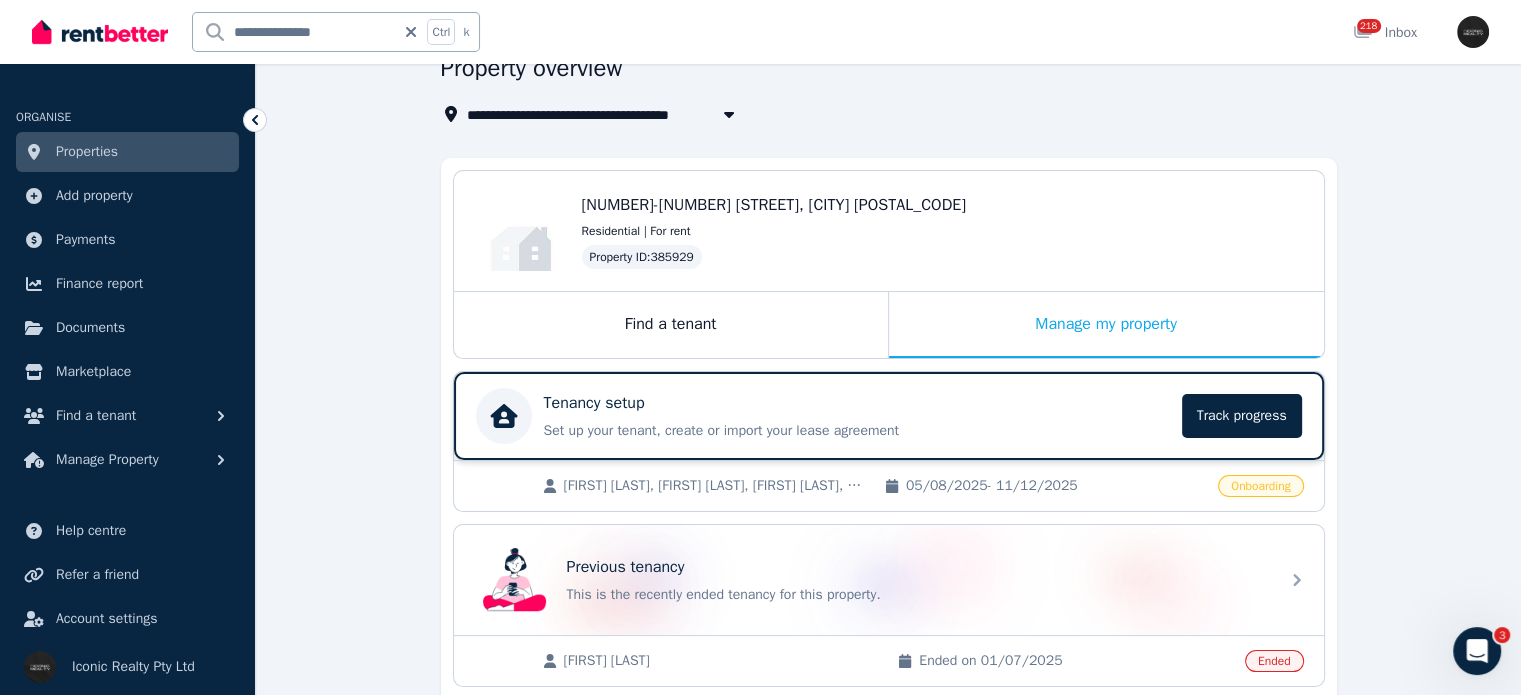 click on "Tenancy setup" at bounding box center [857, 403] 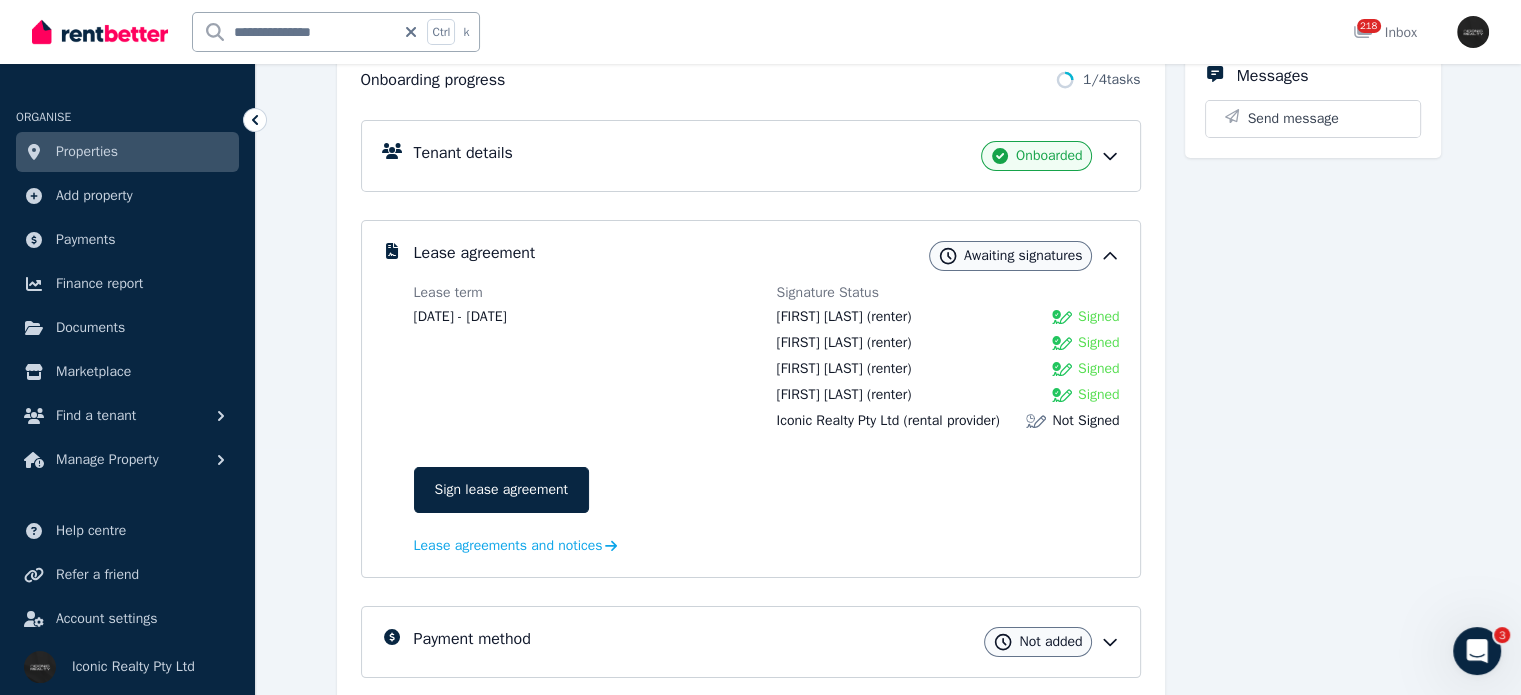 scroll, scrollTop: 300, scrollLeft: 0, axis: vertical 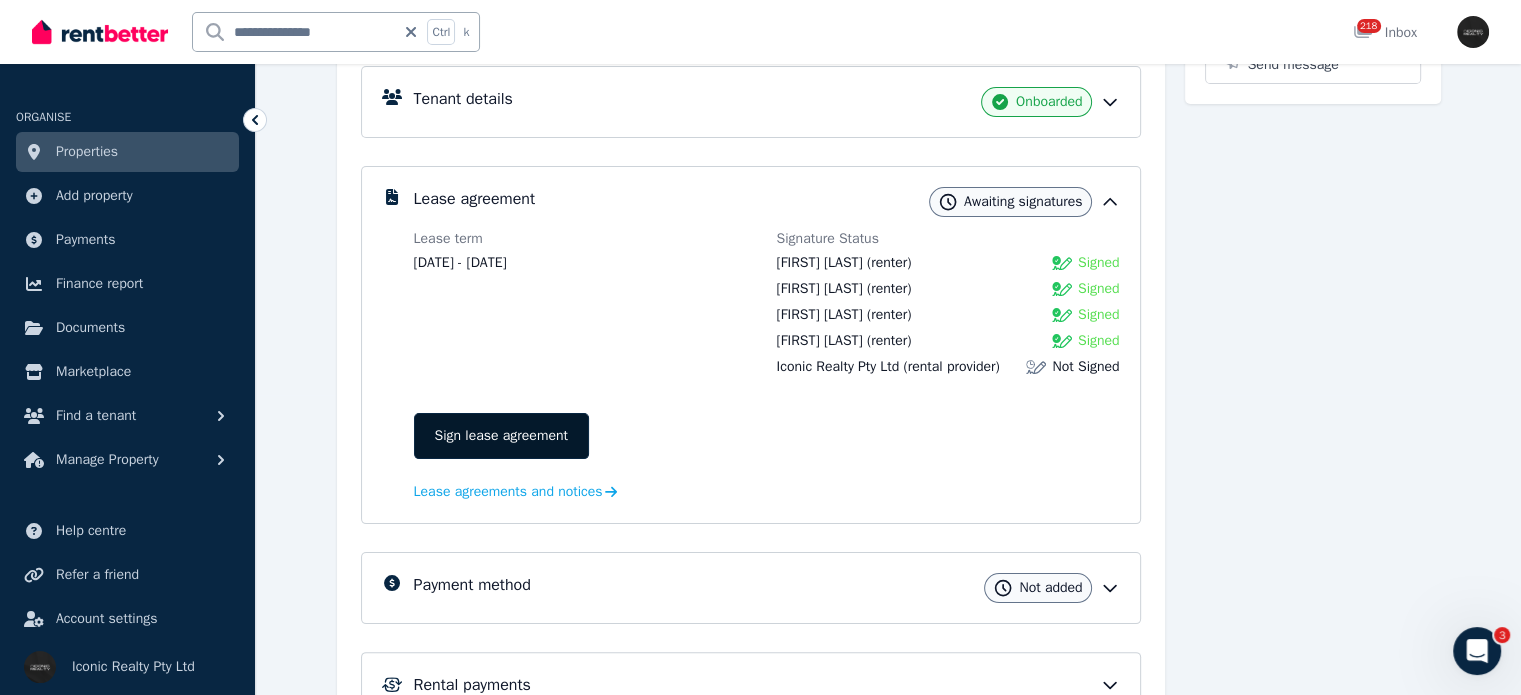 click on "Sign lease agreement" at bounding box center [501, 436] 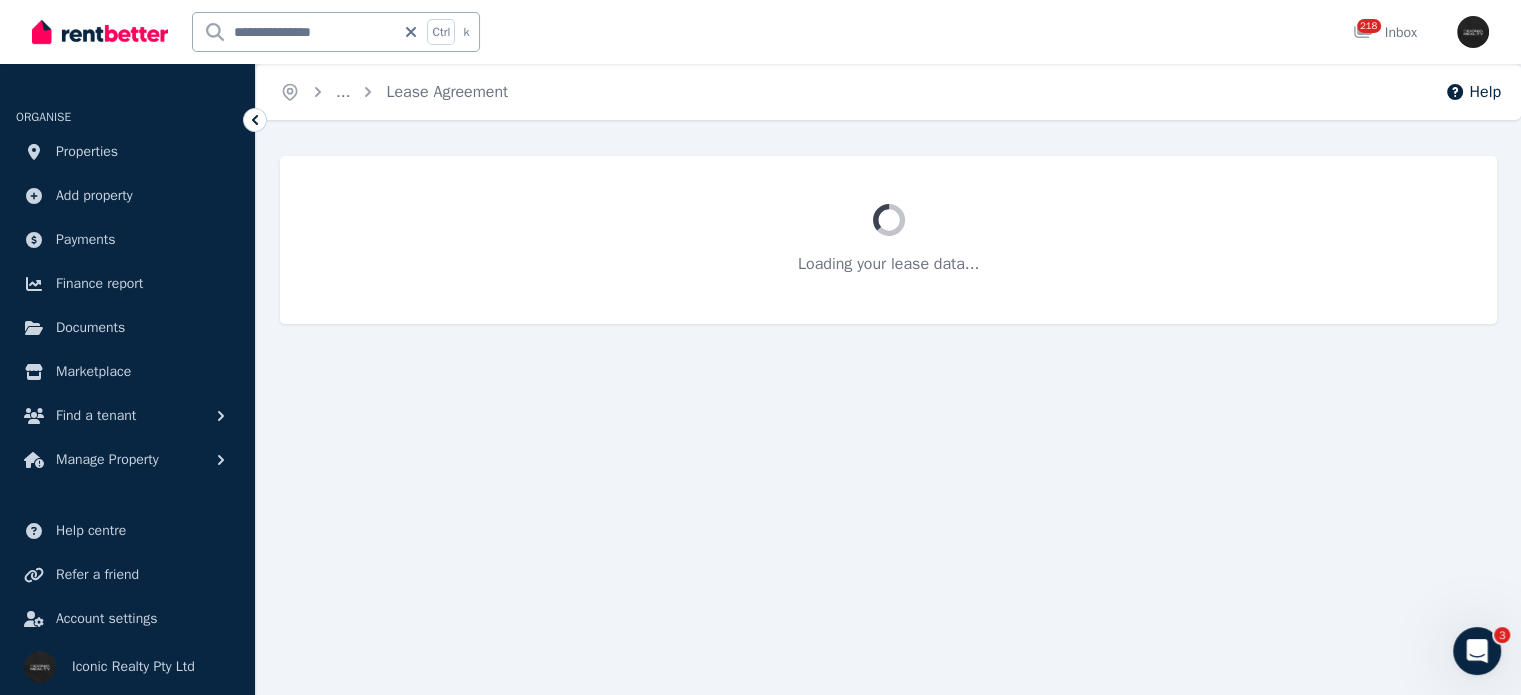 scroll, scrollTop: 0, scrollLeft: 0, axis: both 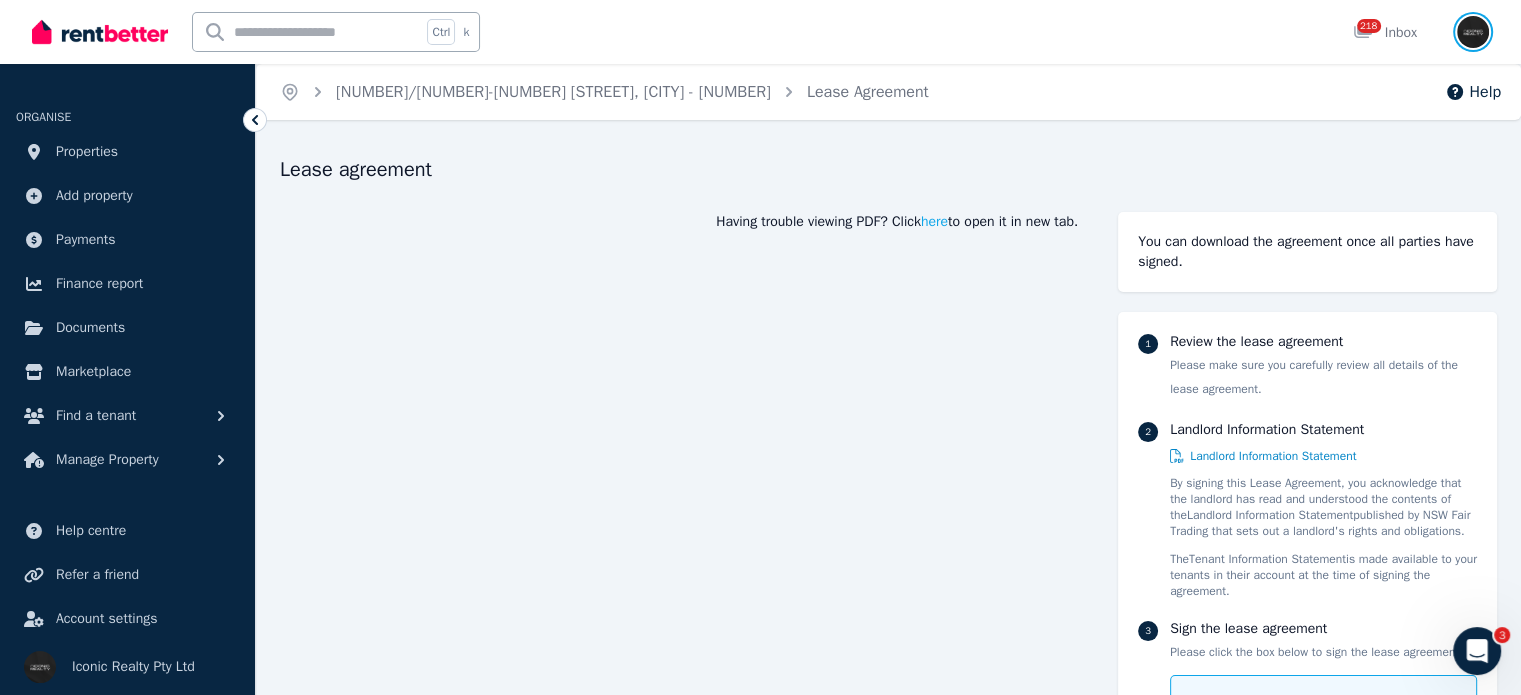 click at bounding box center [1473, 32] 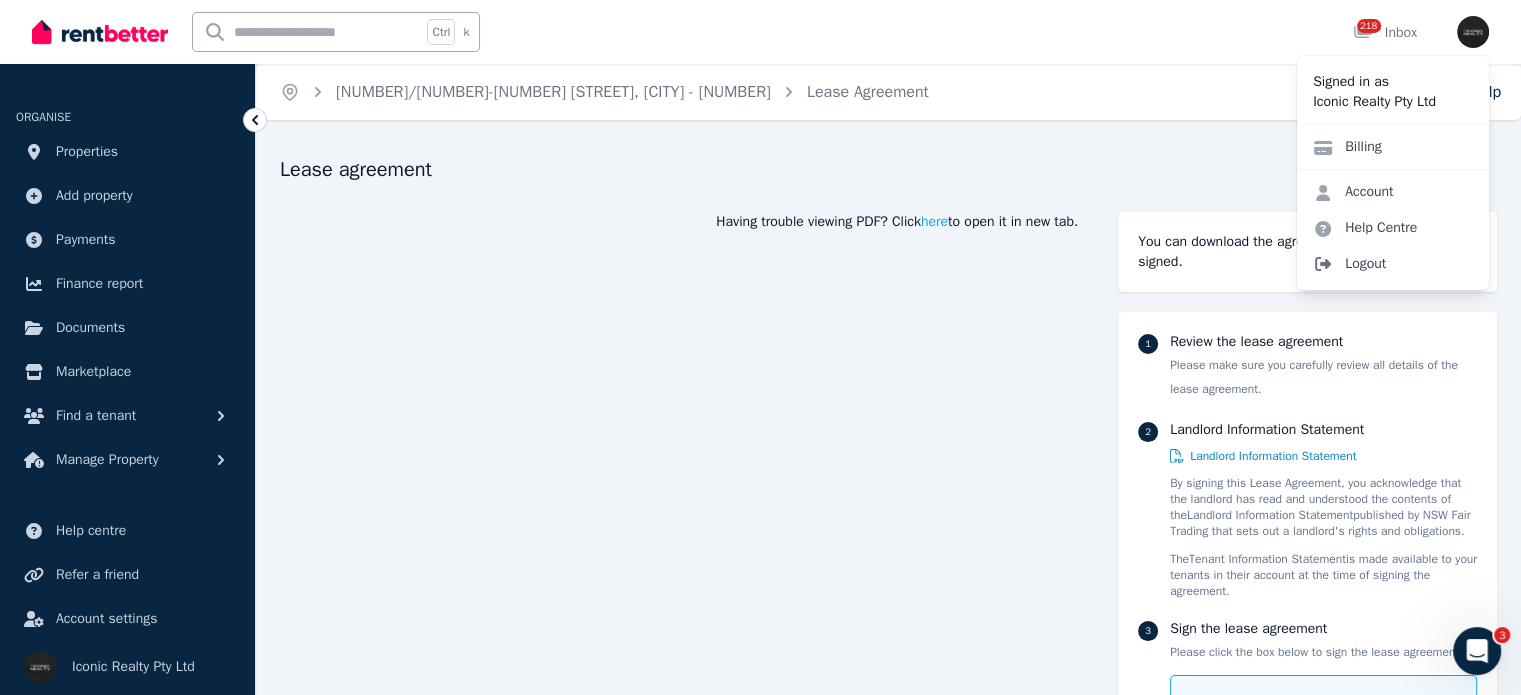 click on "Logout" at bounding box center [1393, 264] 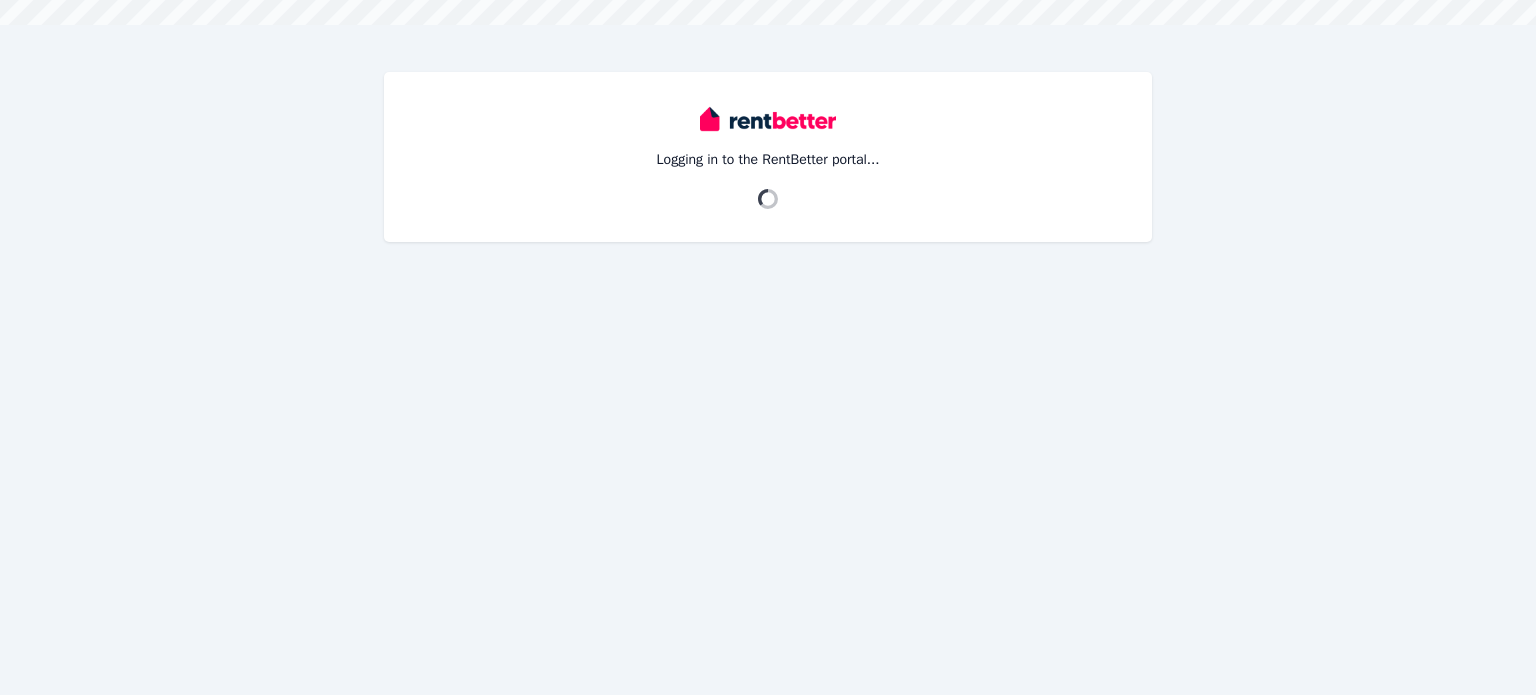 scroll, scrollTop: 0, scrollLeft: 0, axis: both 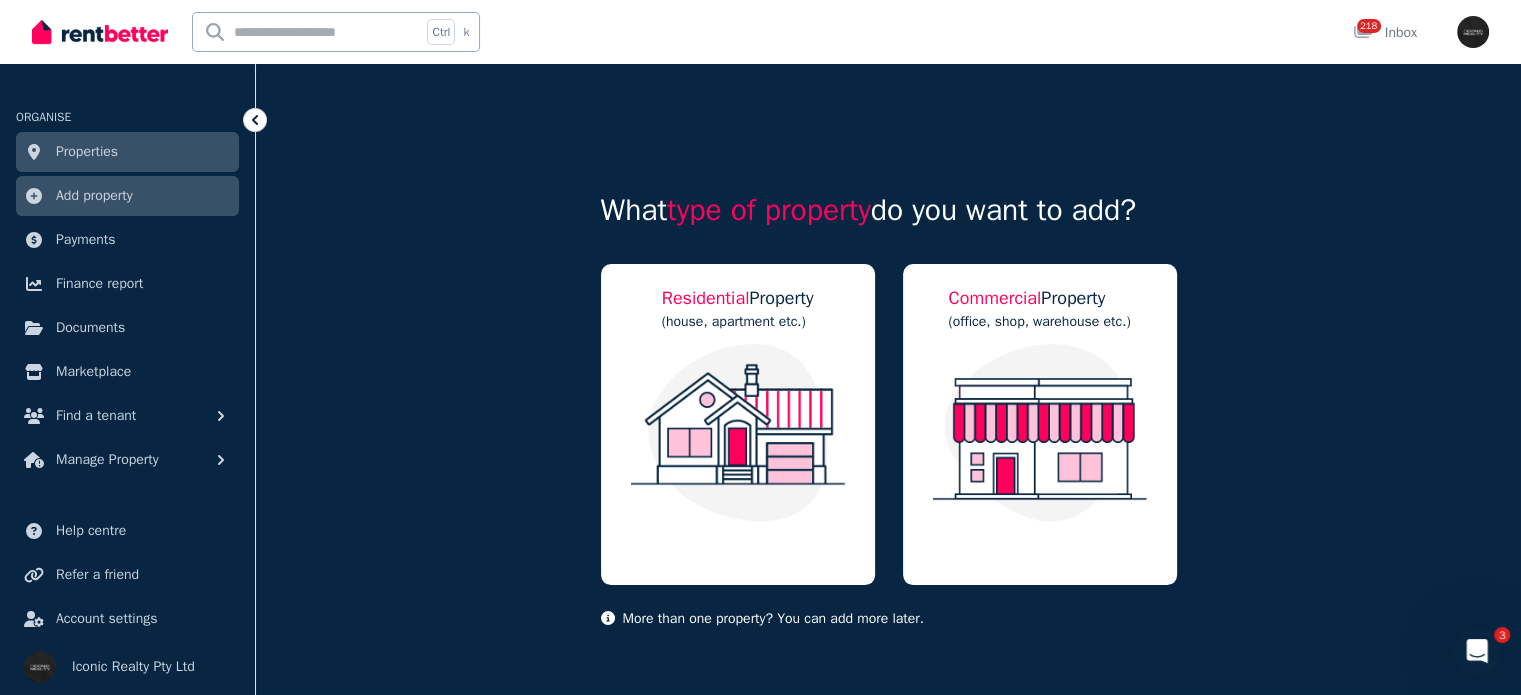 click on "Properties" at bounding box center (87, 152) 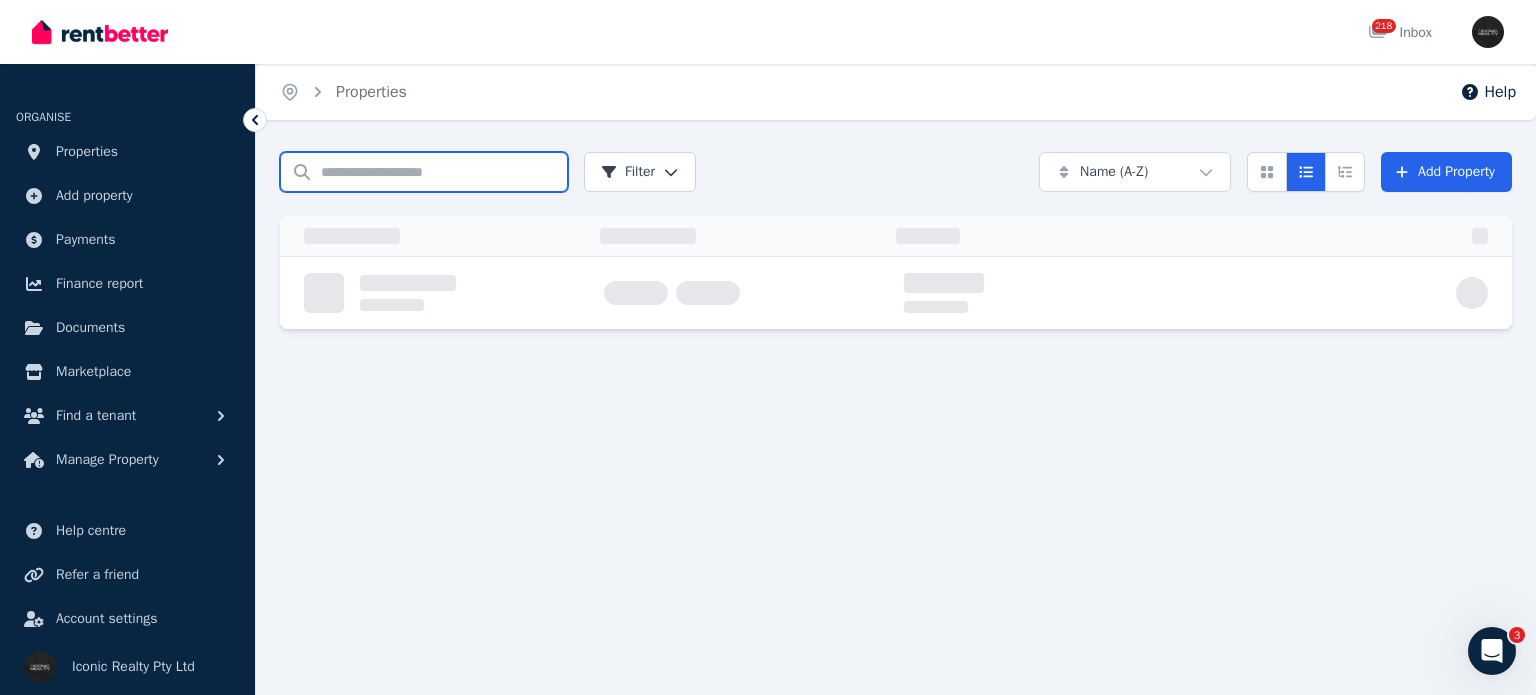 click on "Search properties" at bounding box center [424, 172] 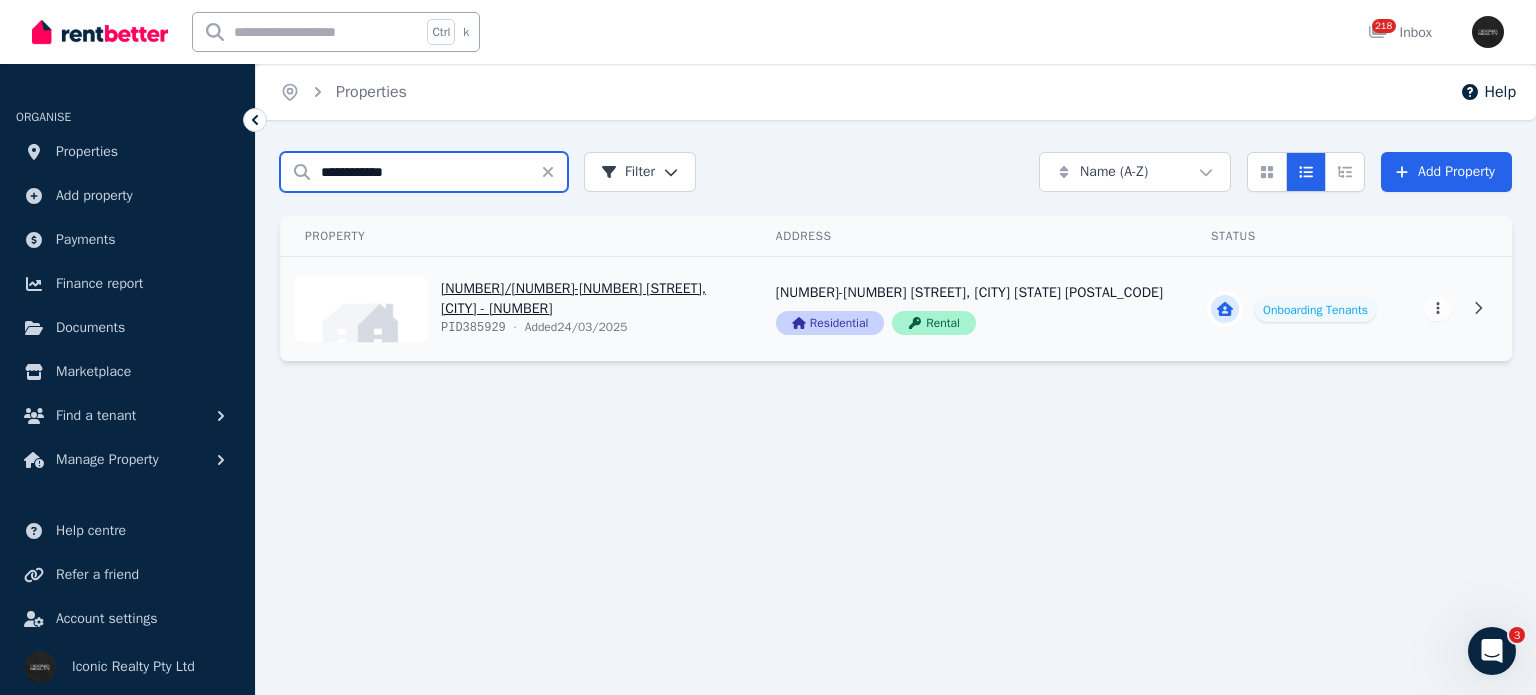 type on "**********" 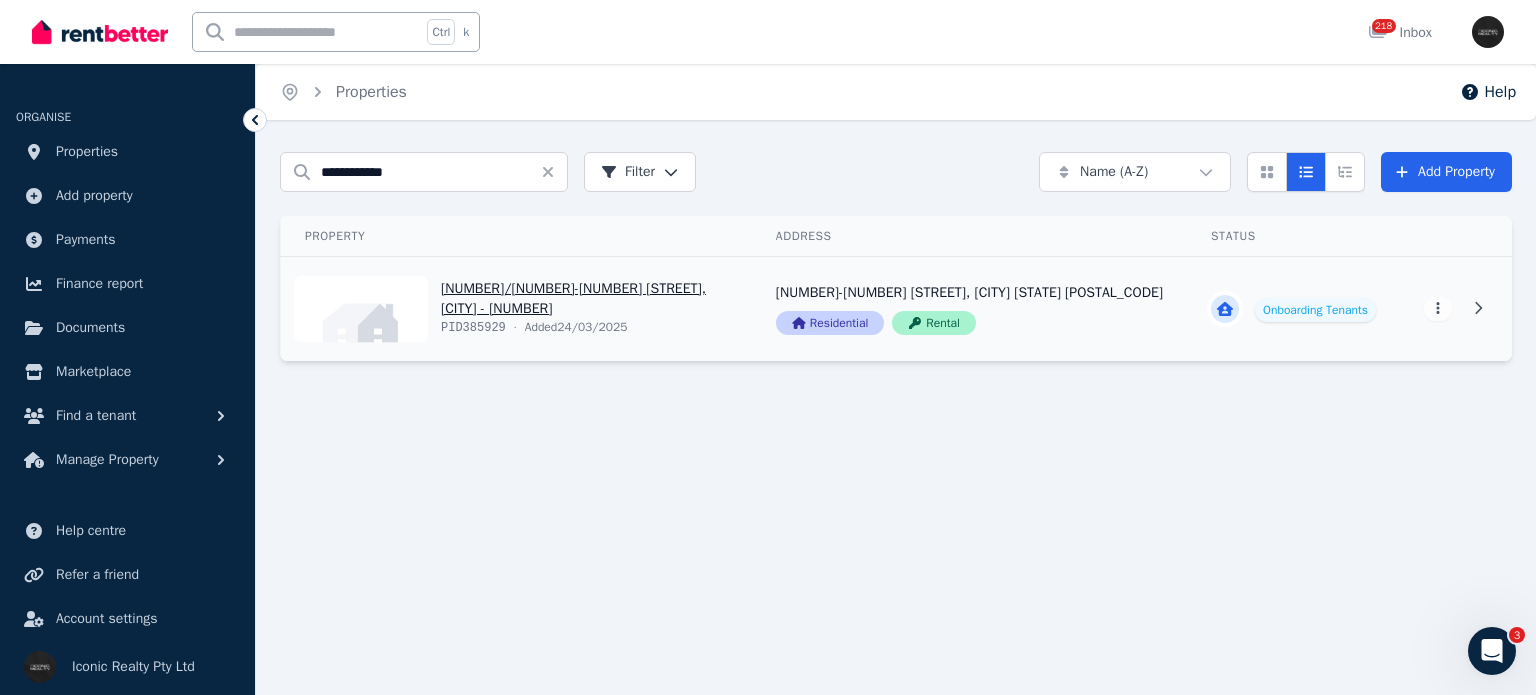 click on "View property details" at bounding box center (516, 309) 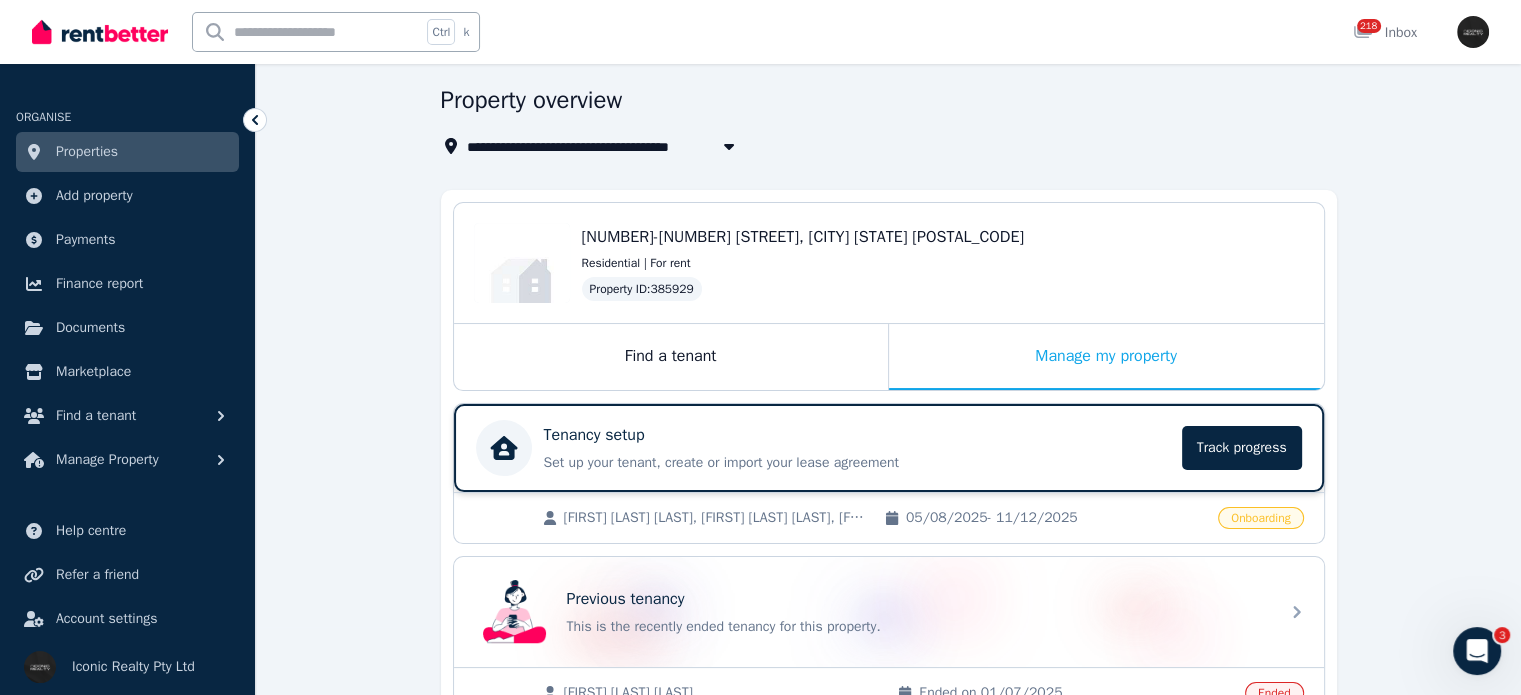 scroll, scrollTop: 100, scrollLeft: 0, axis: vertical 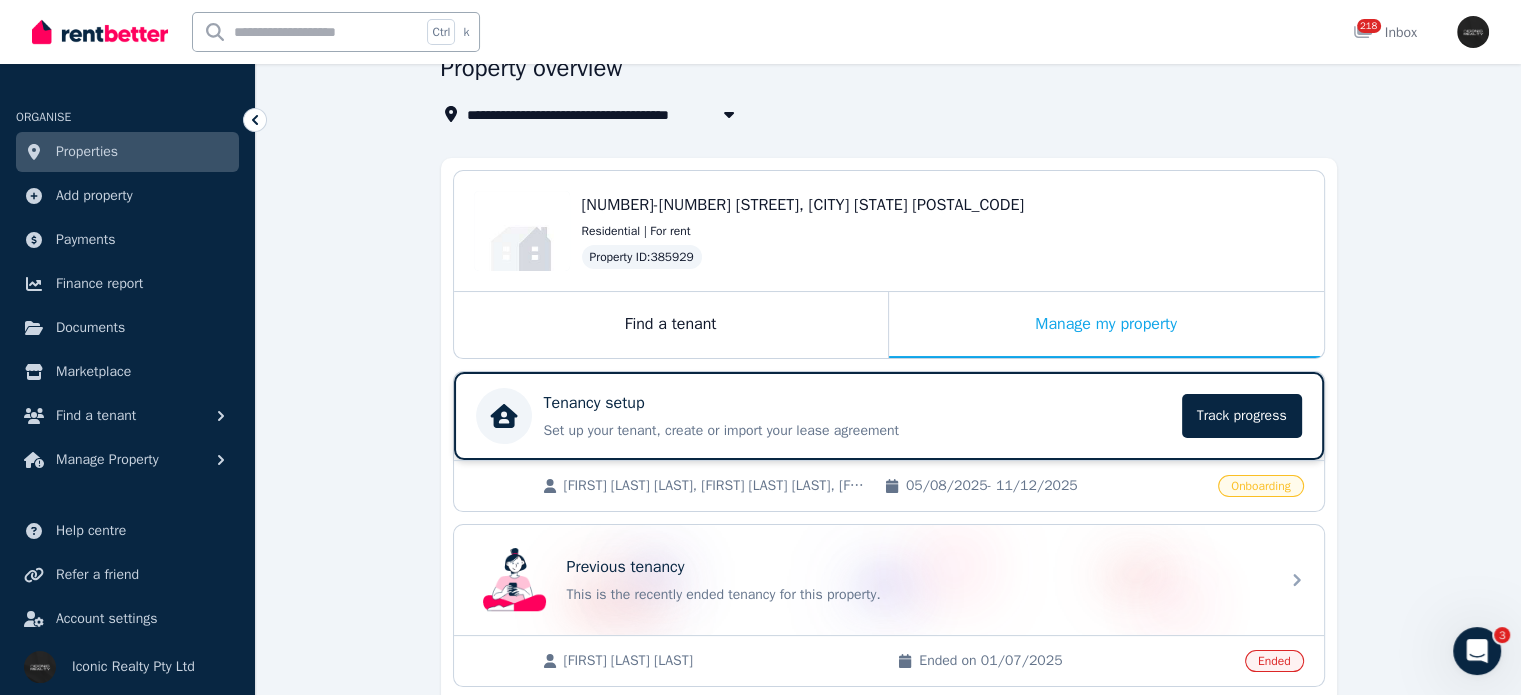 click on "Tenancy setup" at bounding box center (857, 403) 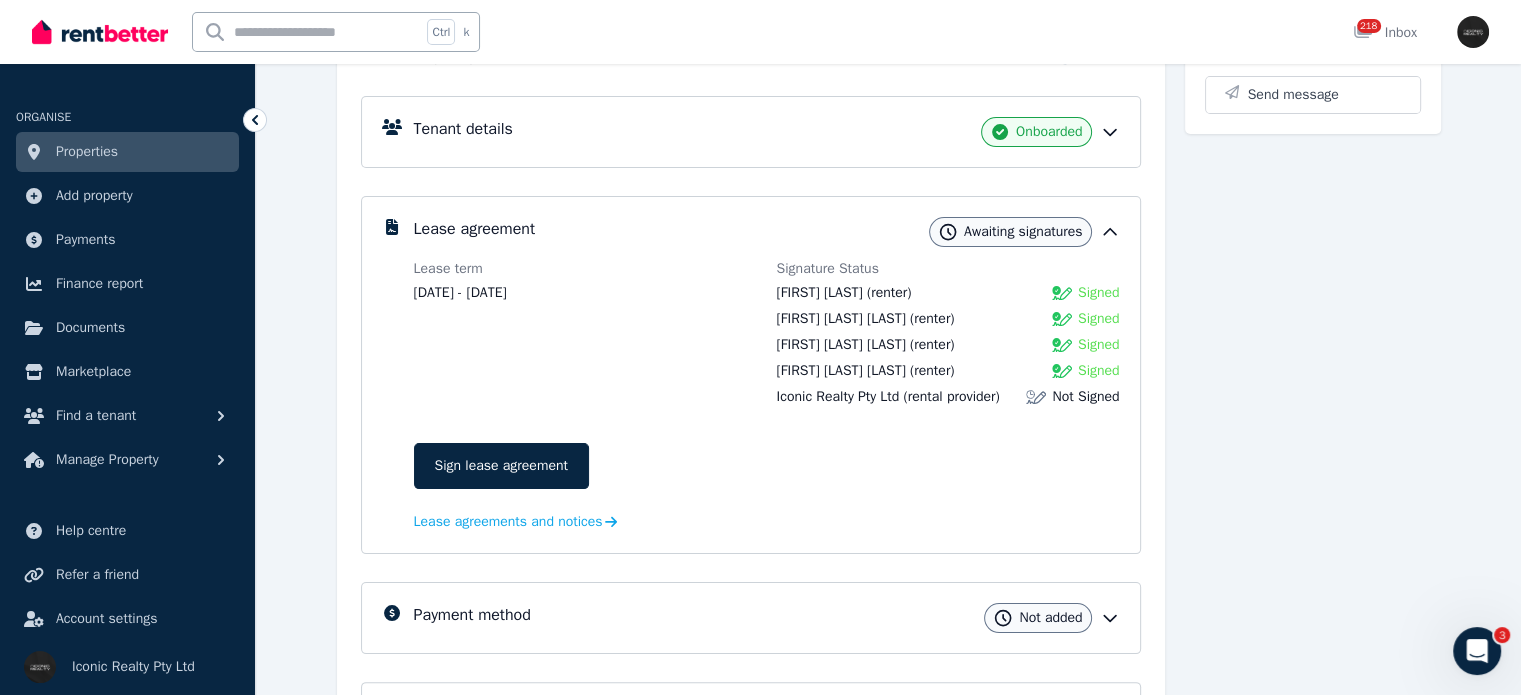 scroll, scrollTop: 300, scrollLeft: 0, axis: vertical 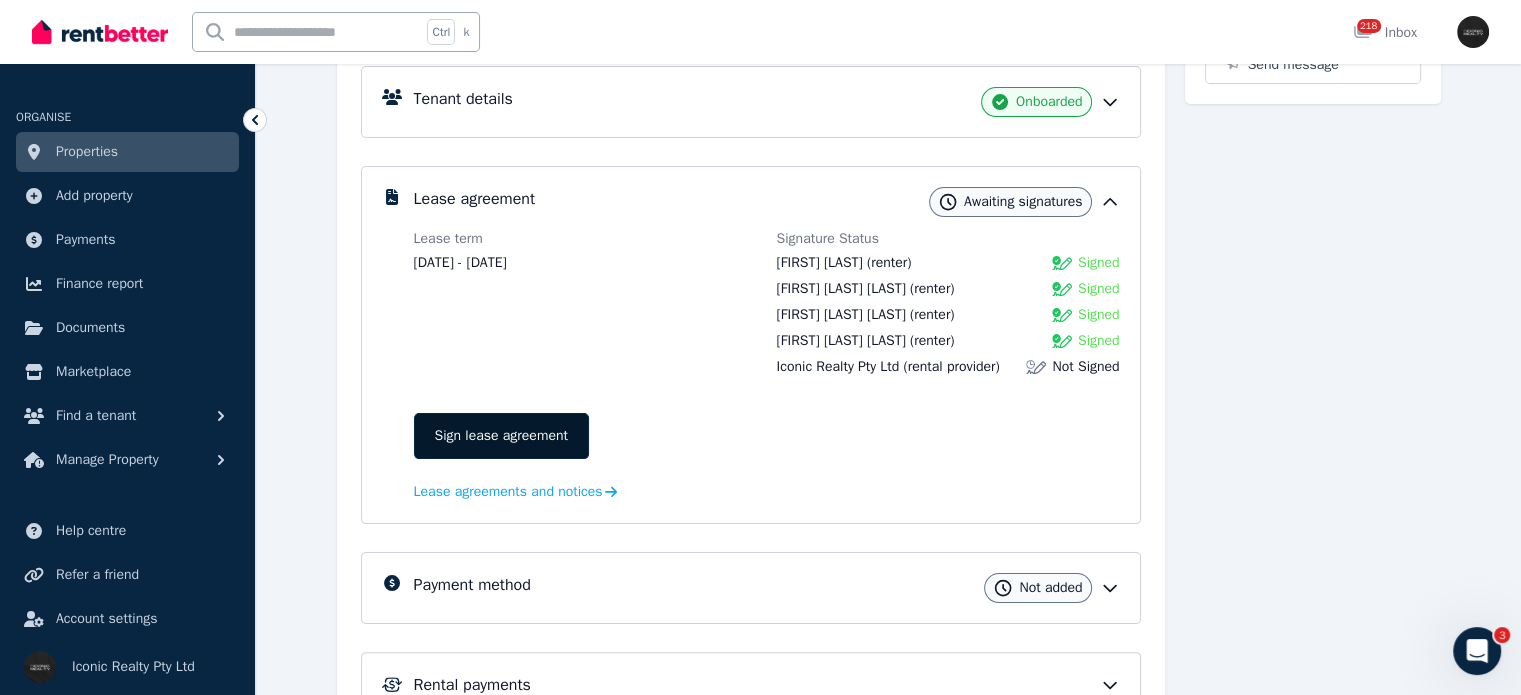 click on "Sign lease agreement" at bounding box center [501, 436] 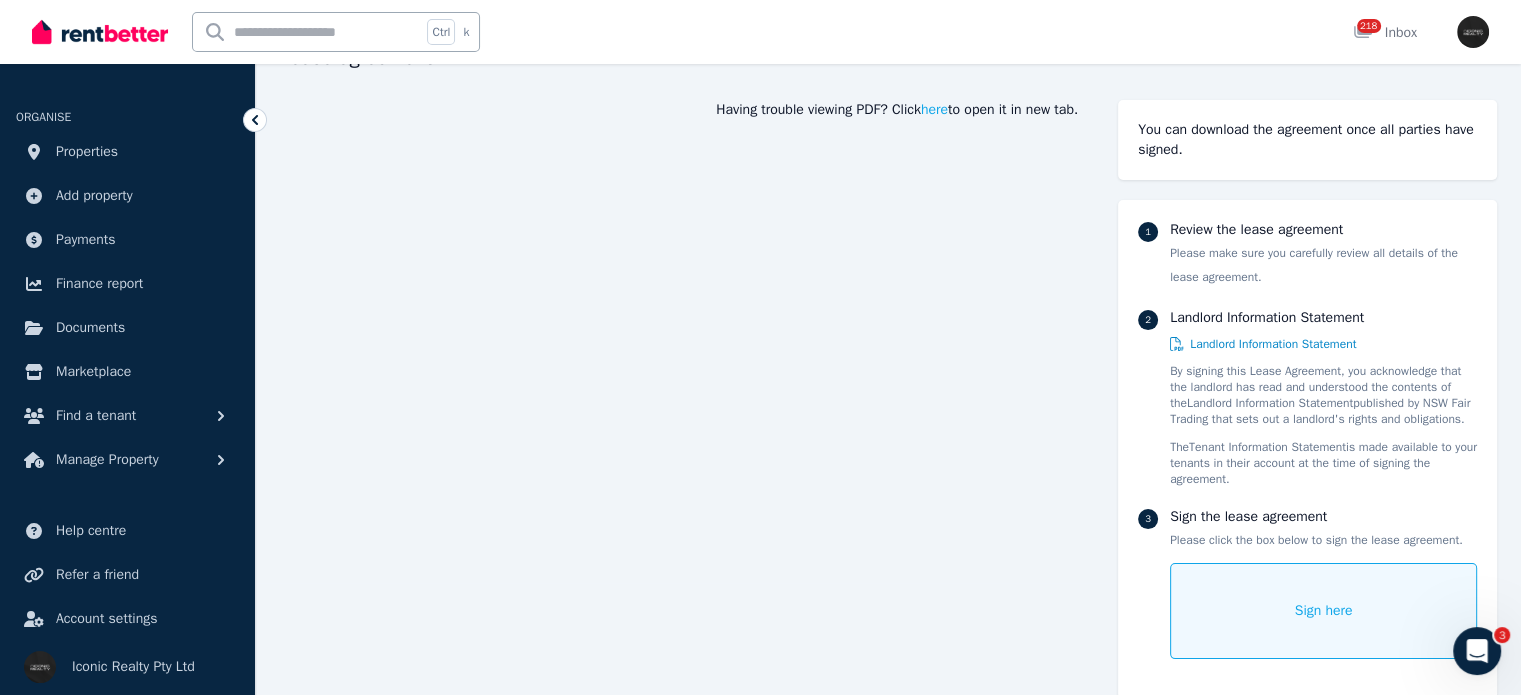 scroll, scrollTop: 44, scrollLeft: 0, axis: vertical 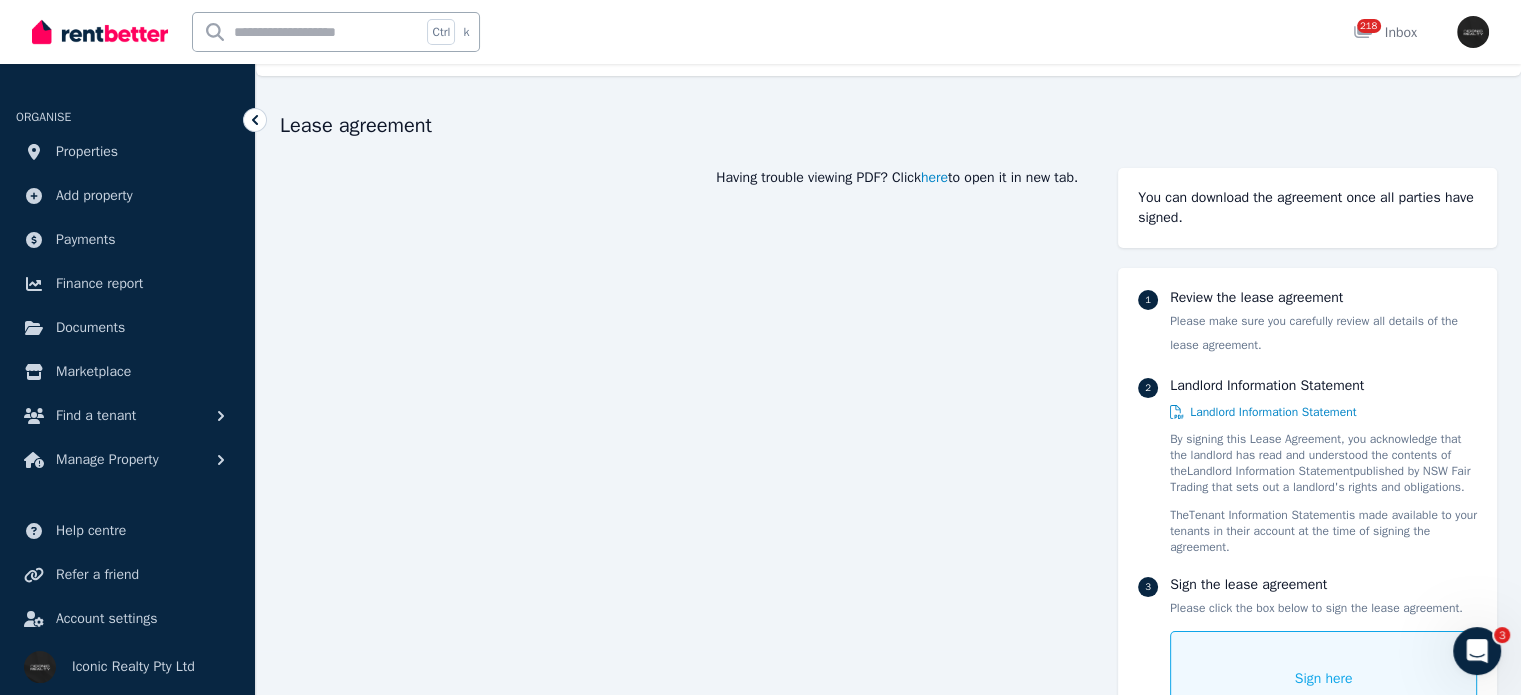 click on "here" at bounding box center (934, 178) 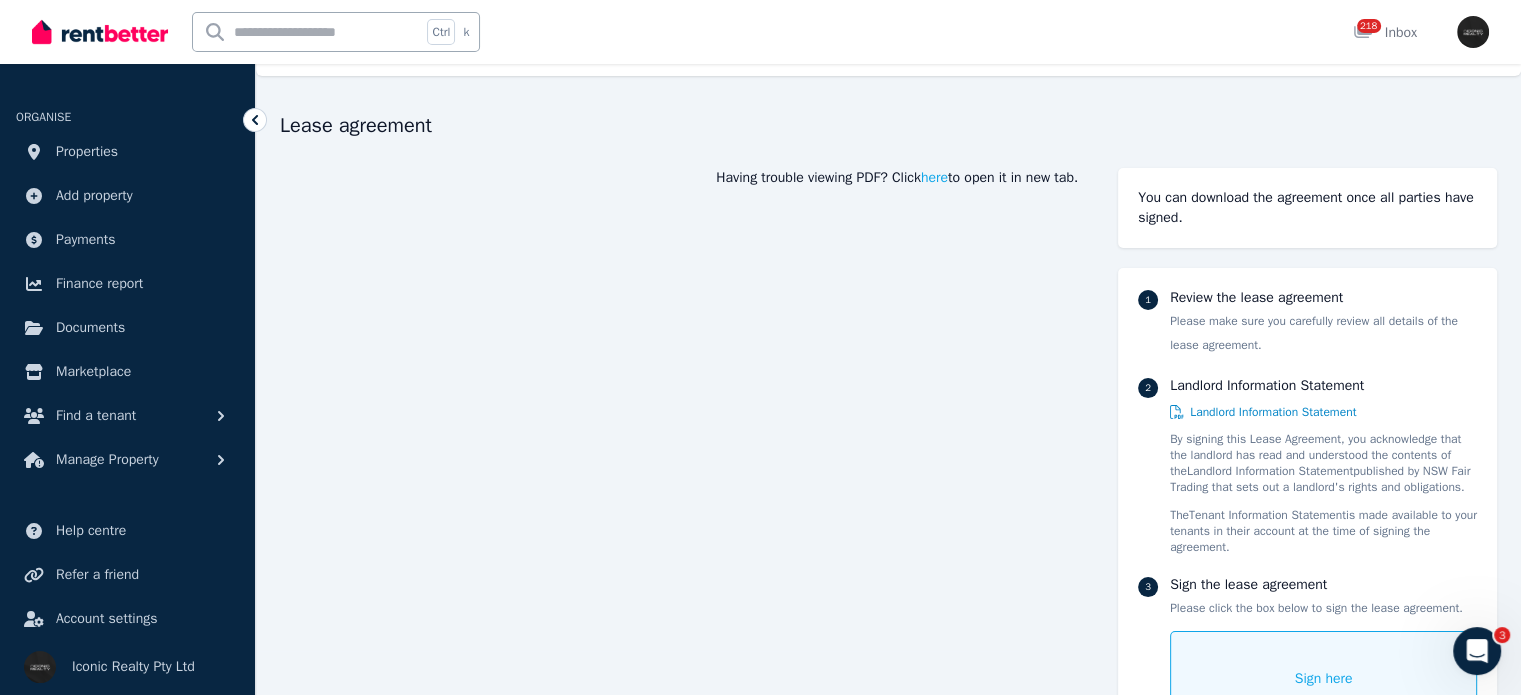 click on "Sign here" at bounding box center (1323, 679) 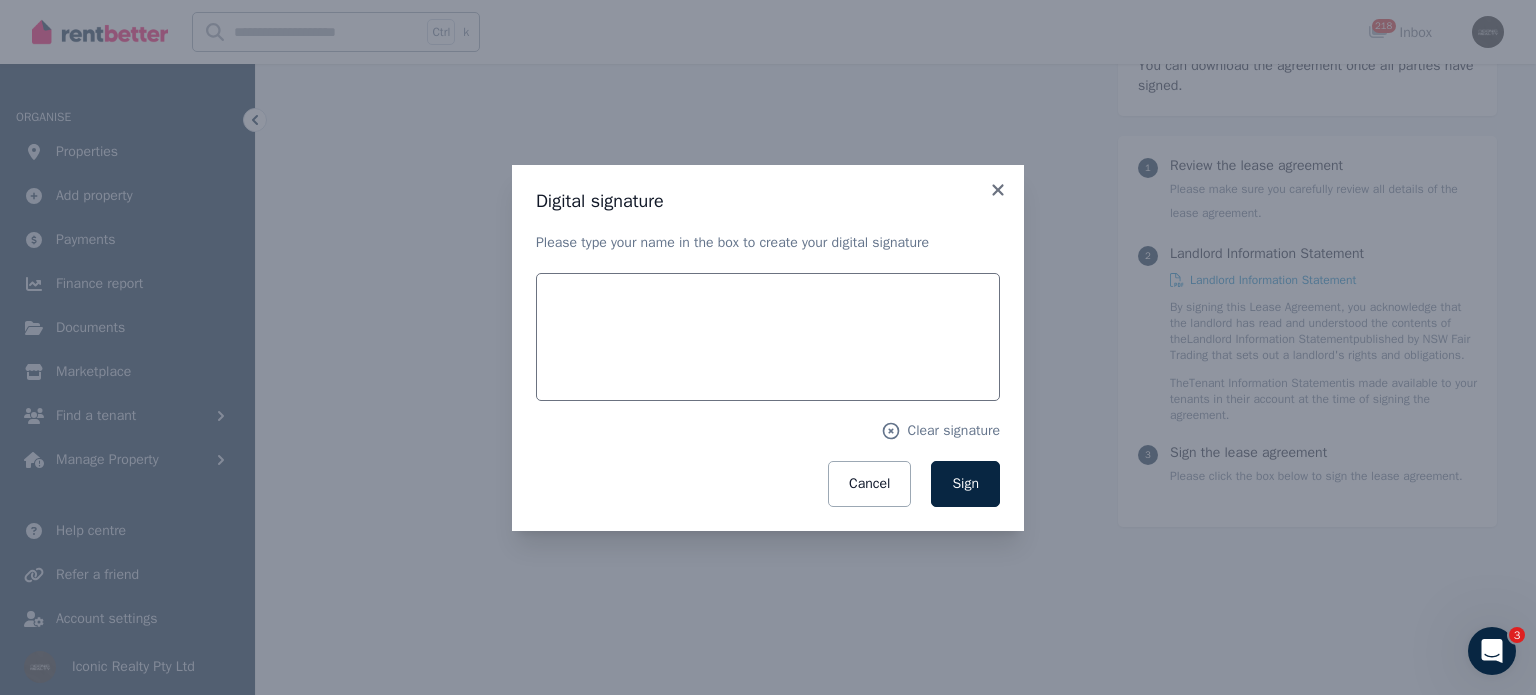 scroll, scrollTop: 244, scrollLeft: 0, axis: vertical 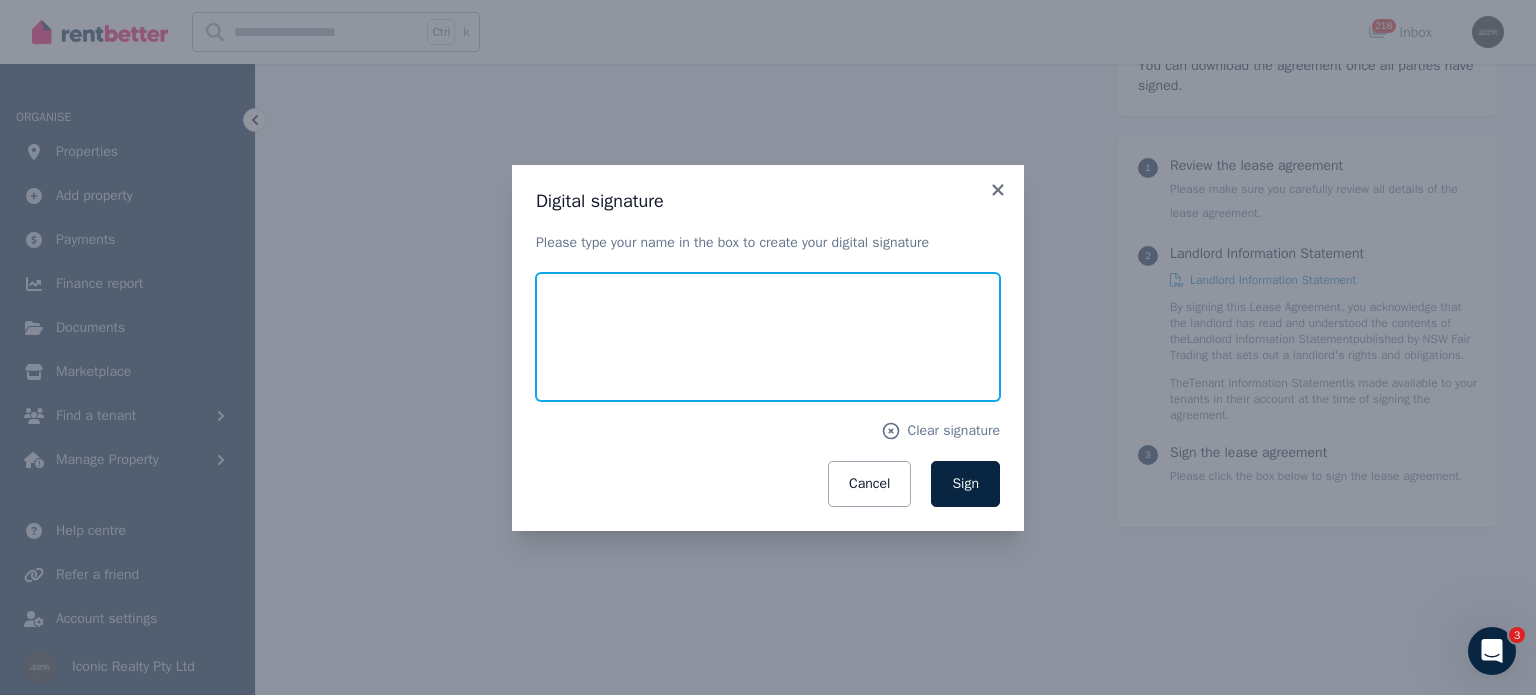 click at bounding box center [768, 337] 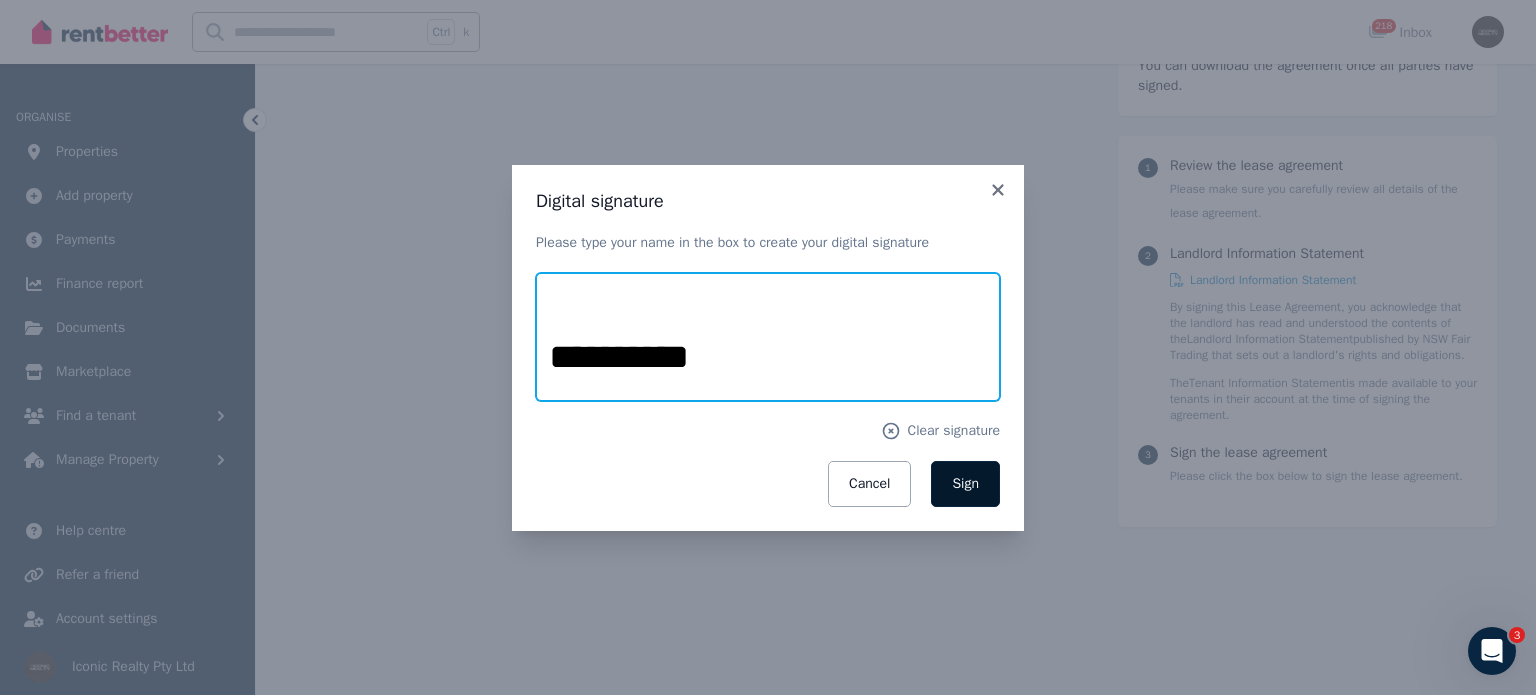 type on "**********" 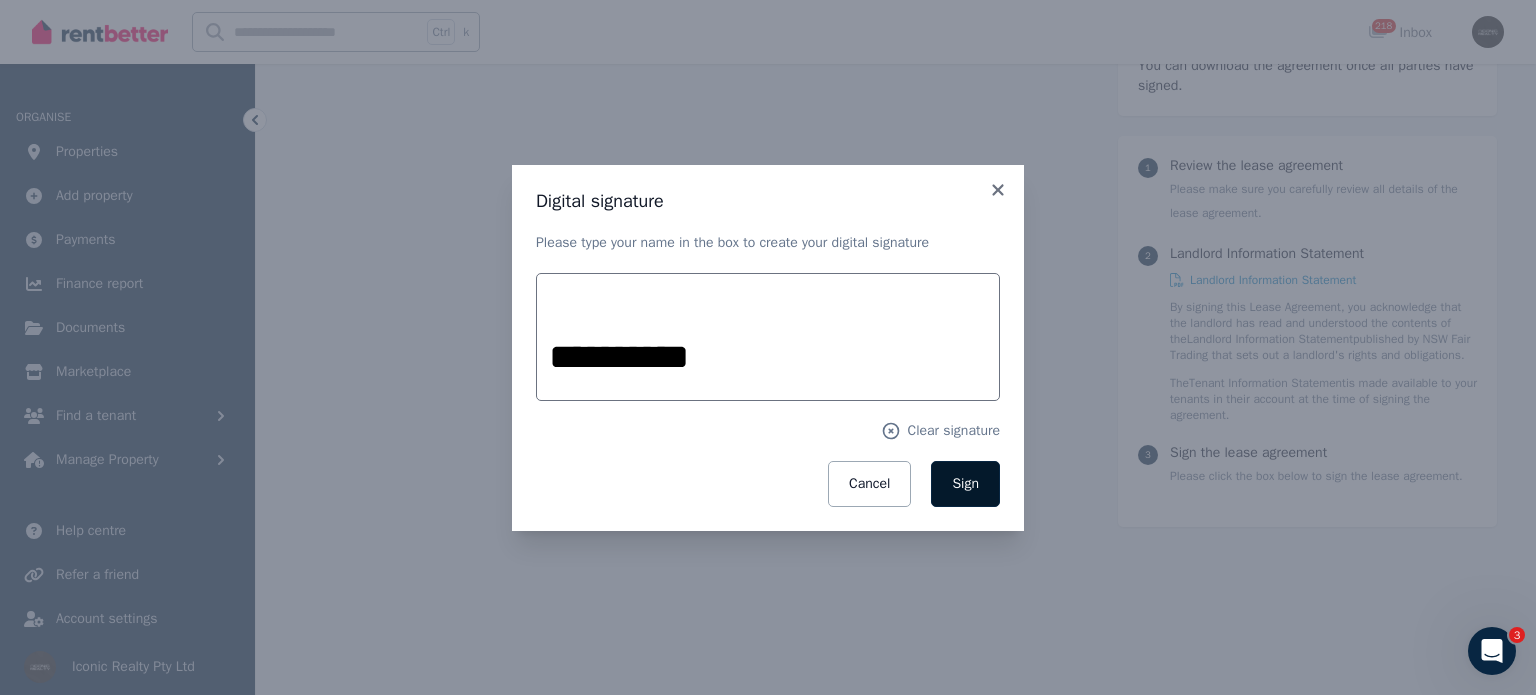 click on "Sign" at bounding box center [965, 484] 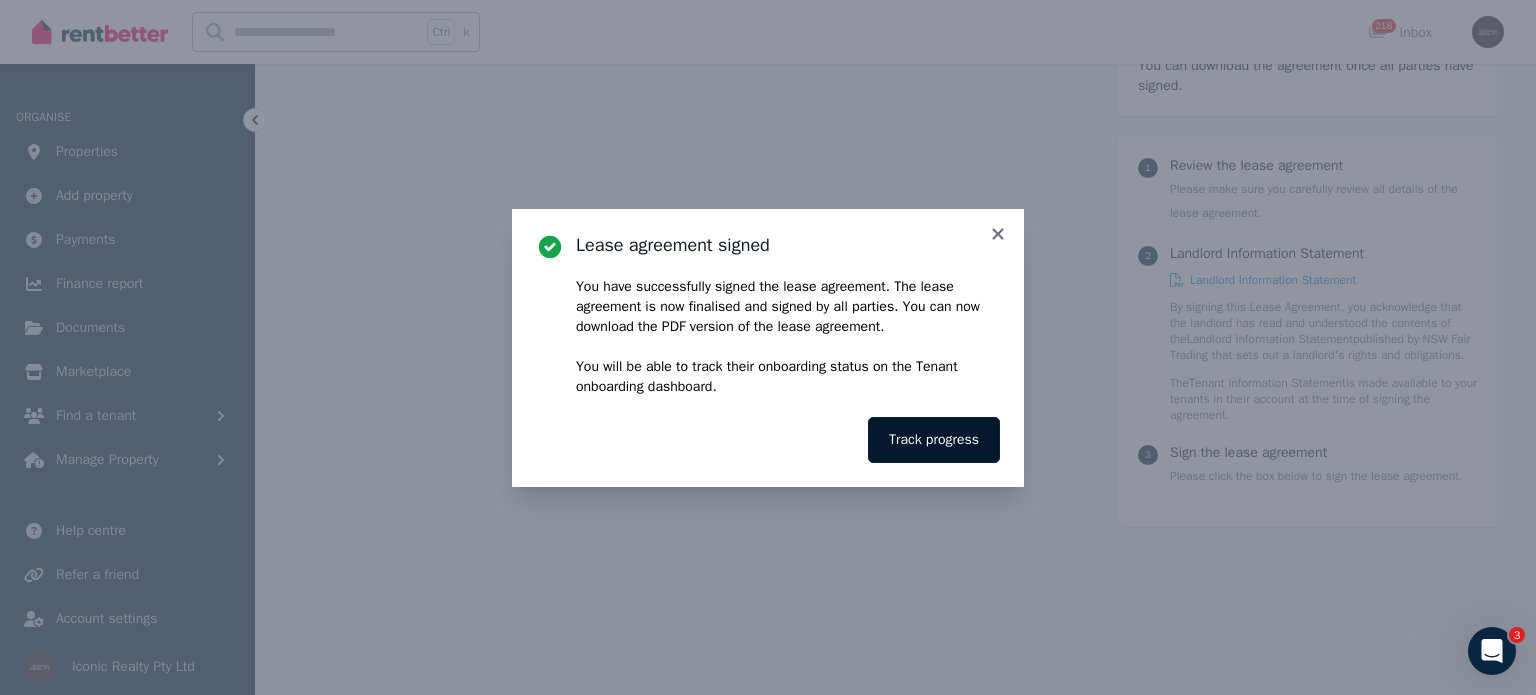 click on "Track progress" at bounding box center (934, 440) 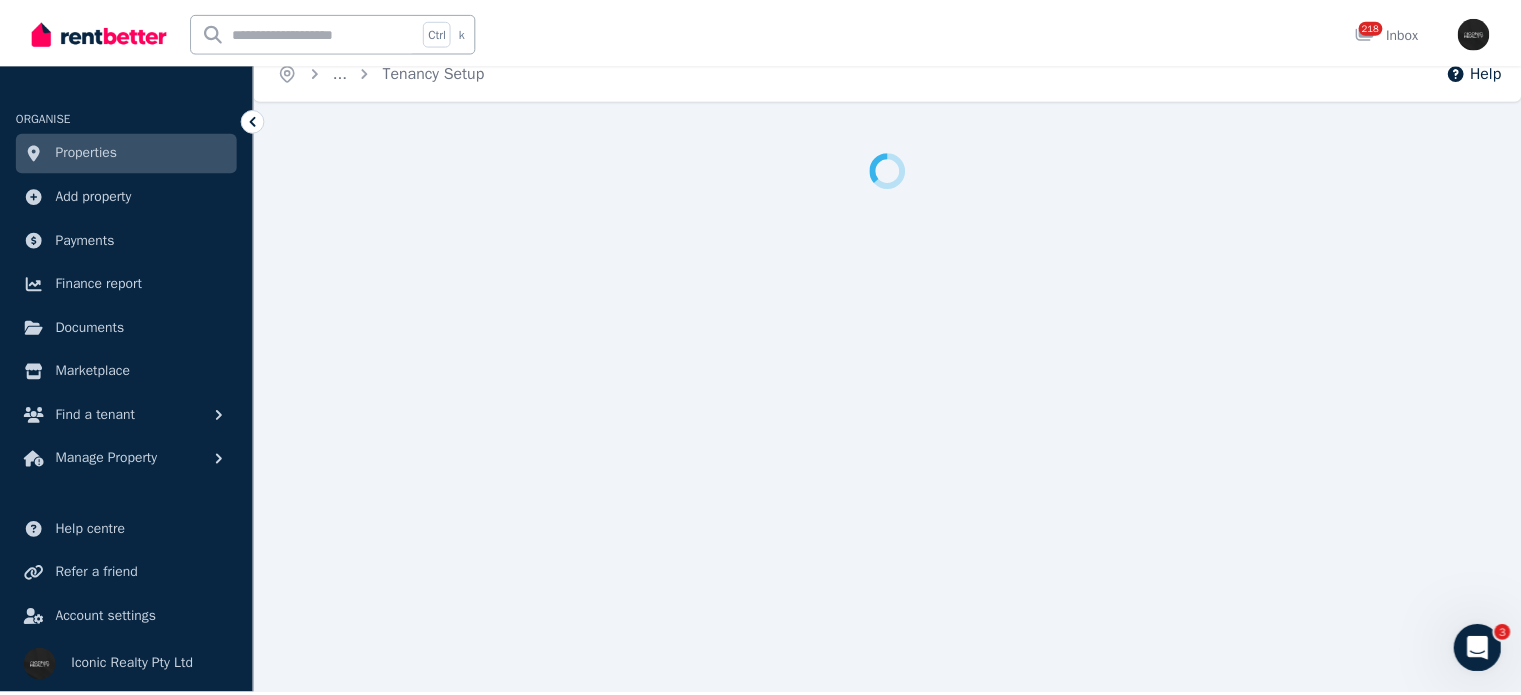 scroll, scrollTop: 0, scrollLeft: 0, axis: both 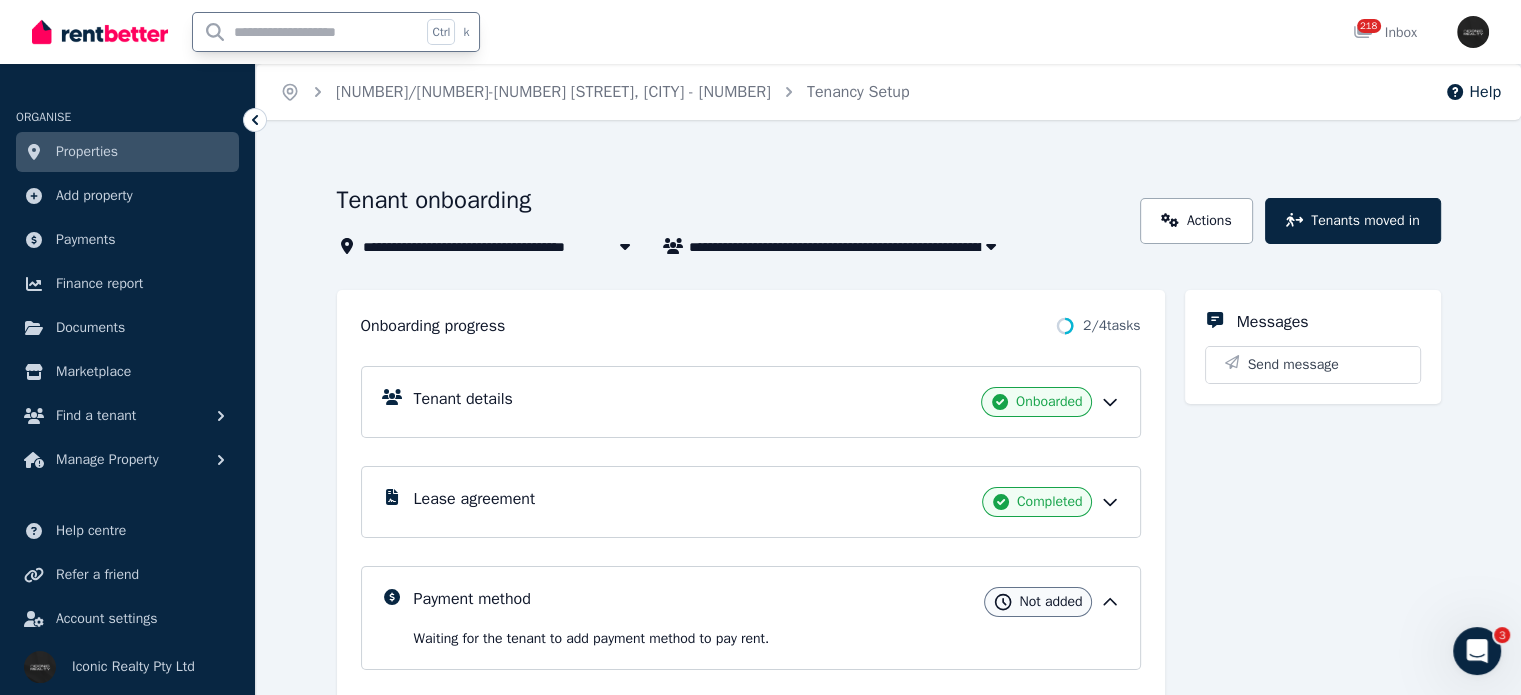 click at bounding box center (307, 32) 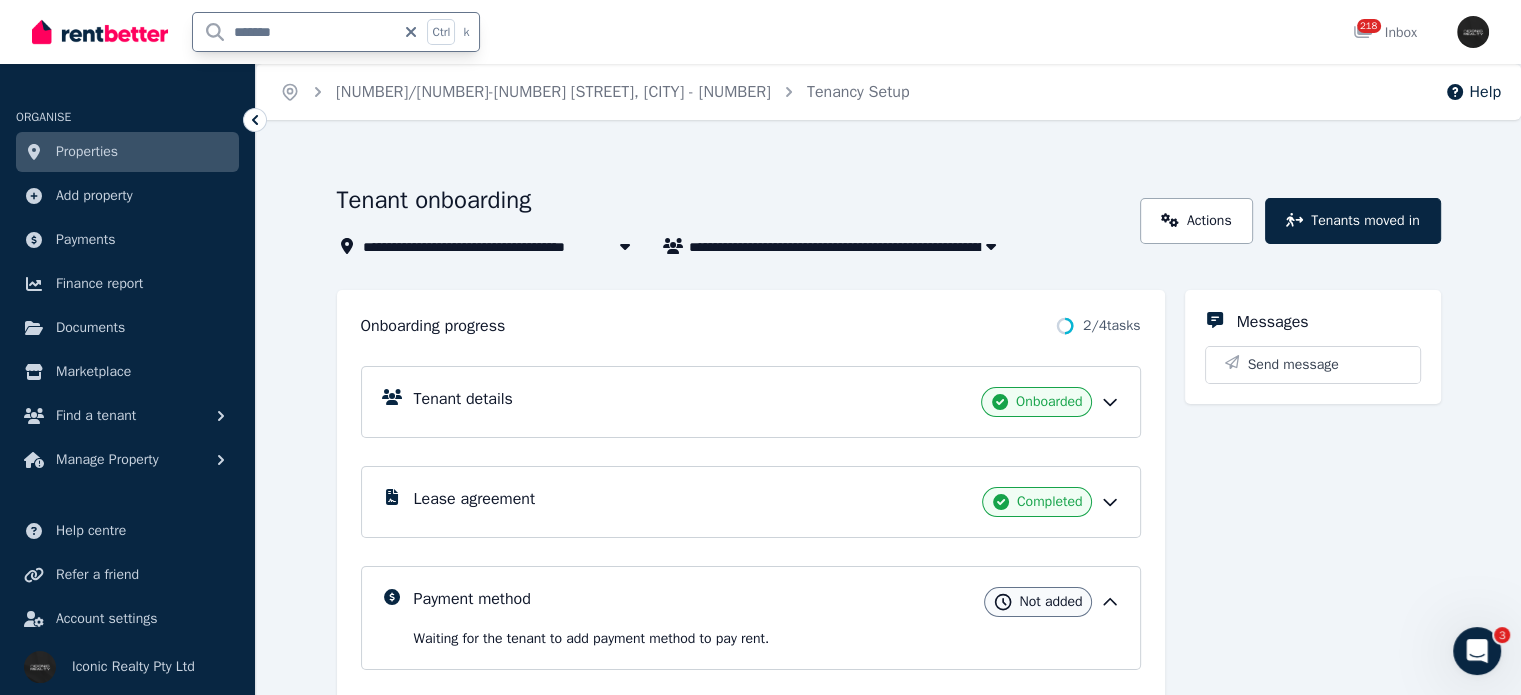 type on "********" 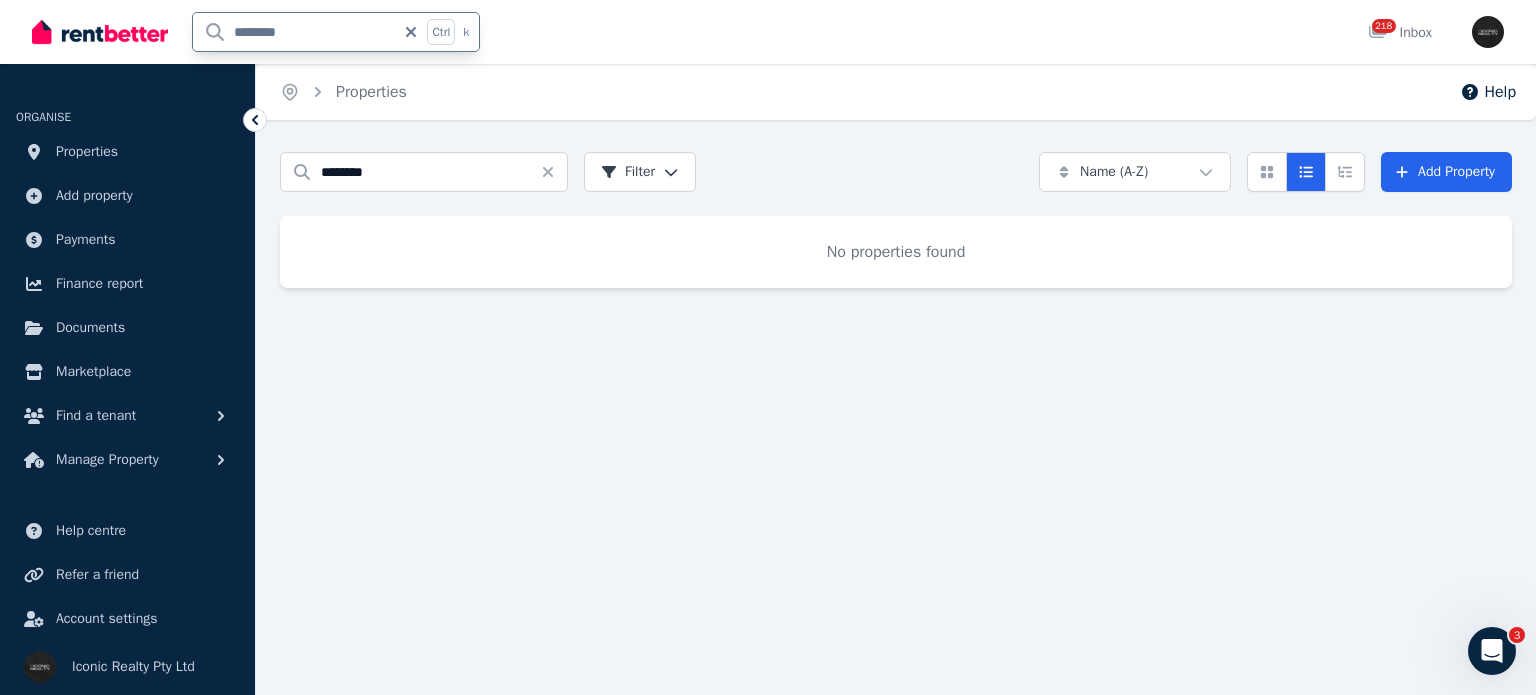click on "********" at bounding box center [294, 32] 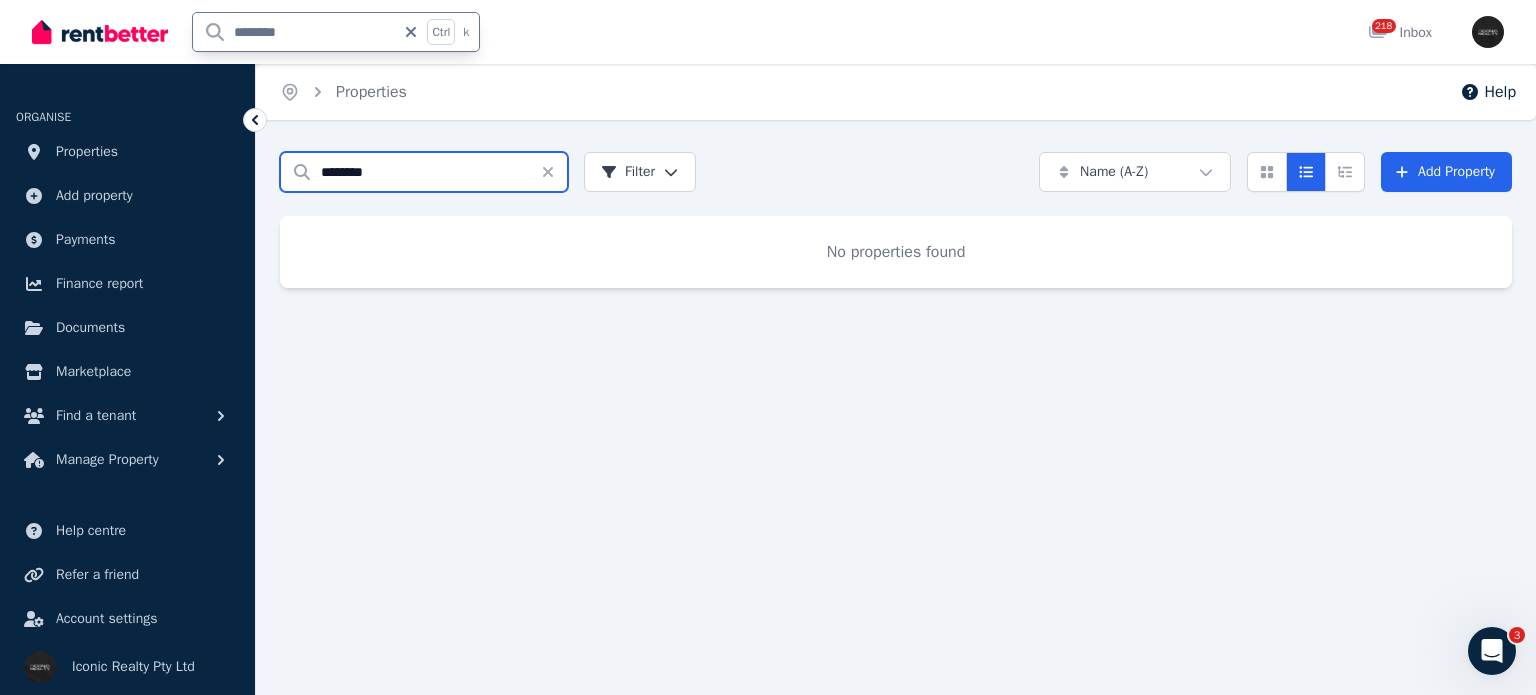 click on "********" at bounding box center (424, 172) 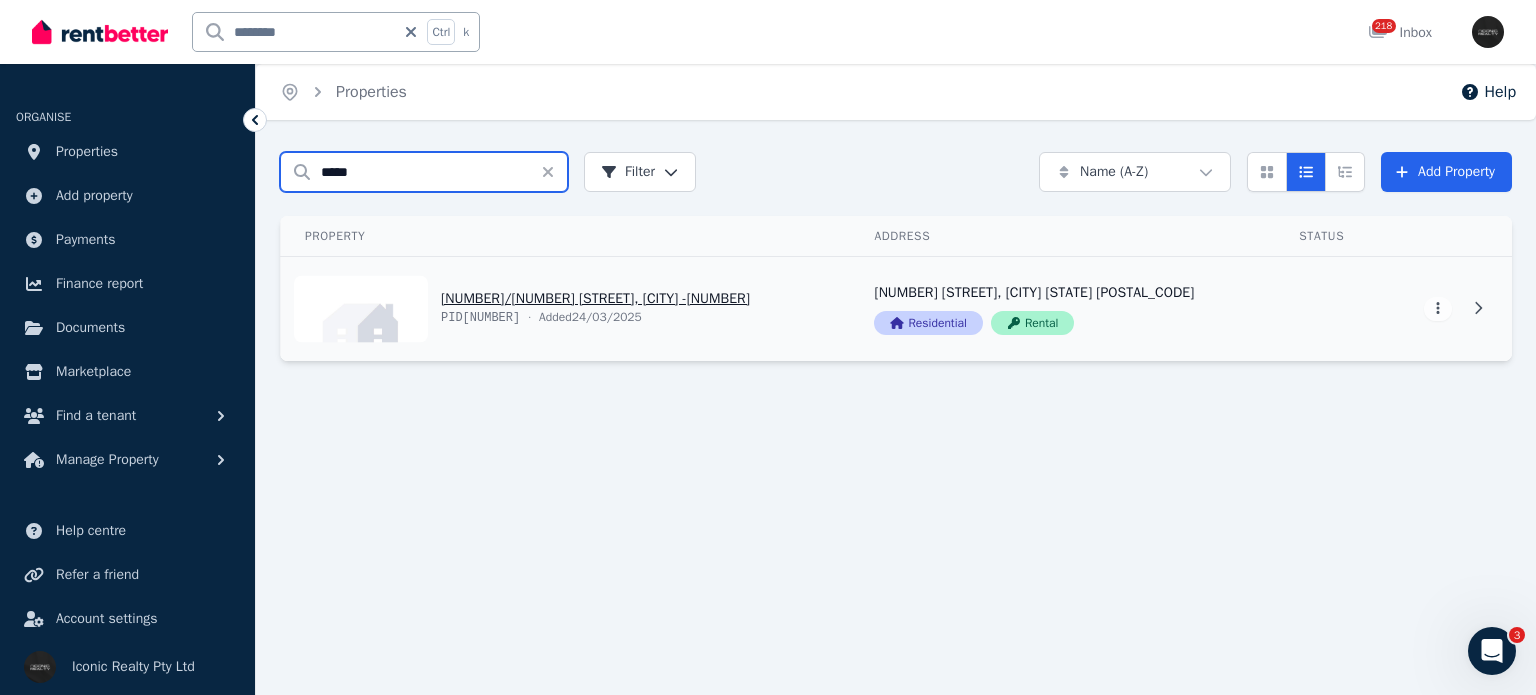 type on "*****" 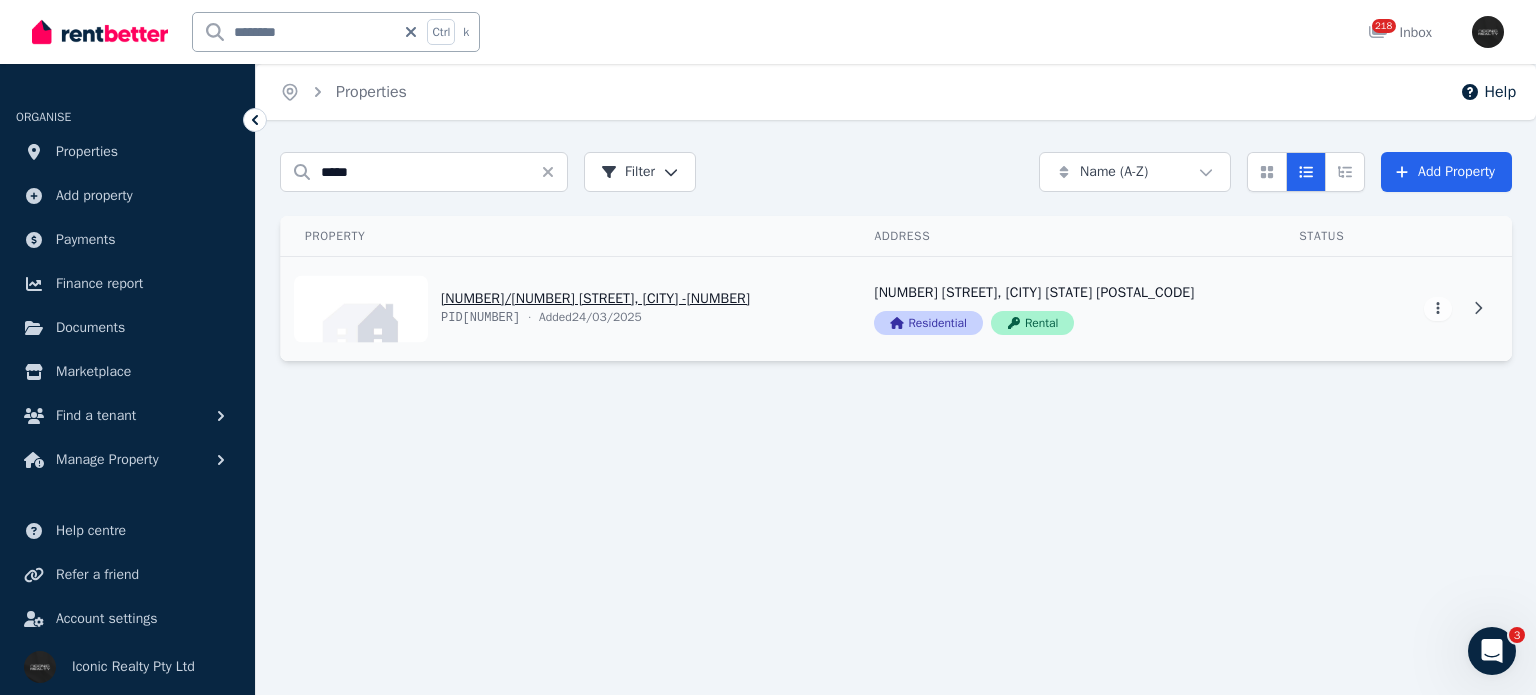 click on "View property details" at bounding box center [565, 309] 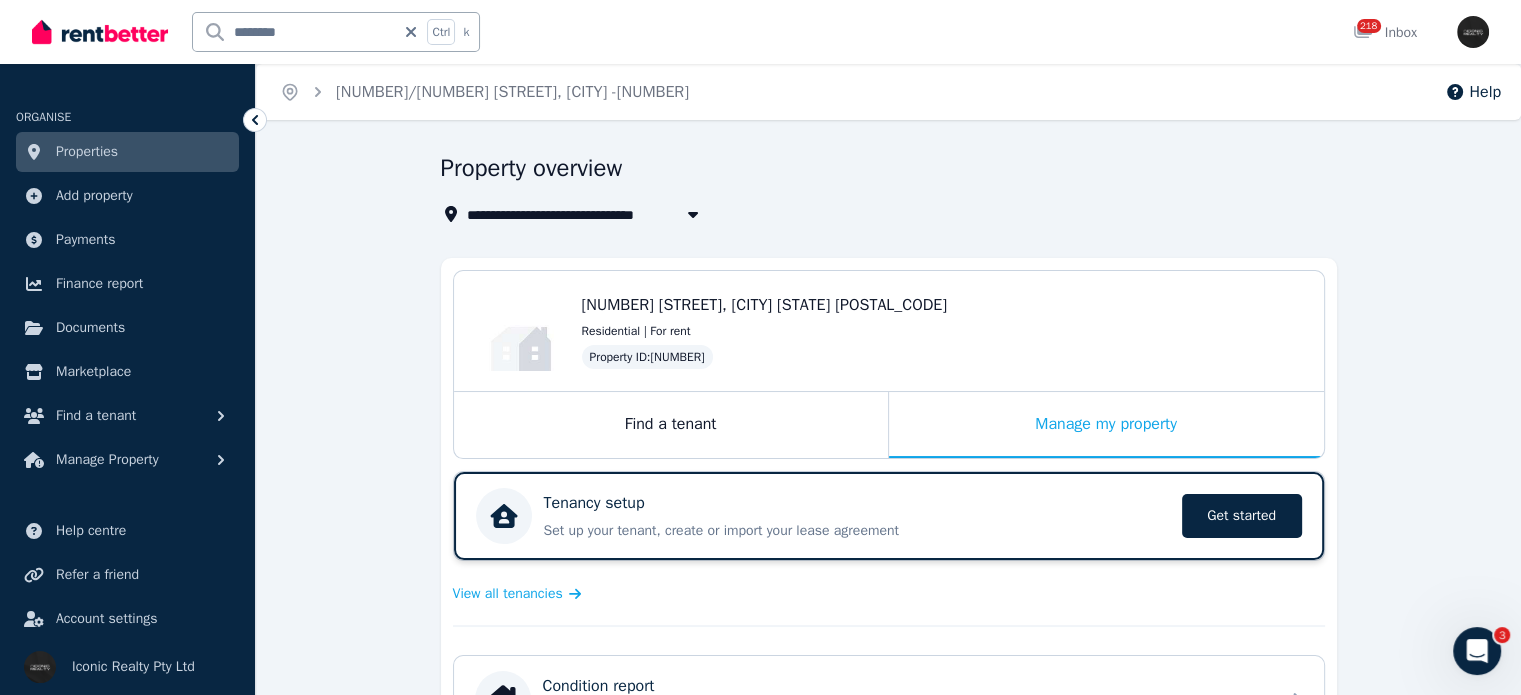 scroll, scrollTop: 200, scrollLeft: 0, axis: vertical 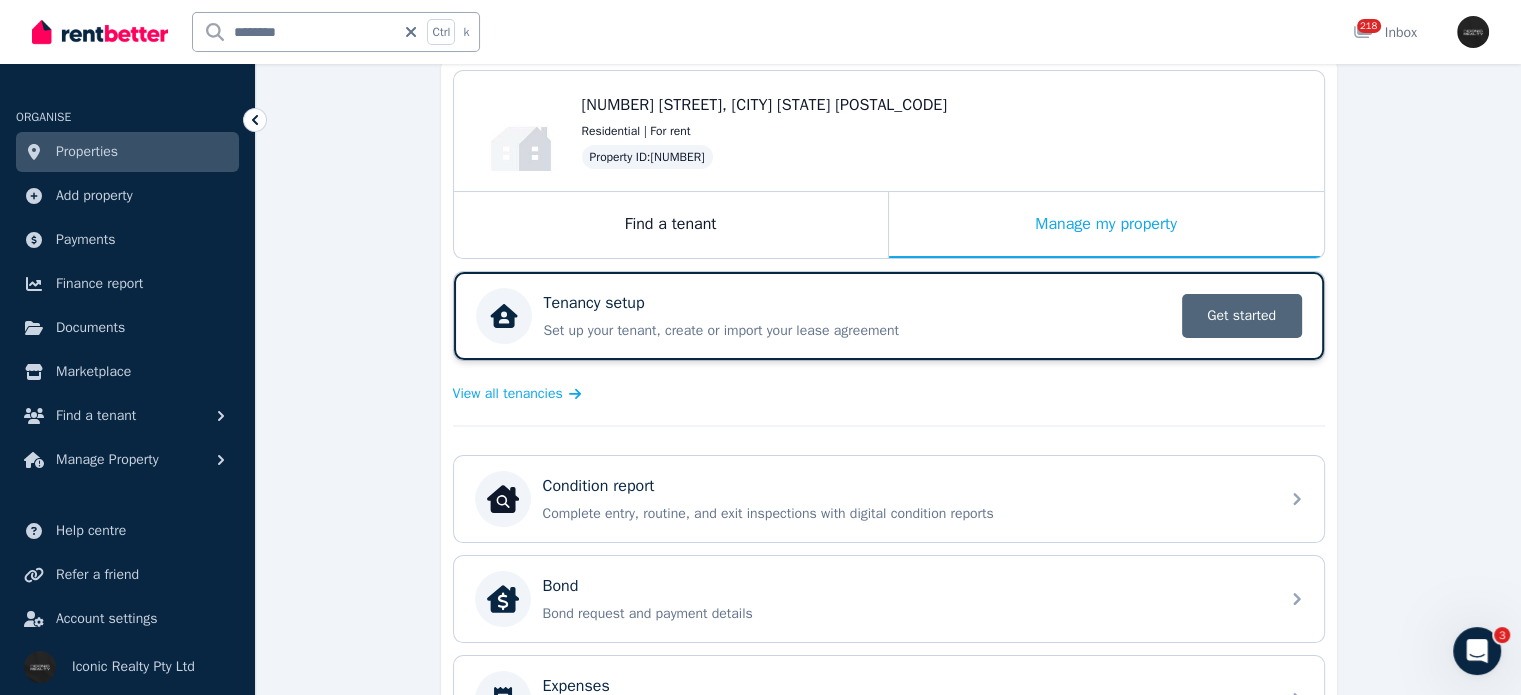 click on "Get started" at bounding box center (1242, 316) 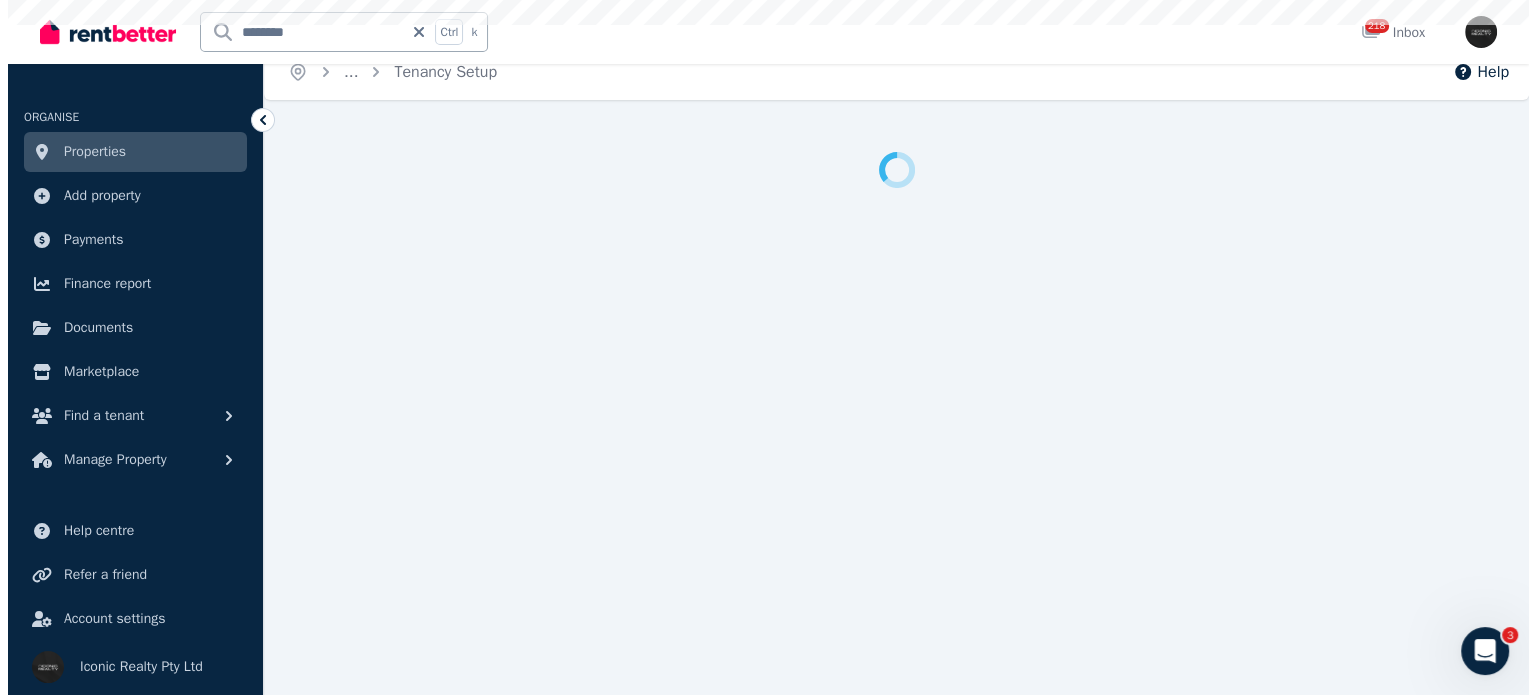 scroll, scrollTop: 0, scrollLeft: 0, axis: both 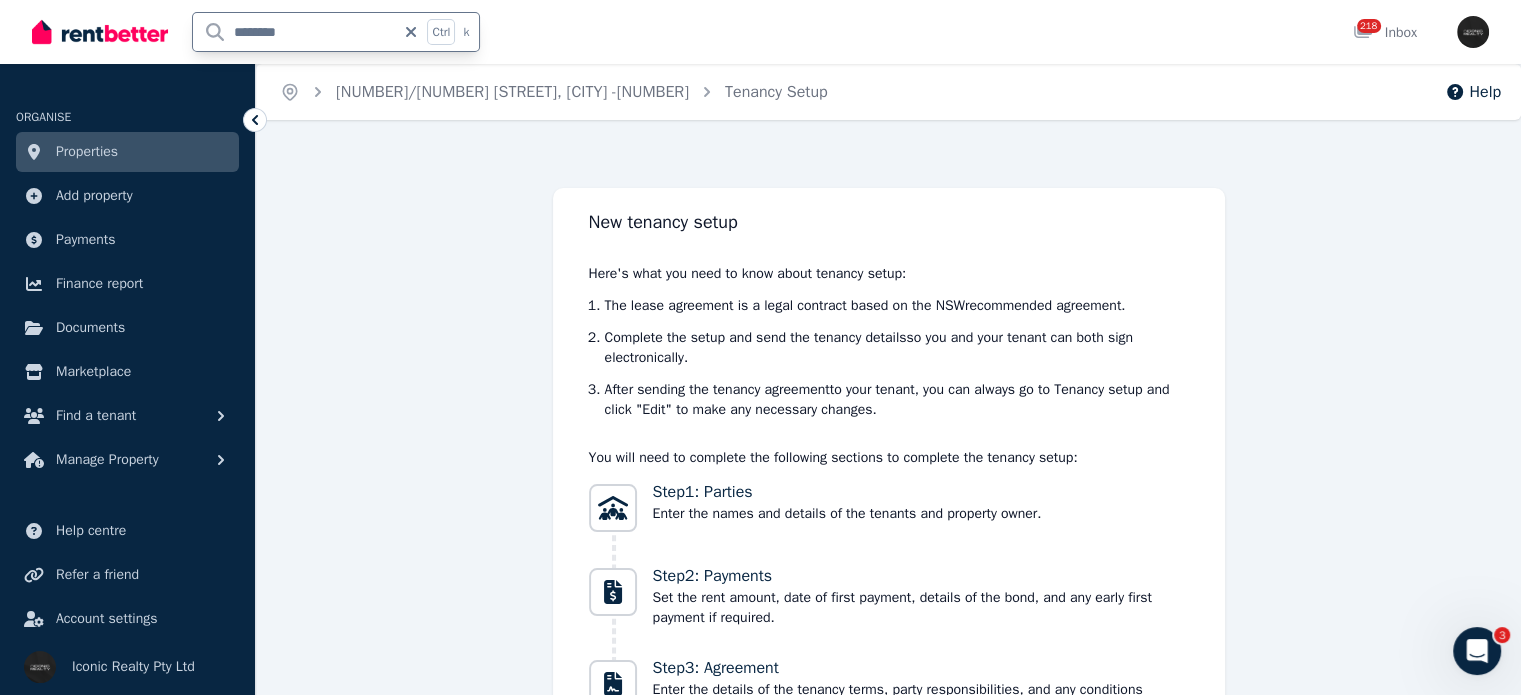 drag, startPoint x: 312, startPoint y: 33, endPoint x: 3, endPoint y: 29, distance: 309.02588 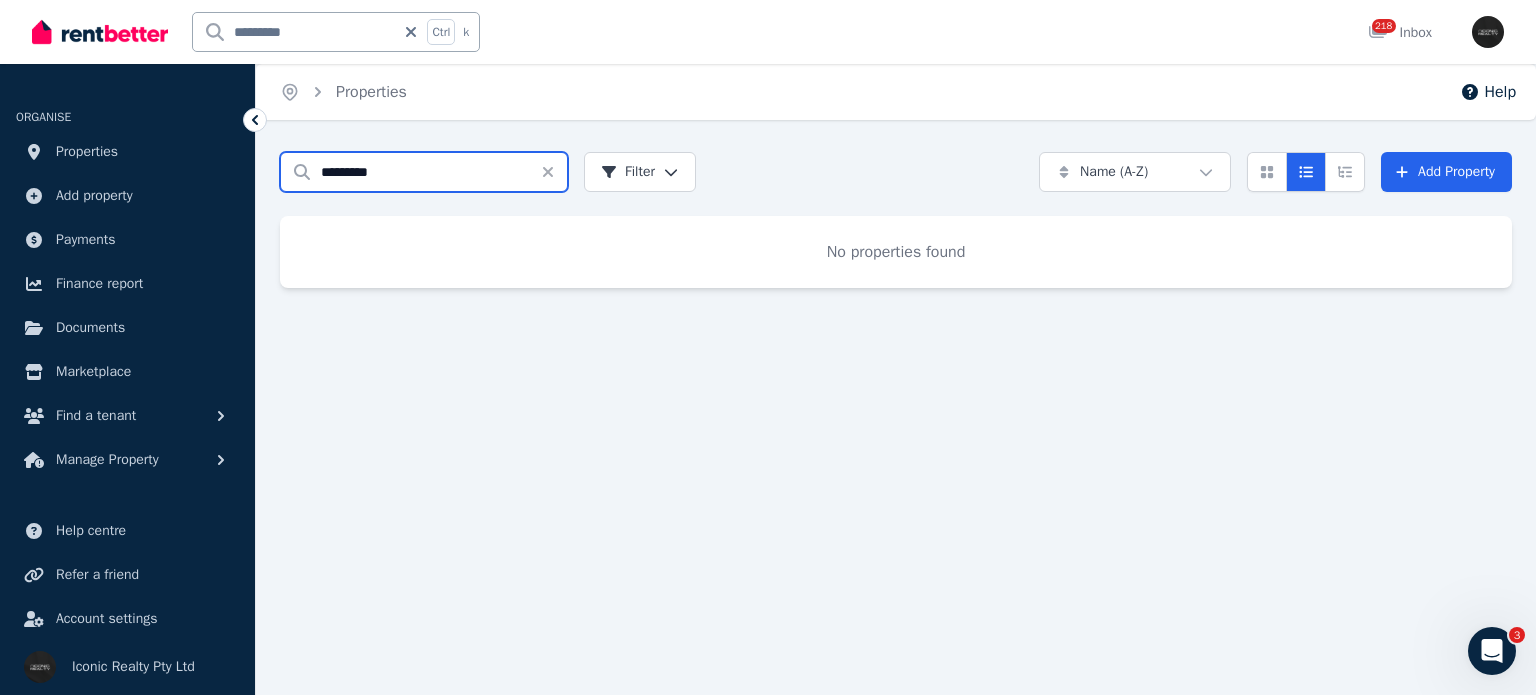 click on "*********" at bounding box center [424, 172] 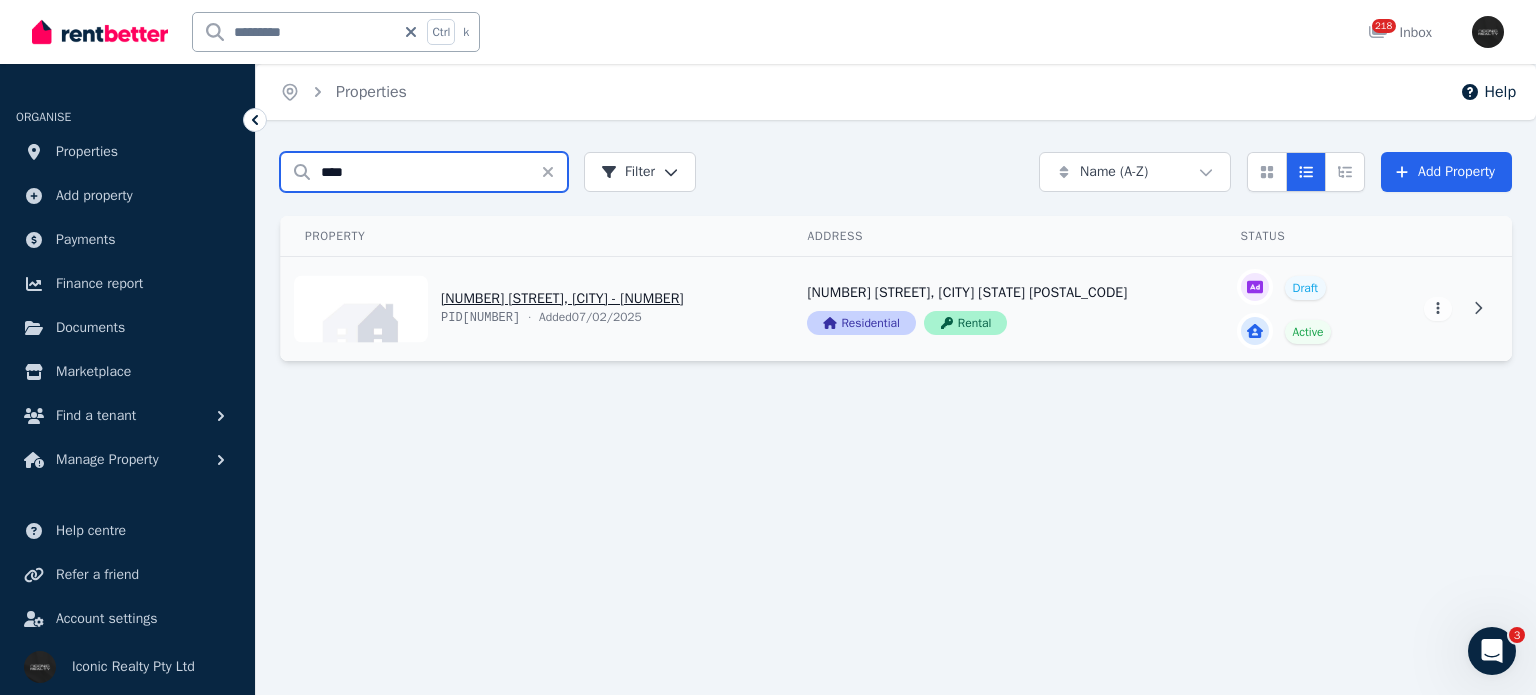 type on "***" 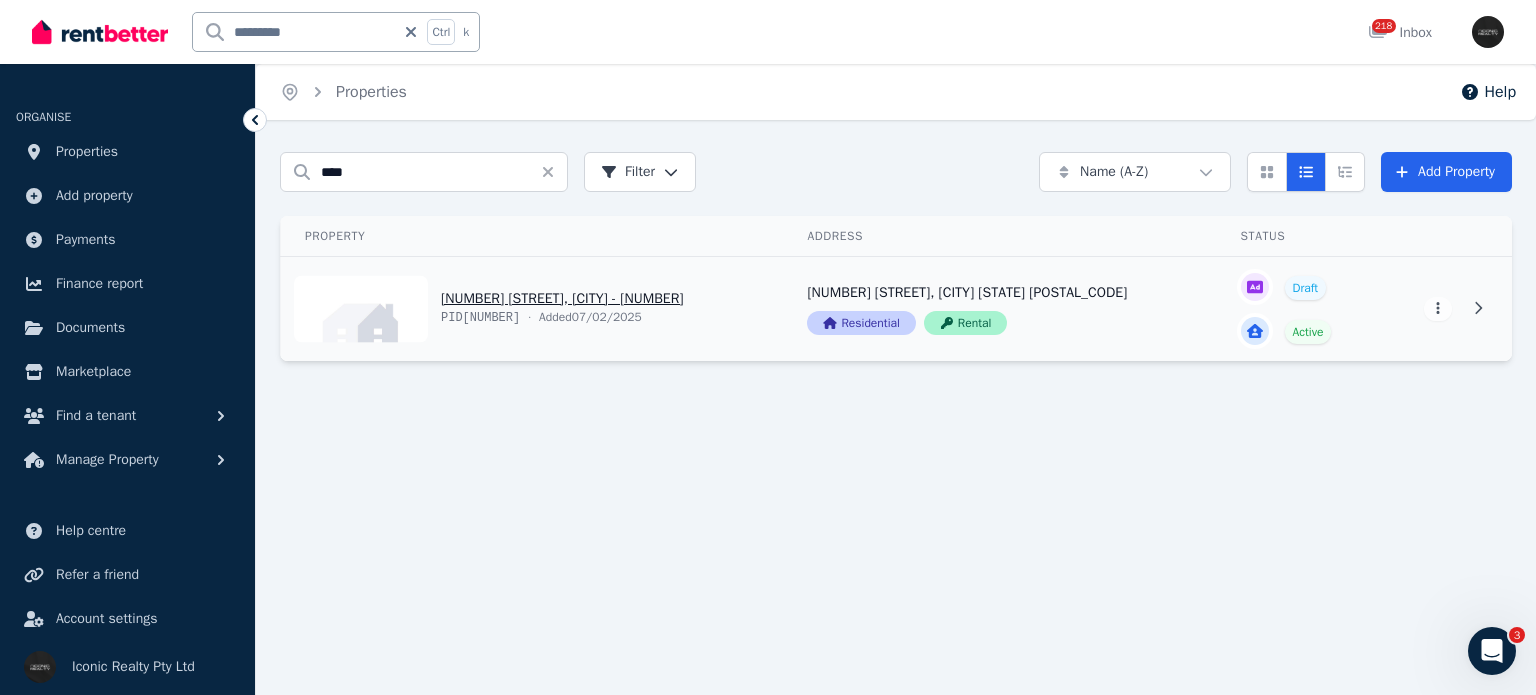 click on "View property details" at bounding box center (532, 309) 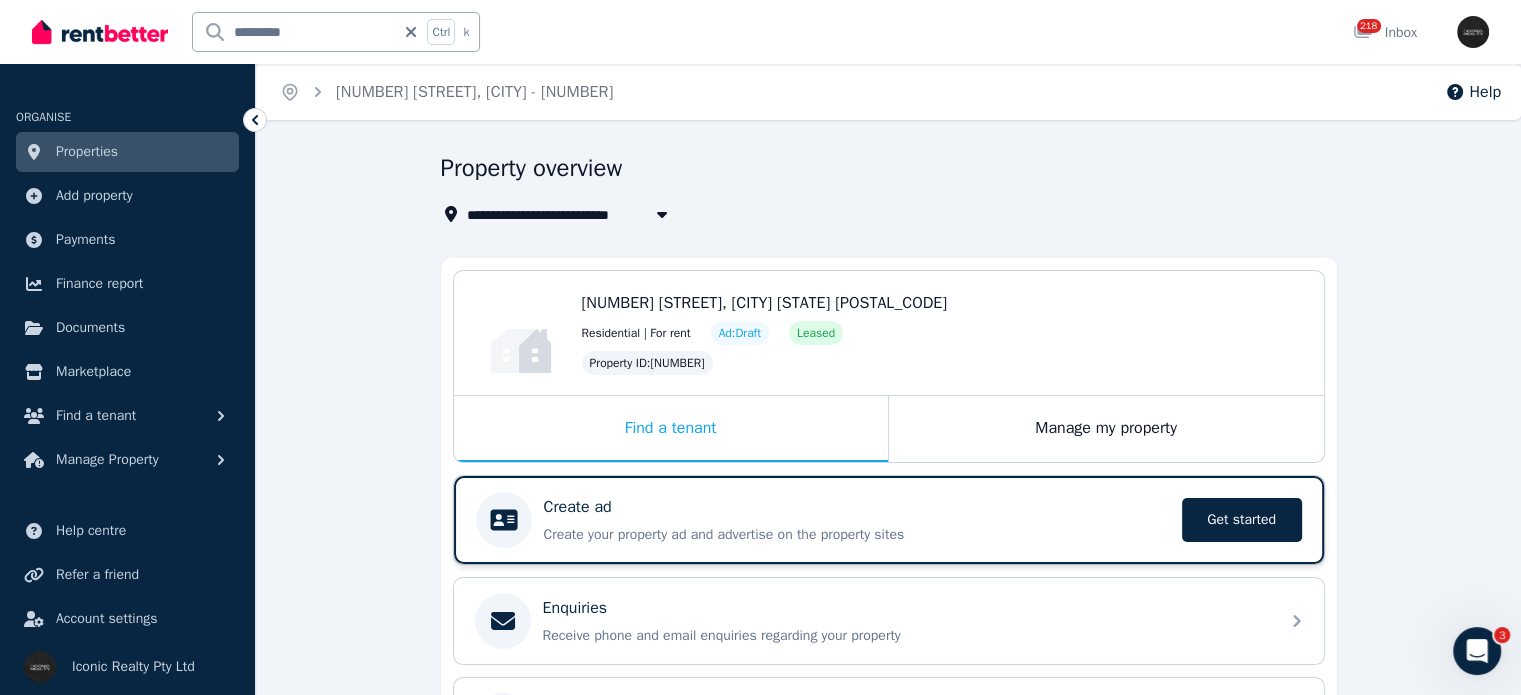 click on "Create your property ad and advertise on the property sites" at bounding box center (857, 535) 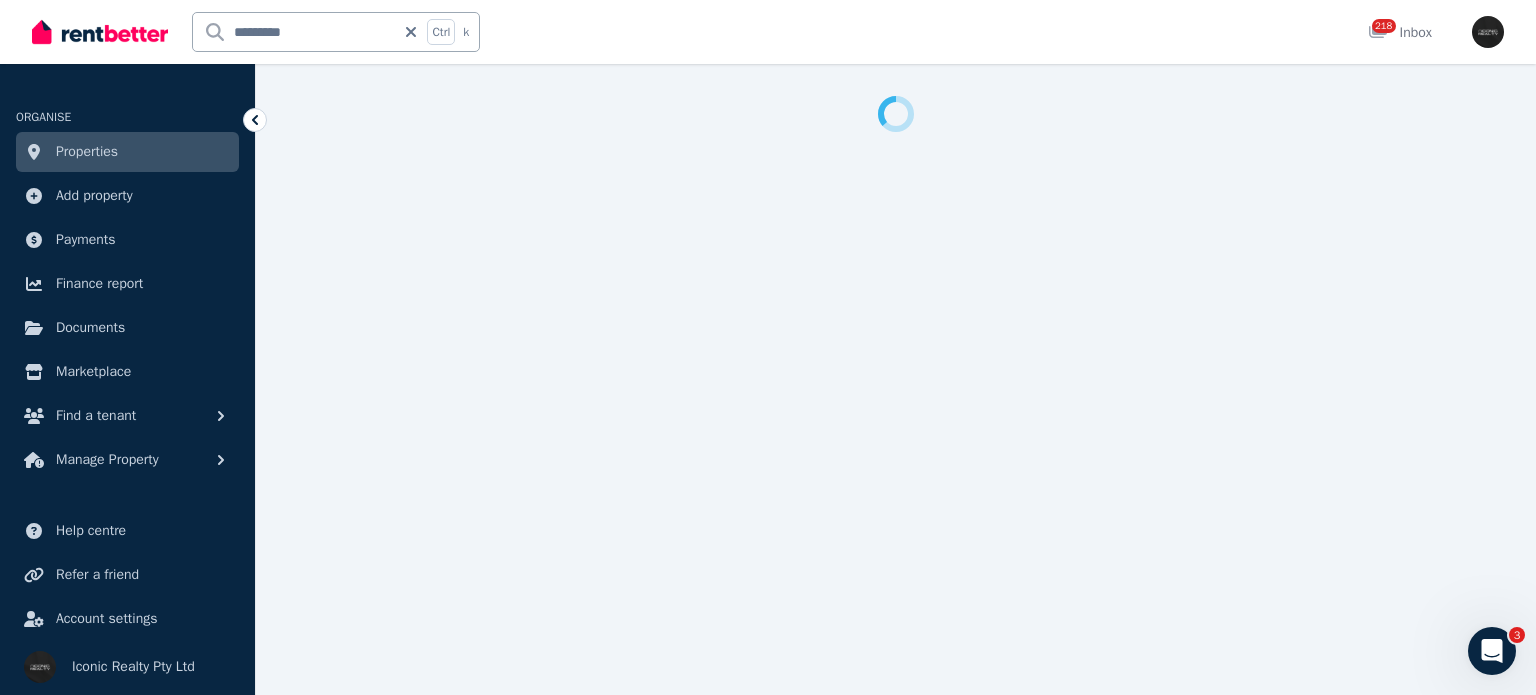 select on "***" 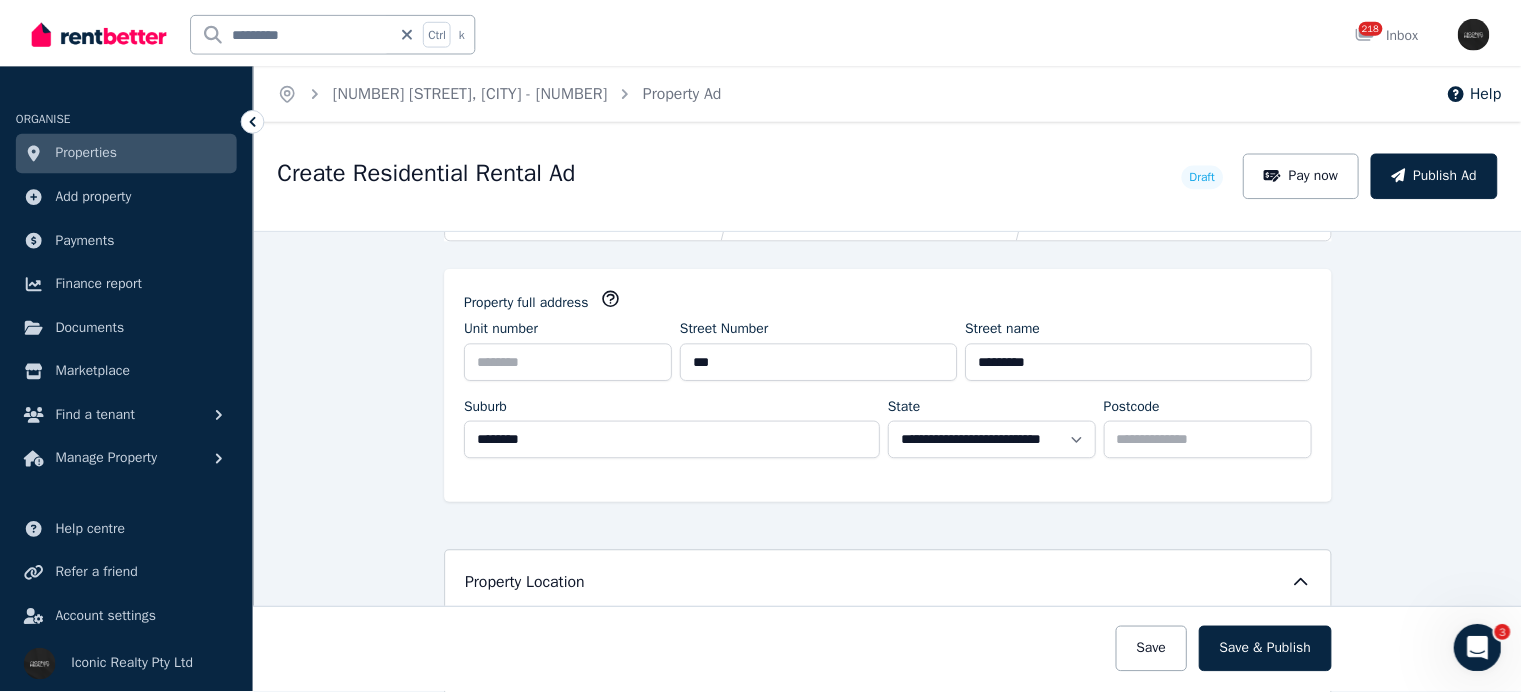 scroll, scrollTop: 0, scrollLeft: 0, axis: both 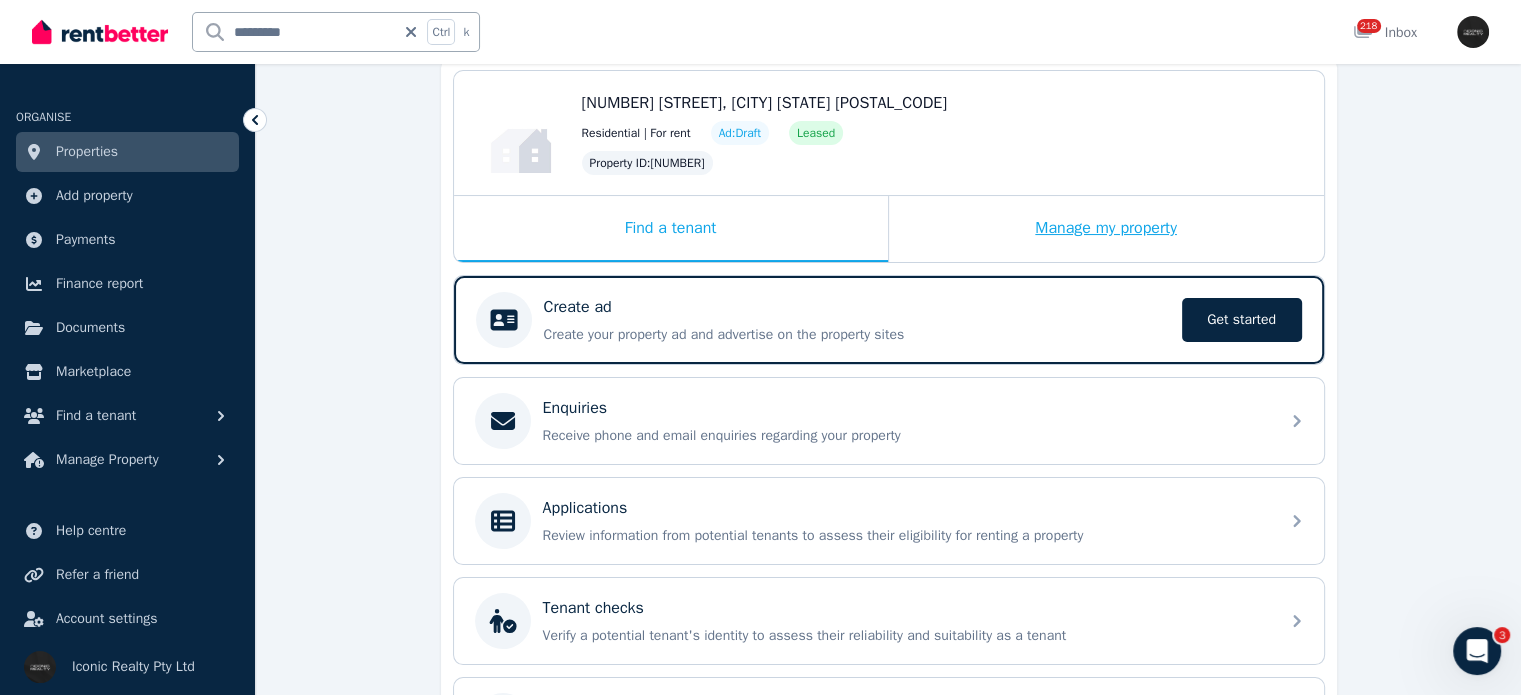 click on "Manage my property" at bounding box center (1106, 229) 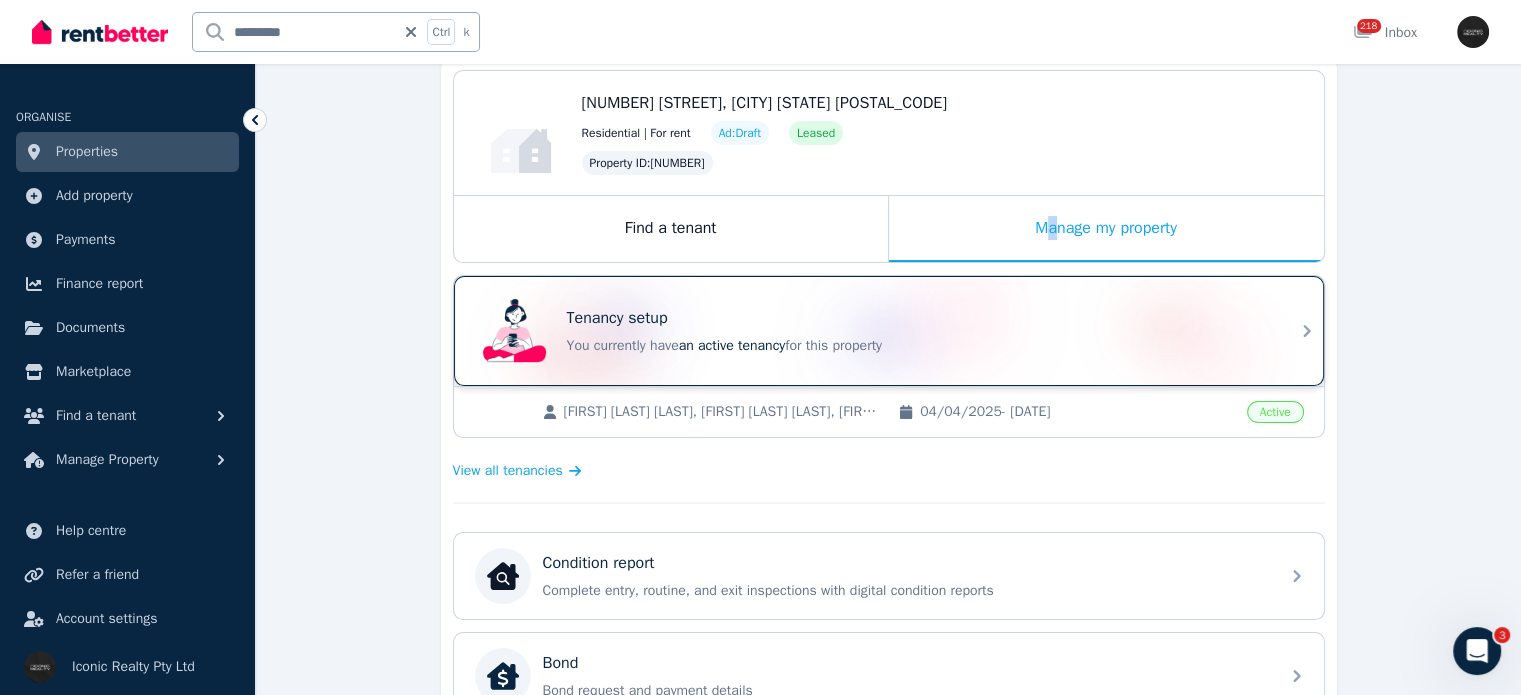 click on "You currently have  an active tenancy  for this property" at bounding box center [917, 346] 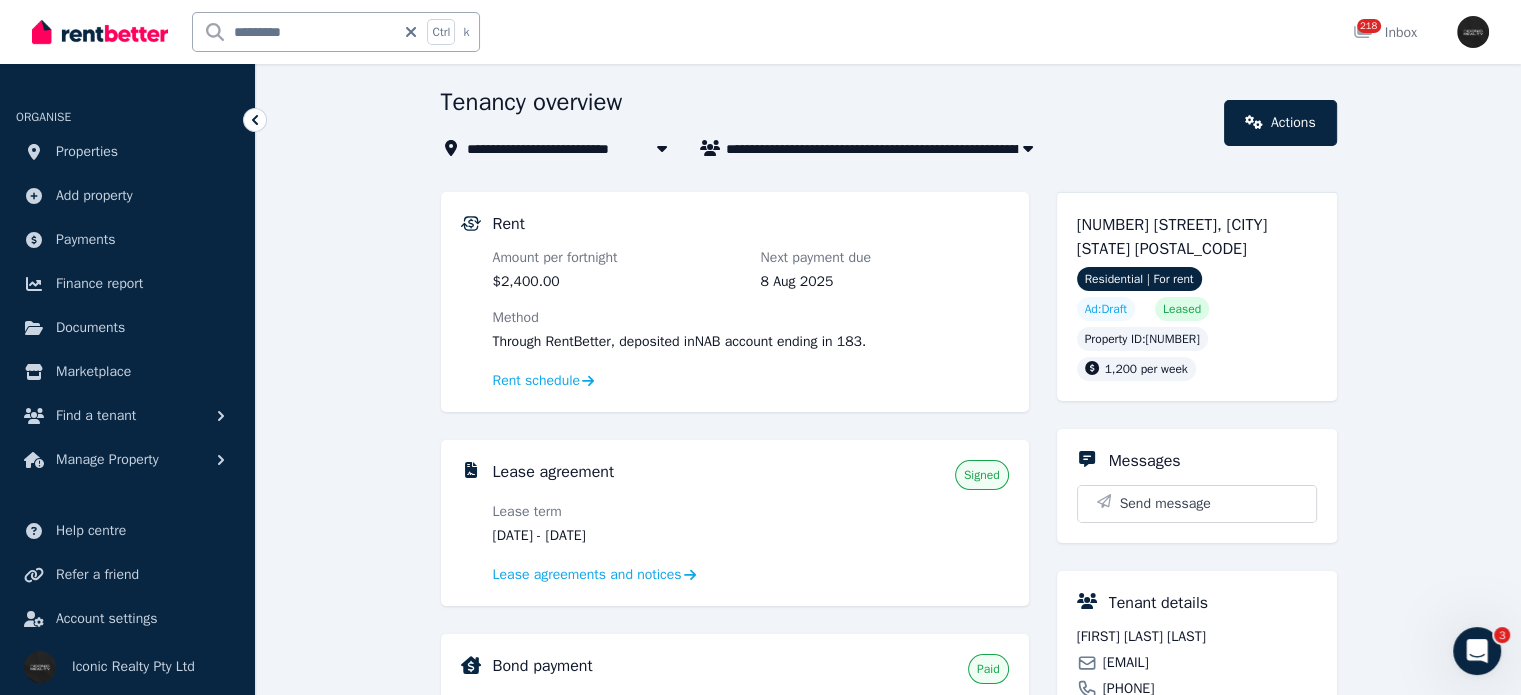 scroll, scrollTop: 100, scrollLeft: 0, axis: vertical 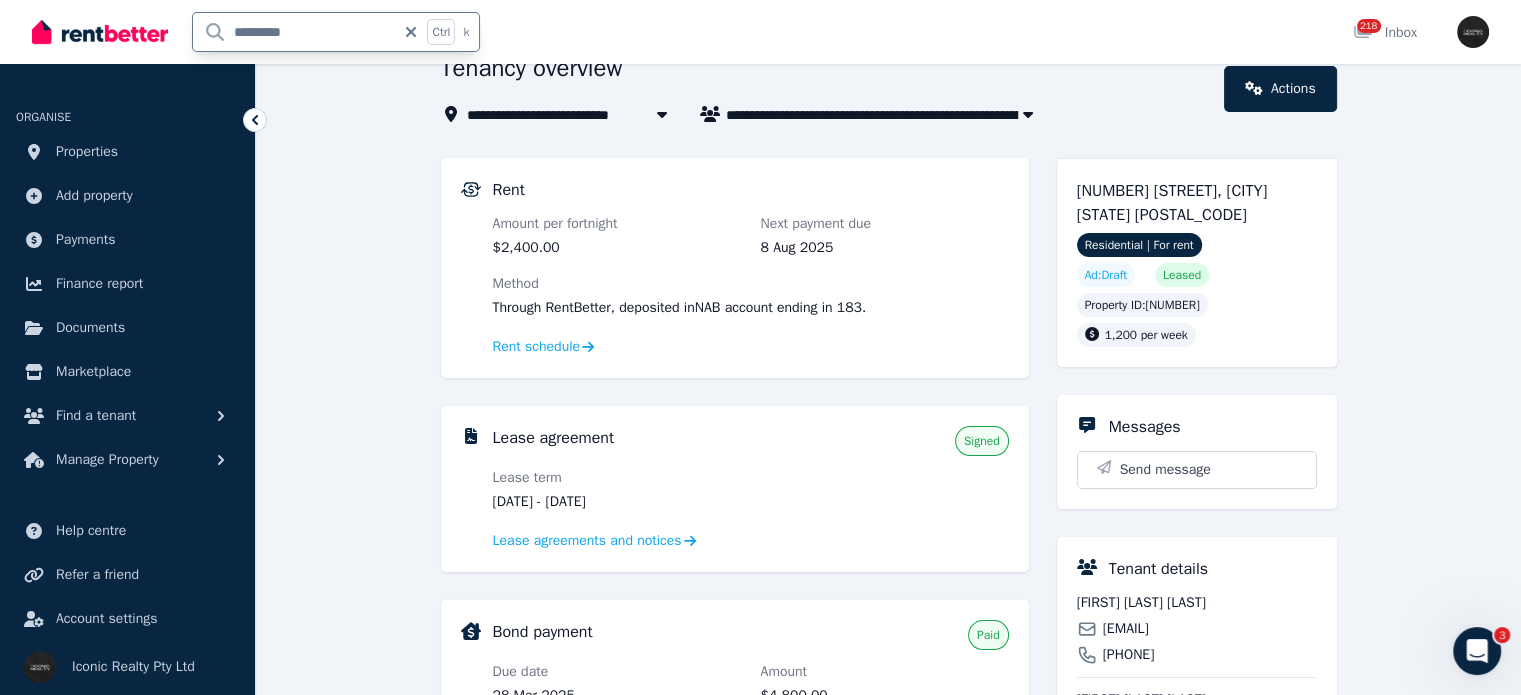 drag, startPoint x: 290, startPoint y: 30, endPoint x: 86, endPoint y: 18, distance: 204.35263 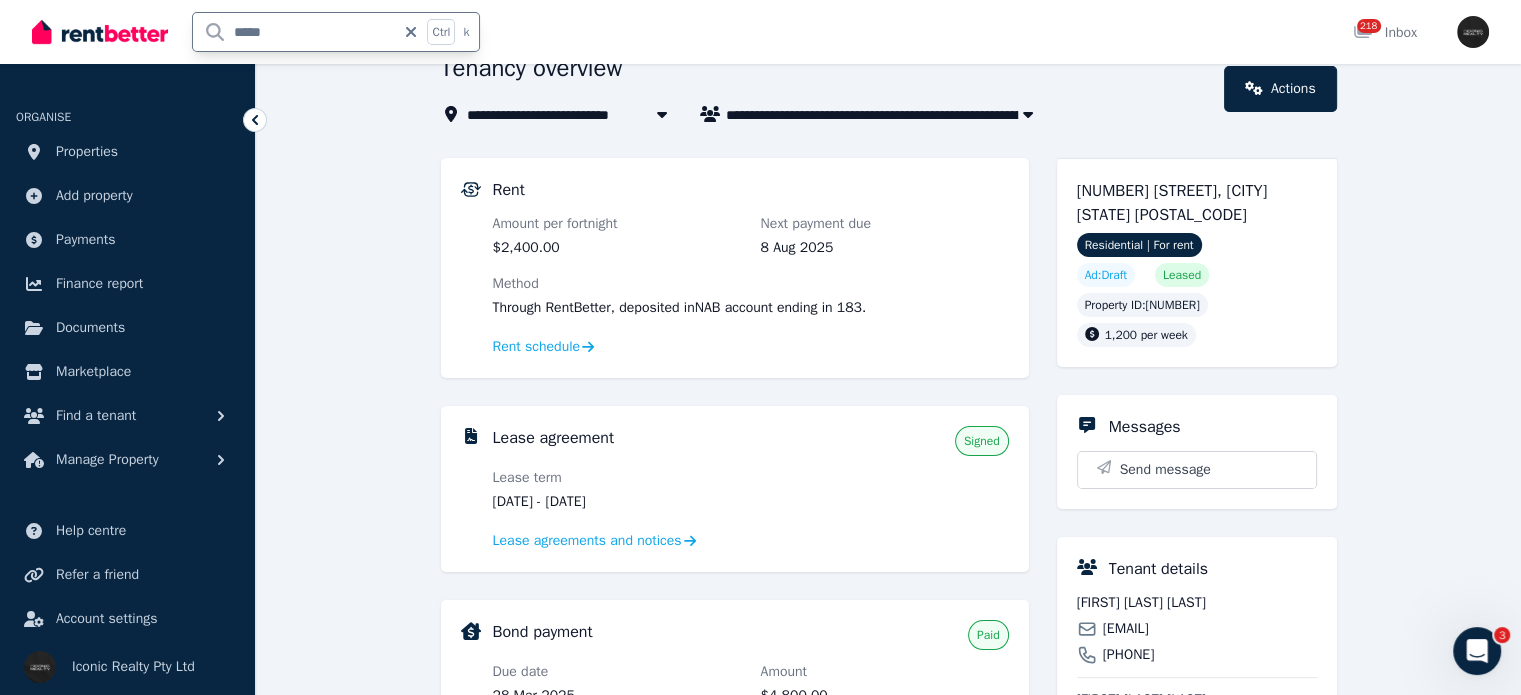 type on "******" 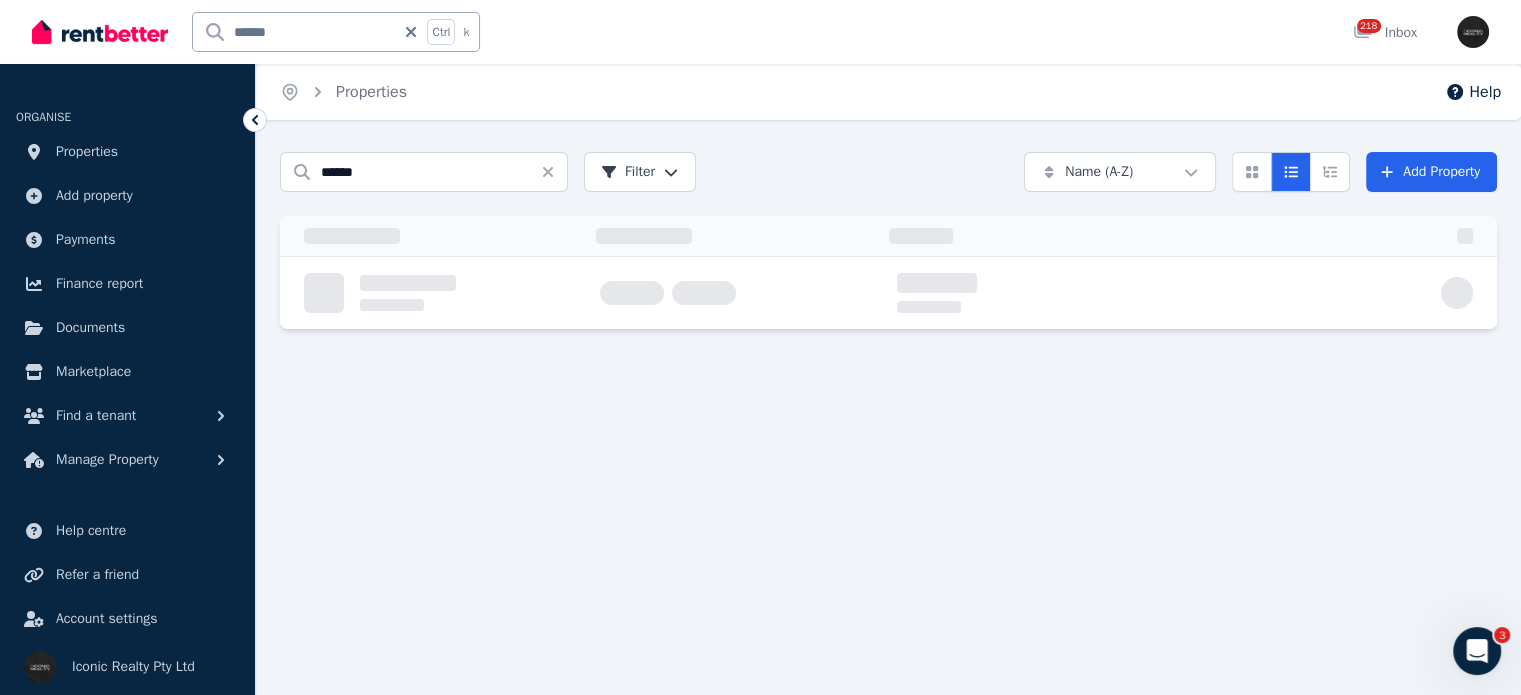 scroll, scrollTop: 0, scrollLeft: 0, axis: both 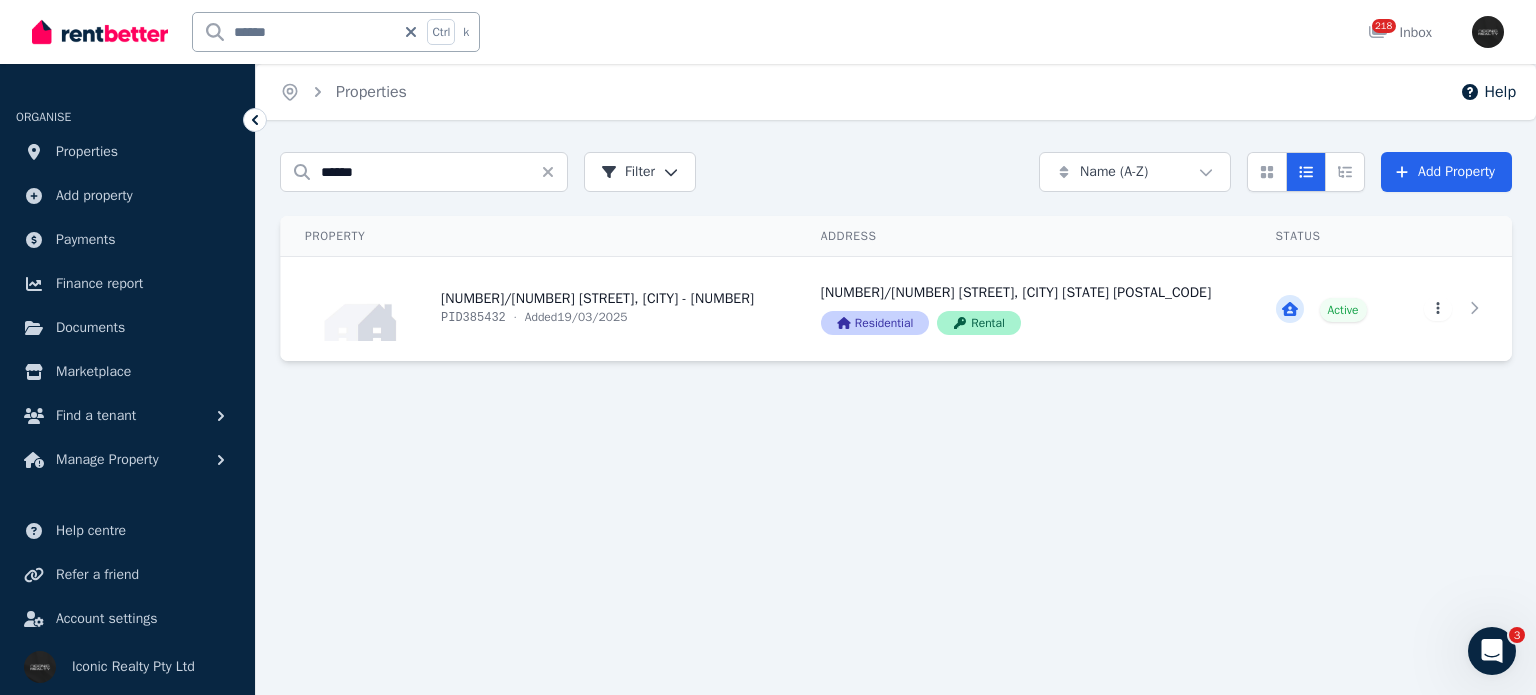 drag, startPoint x: 449, startPoint y: 40, endPoint x: 558, endPoint y: 231, distance: 219.91362 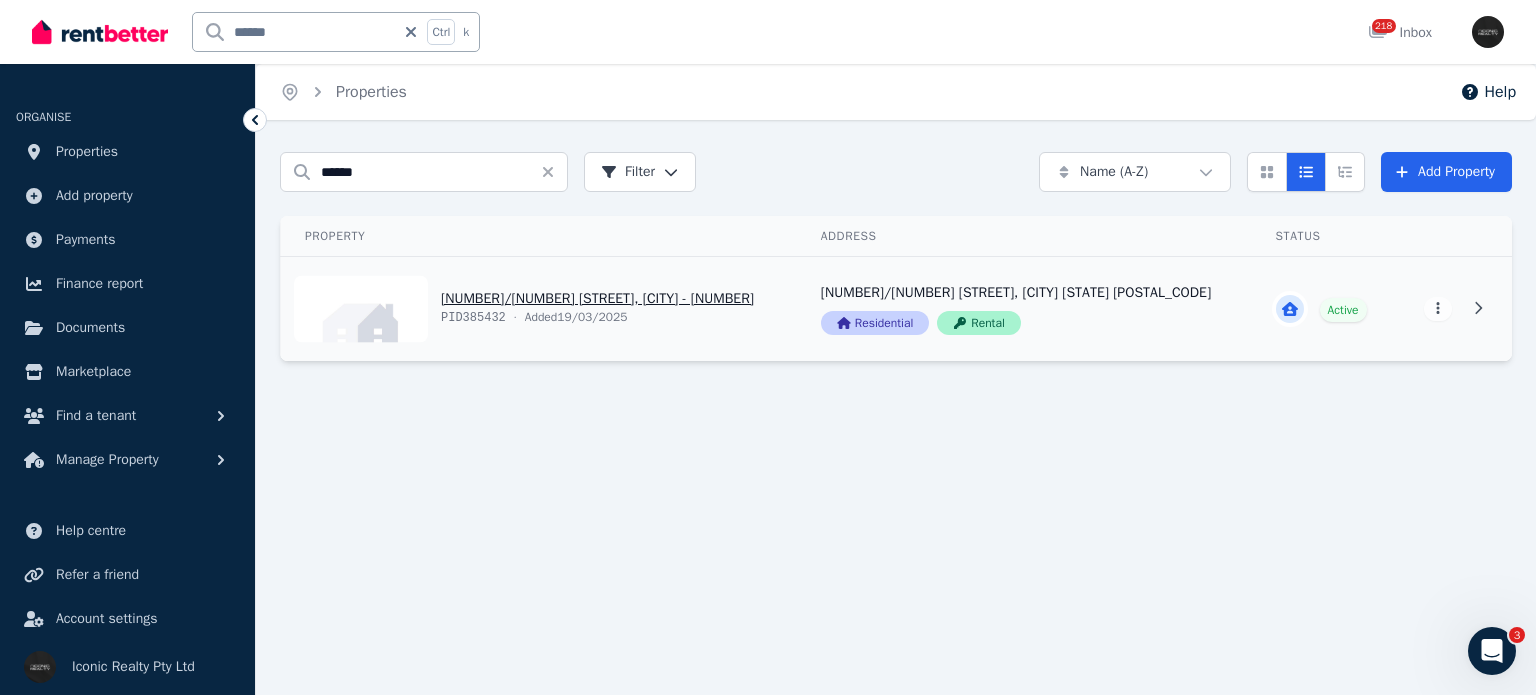 click on "View property details" at bounding box center (539, 309) 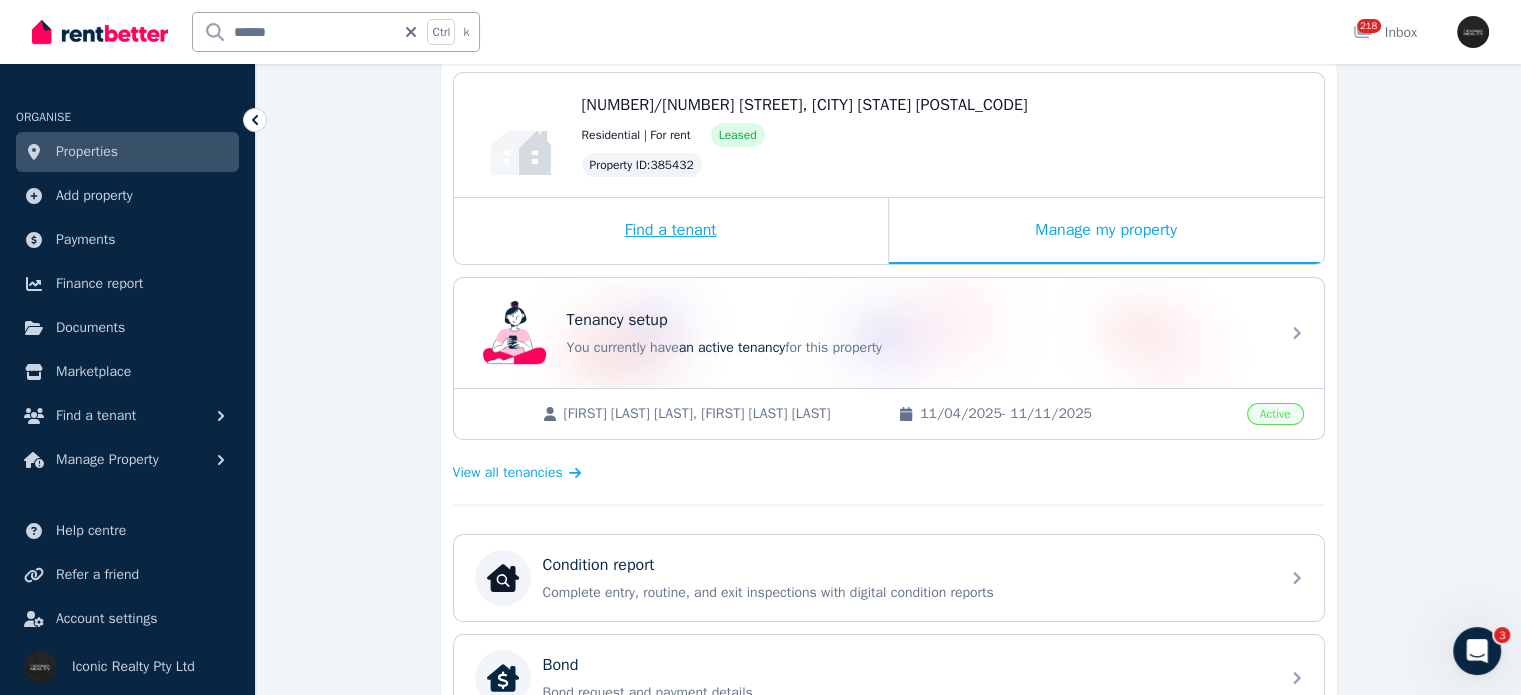 scroll, scrollTop: 200, scrollLeft: 0, axis: vertical 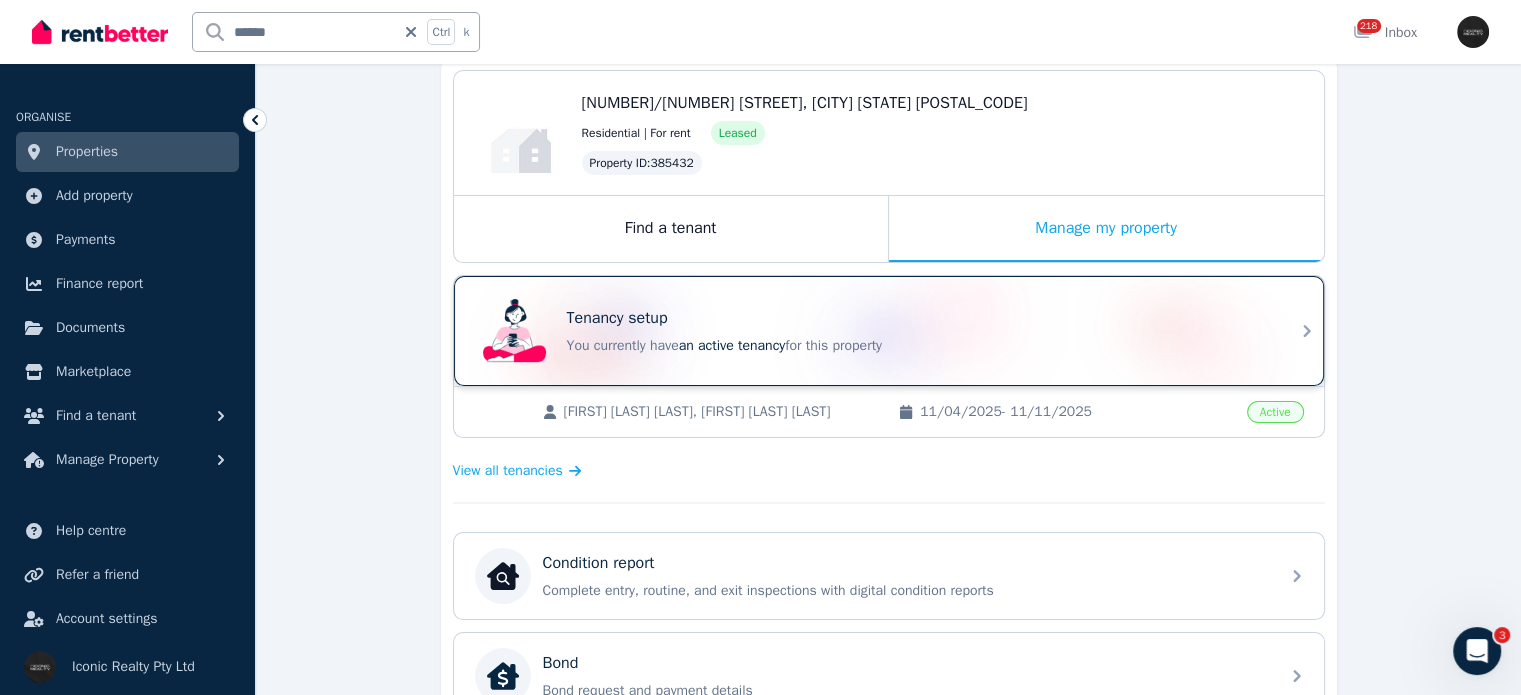 click on "Tenancy setup" at bounding box center [917, 318] 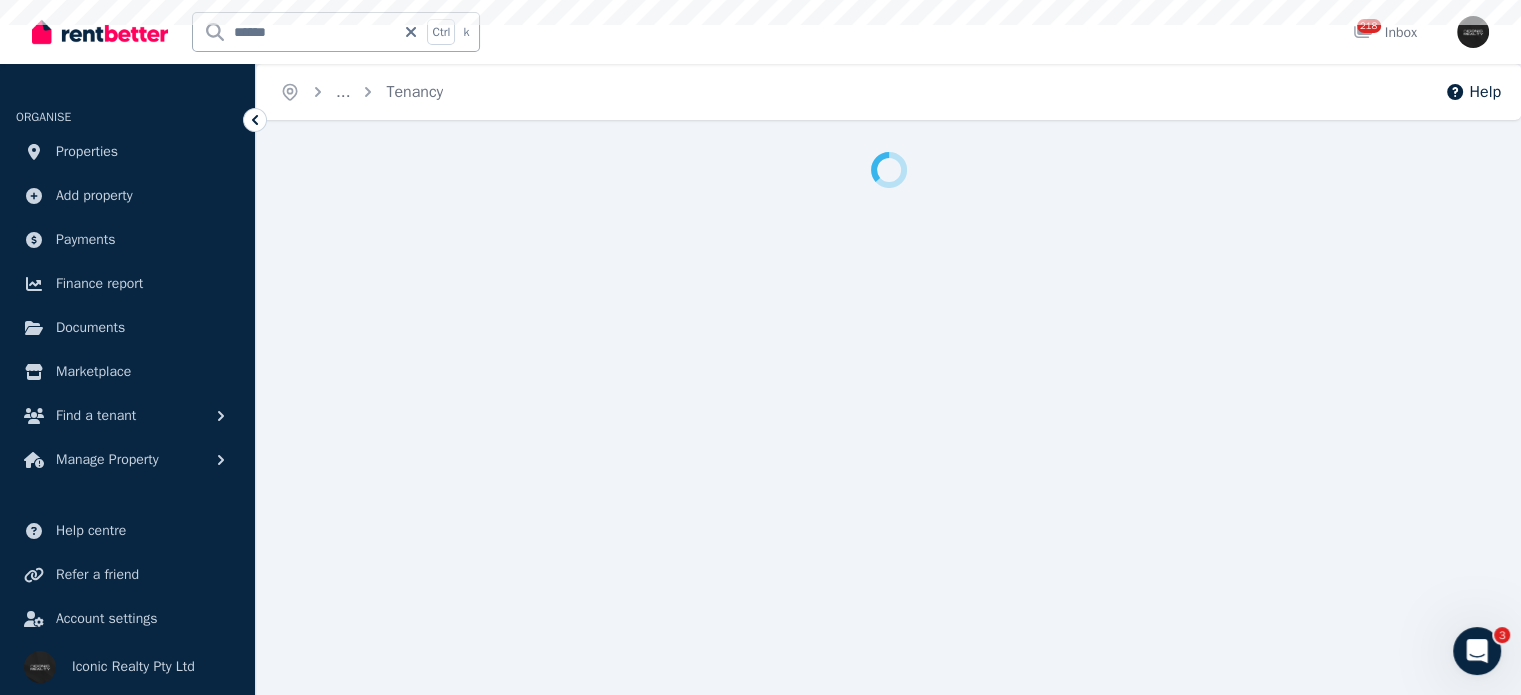 scroll, scrollTop: 0, scrollLeft: 0, axis: both 